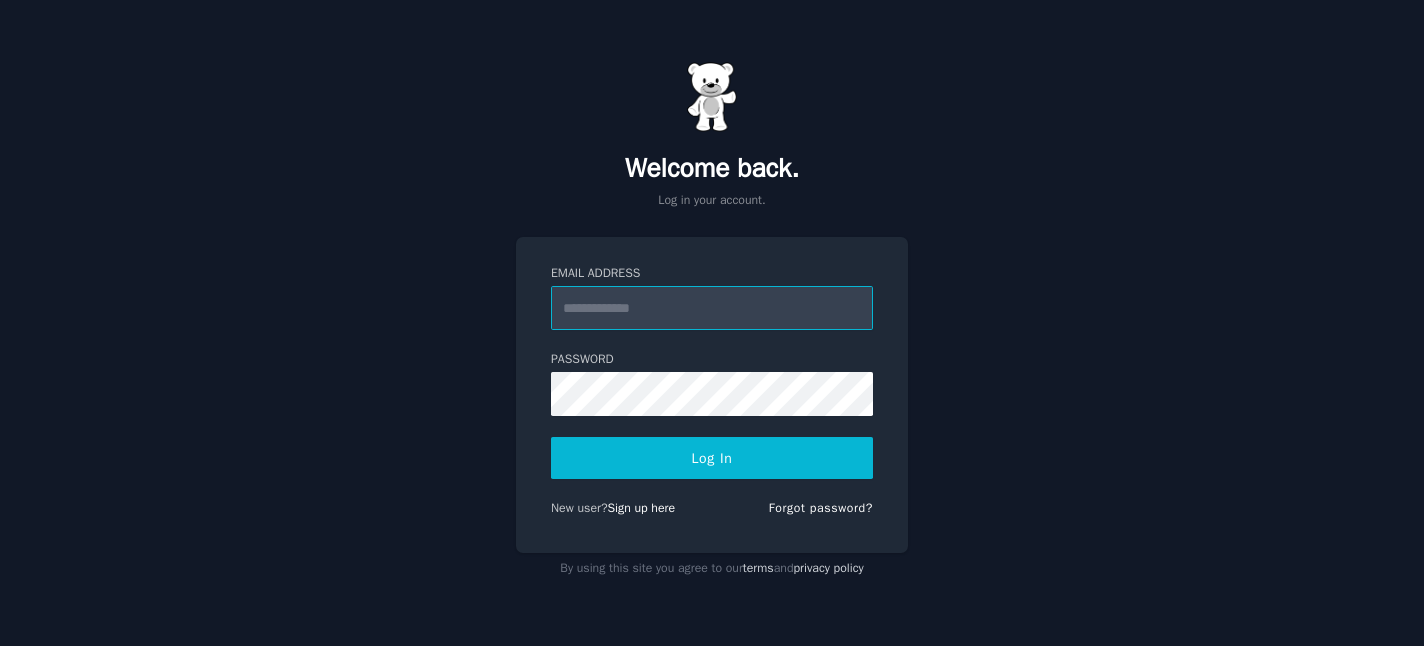 scroll, scrollTop: 0, scrollLeft: 0, axis: both 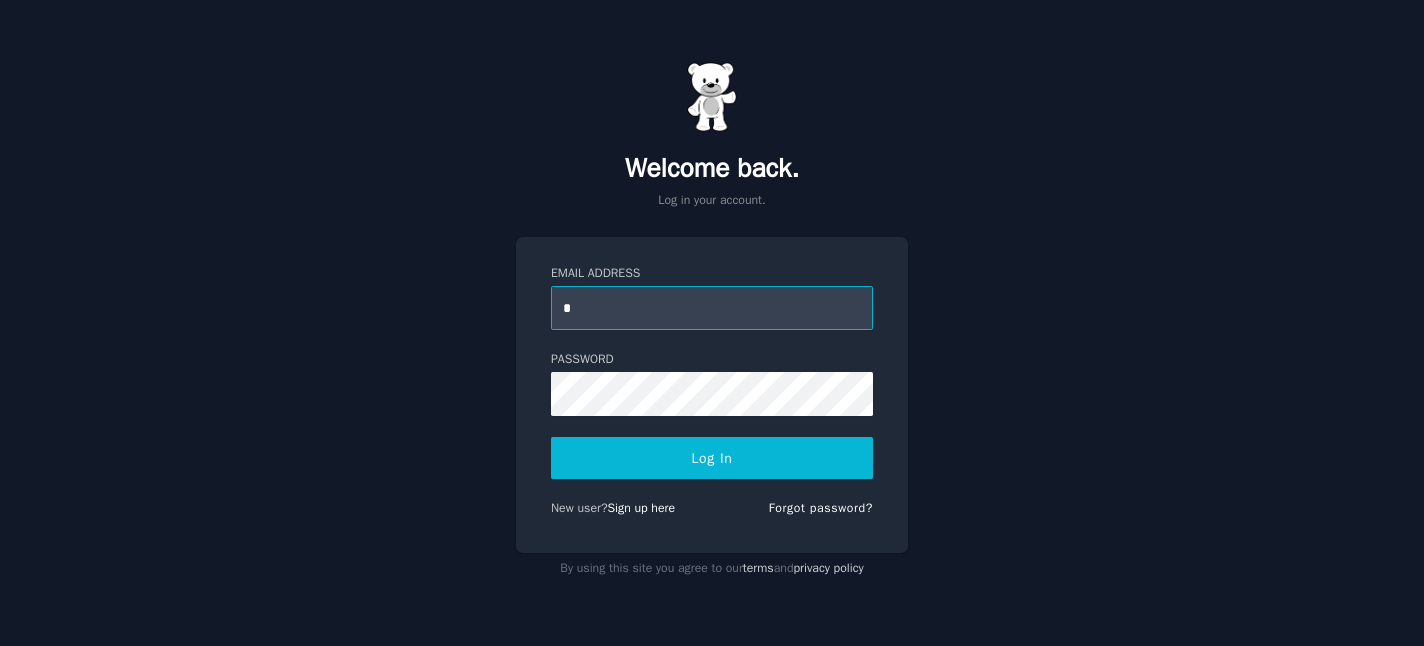 type on "**********" 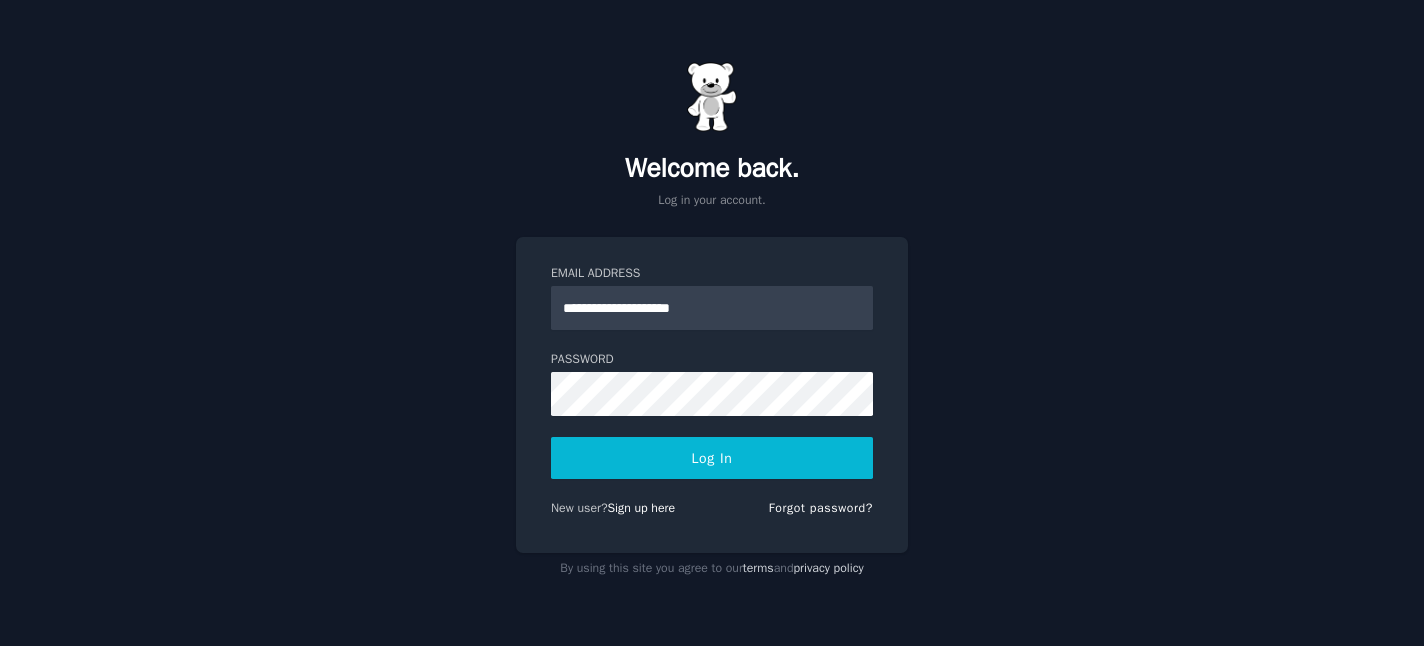 click on "**********" at bounding box center (712, 395) 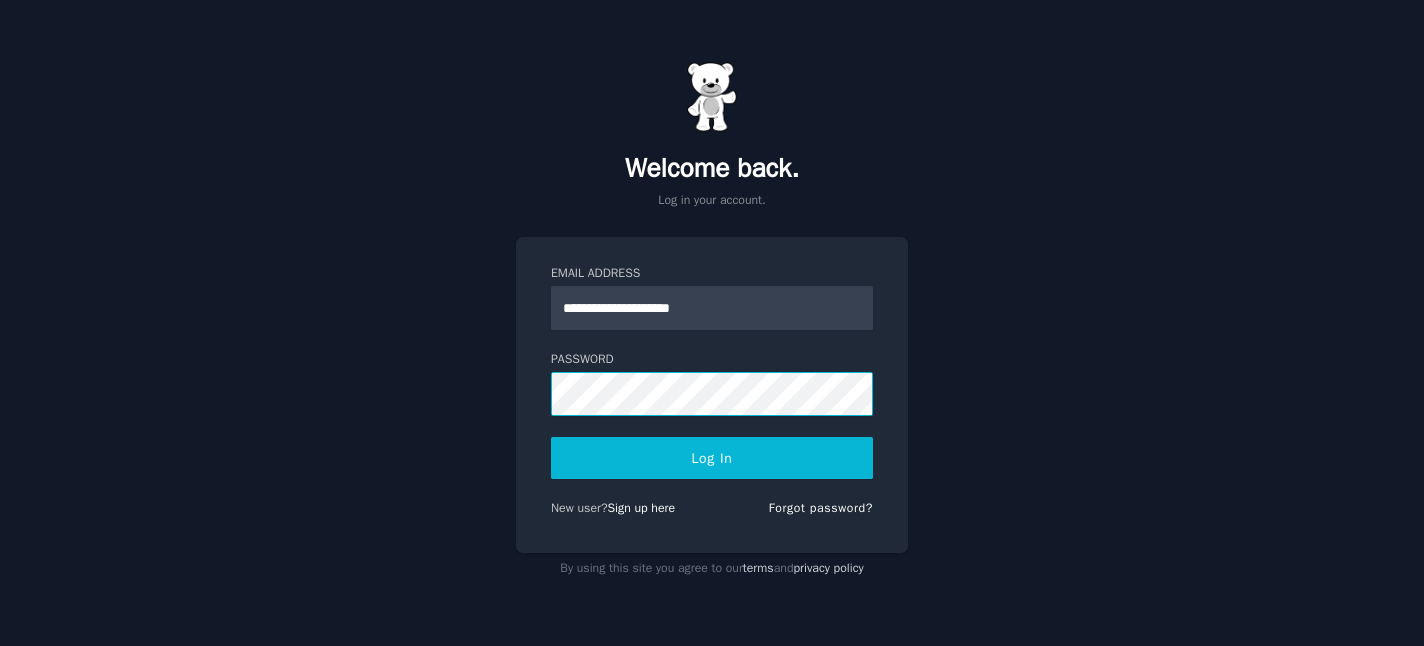 click on "Log In" at bounding box center [712, 458] 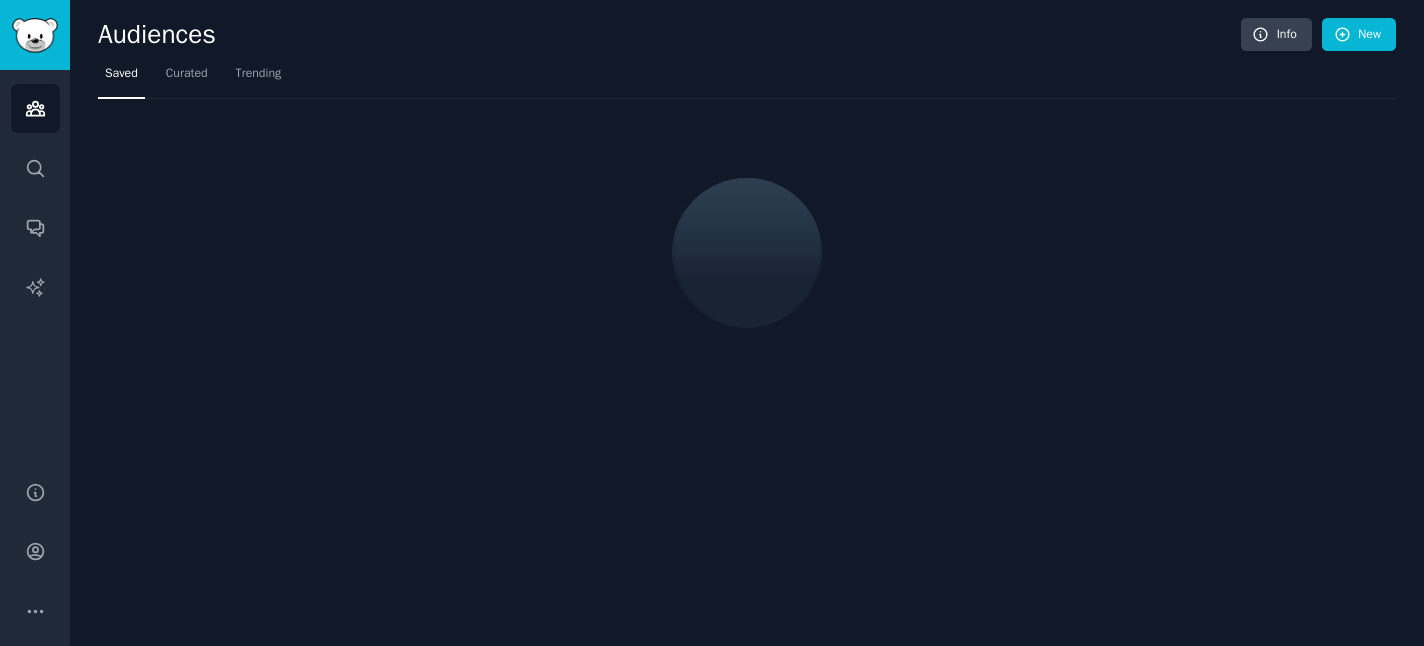 scroll, scrollTop: 0, scrollLeft: 0, axis: both 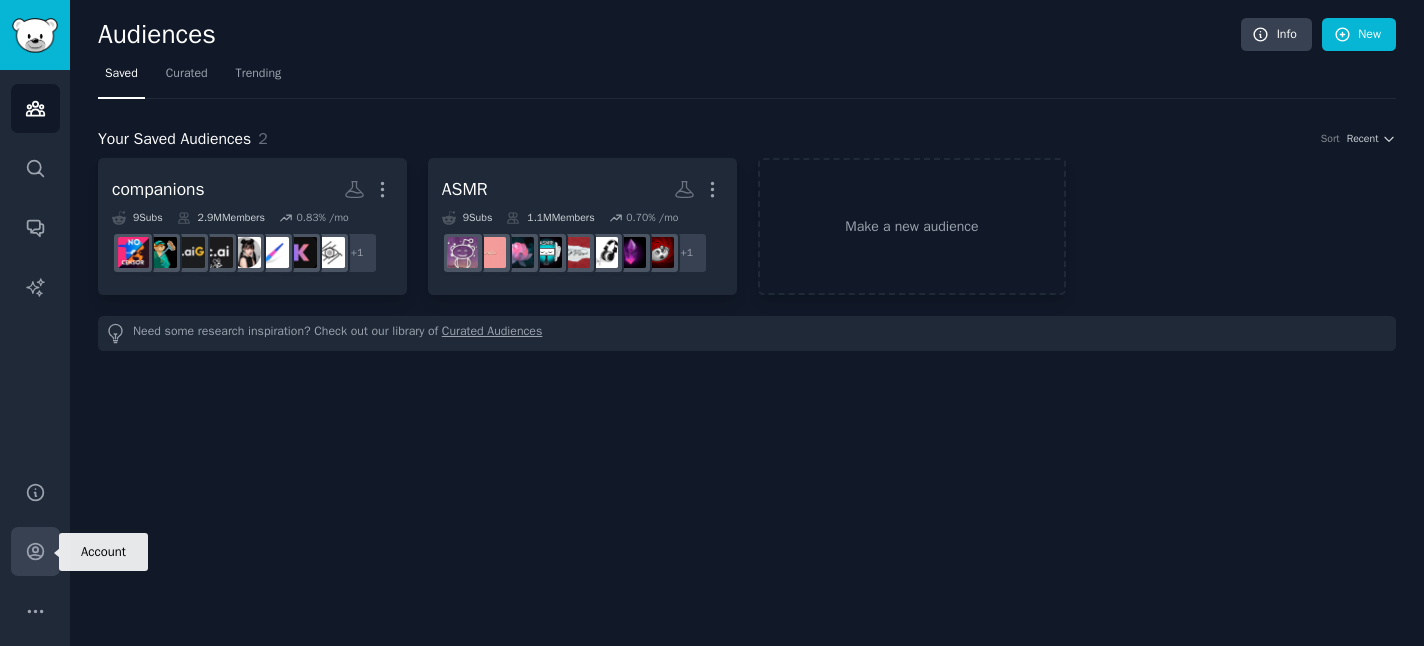 click on "Account" at bounding box center (35, 551) 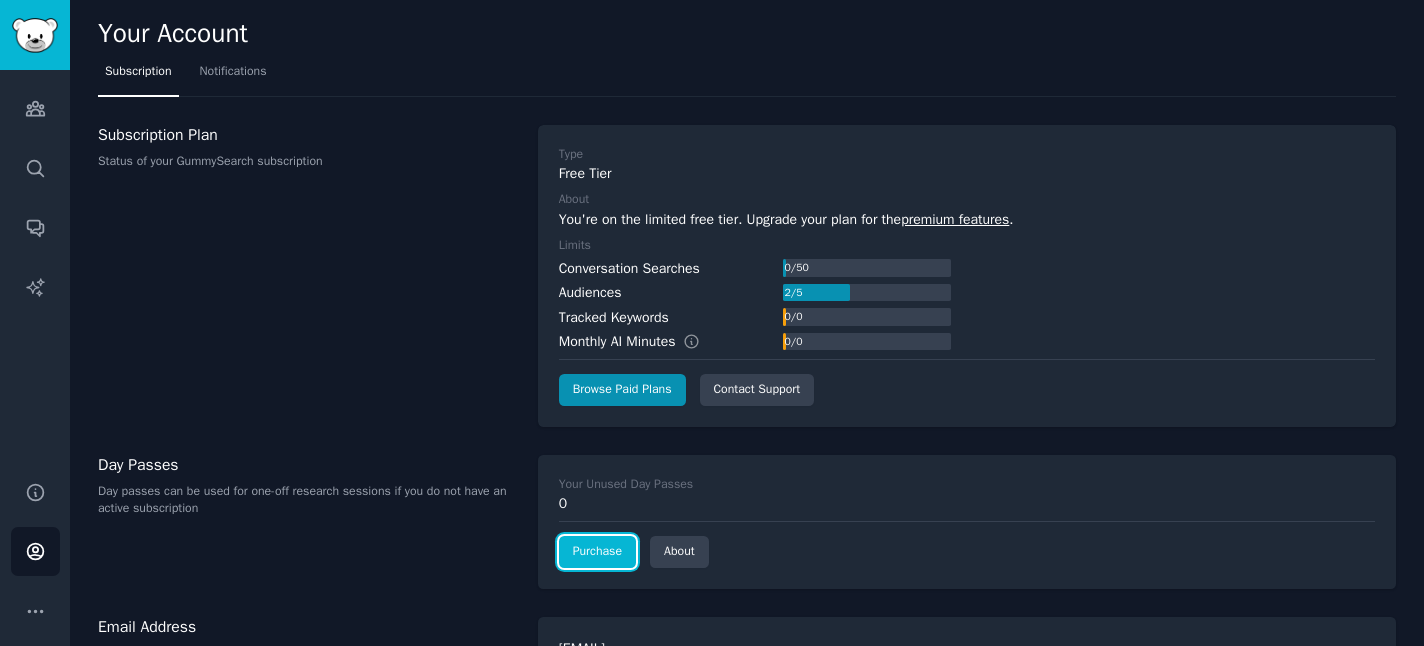 click on "Purchase" 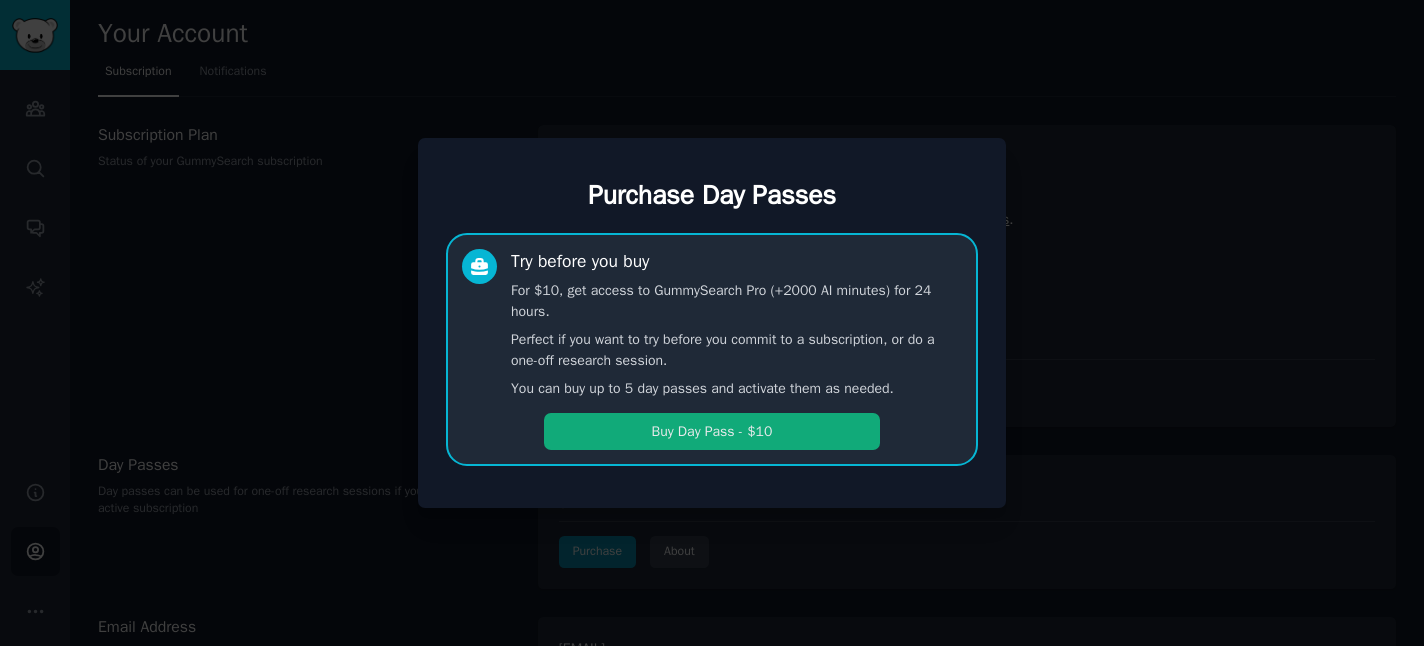 click on "Buy Day Pass - $10" at bounding box center (712, 431) 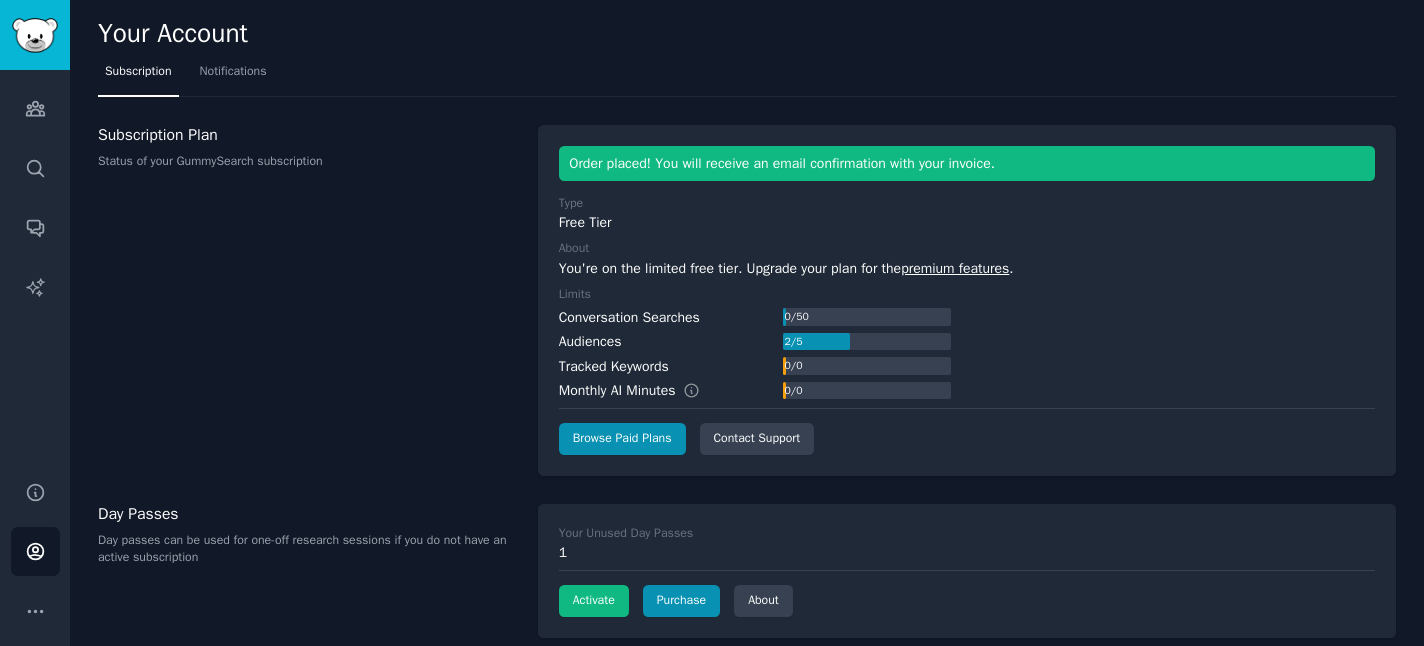 scroll, scrollTop: 0, scrollLeft: 0, axis: both 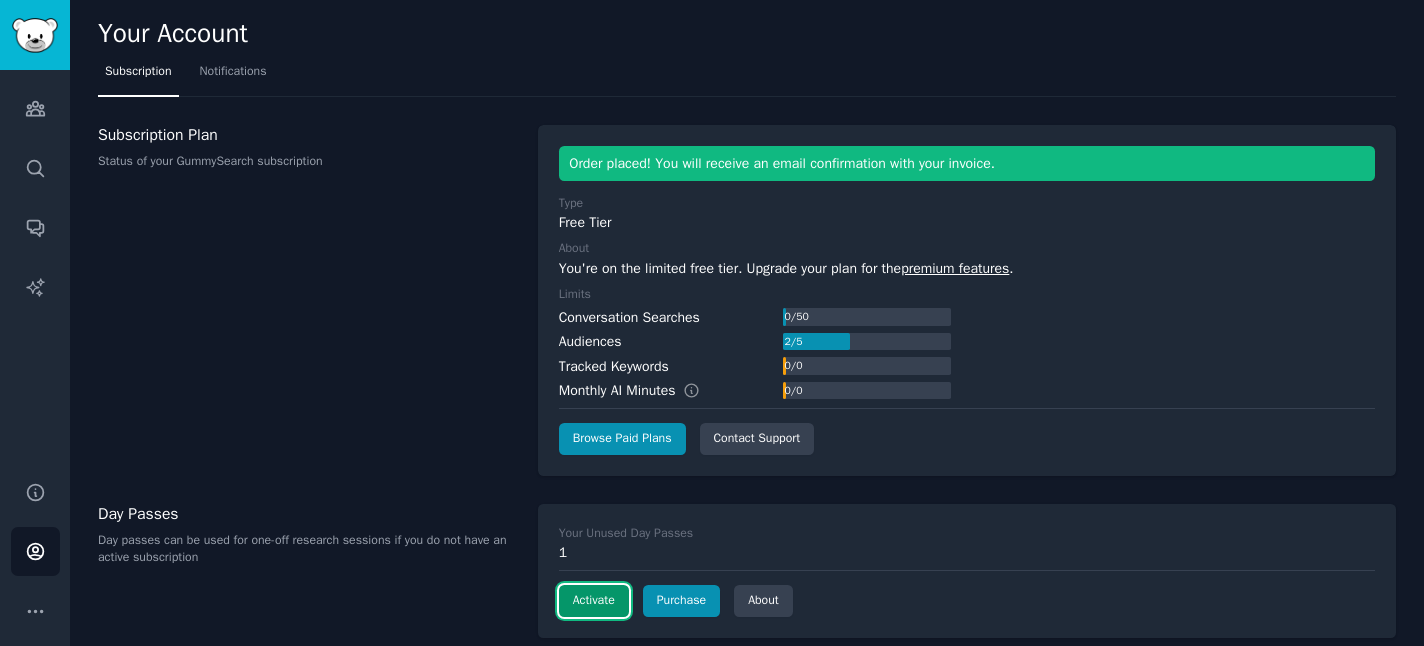 click on "Activate" at bounding box center (594, 601) 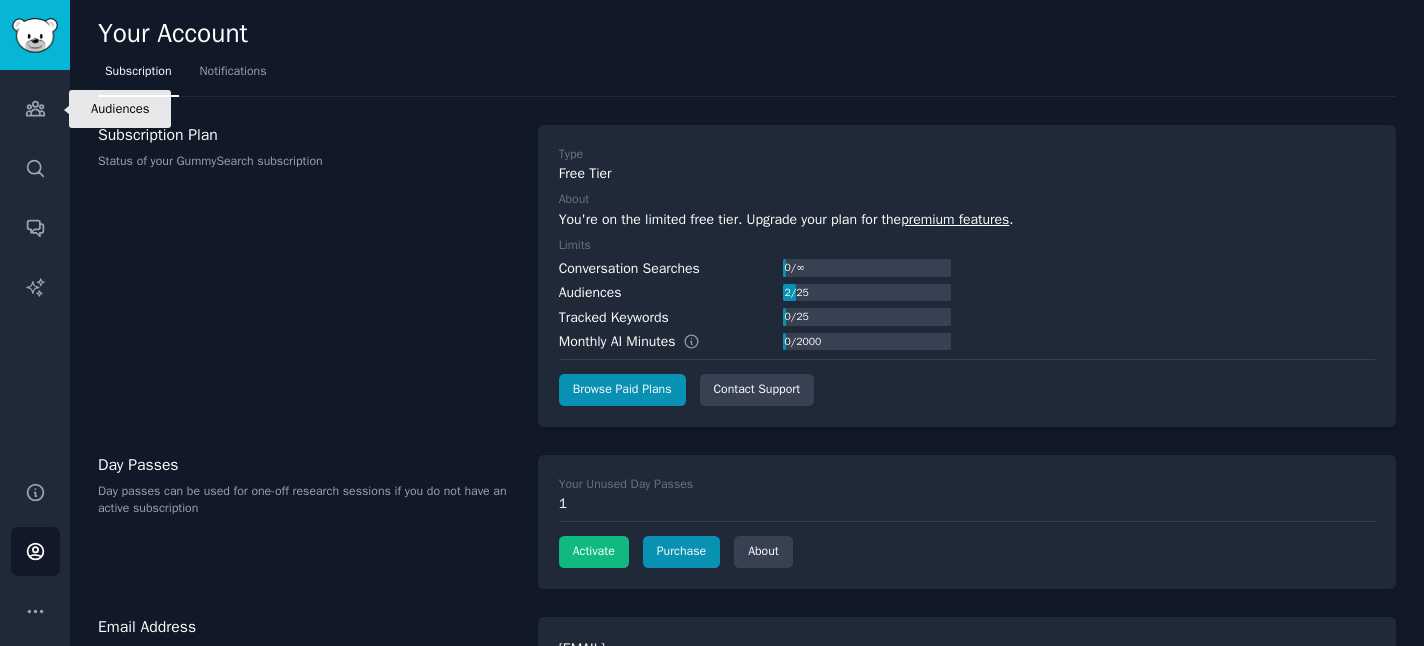 scroll, scrollTop: 0, scrollLeft: 0, axis: both 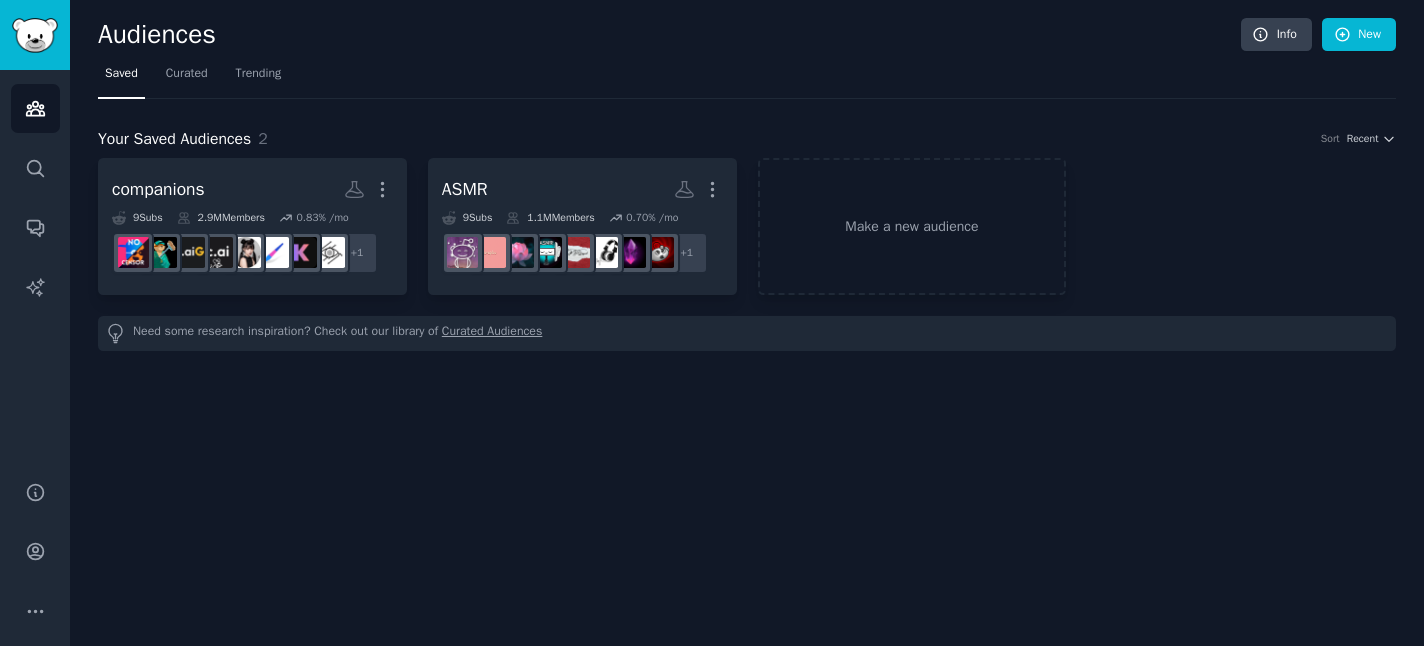 click on "Audiences Info New Saved Curated Trending Your Saved Audiences 2 Sort Recent companions More 9 Sub s 2.9M Members 0.83 % /mo r/BoycottCharacterAI + 1 ASMR More 9 Sub s 1.1M Members 0.70 % /mo r/asmr + 1 Make a new audience Need some research inspiration? Check out our library of Curated Audiences" 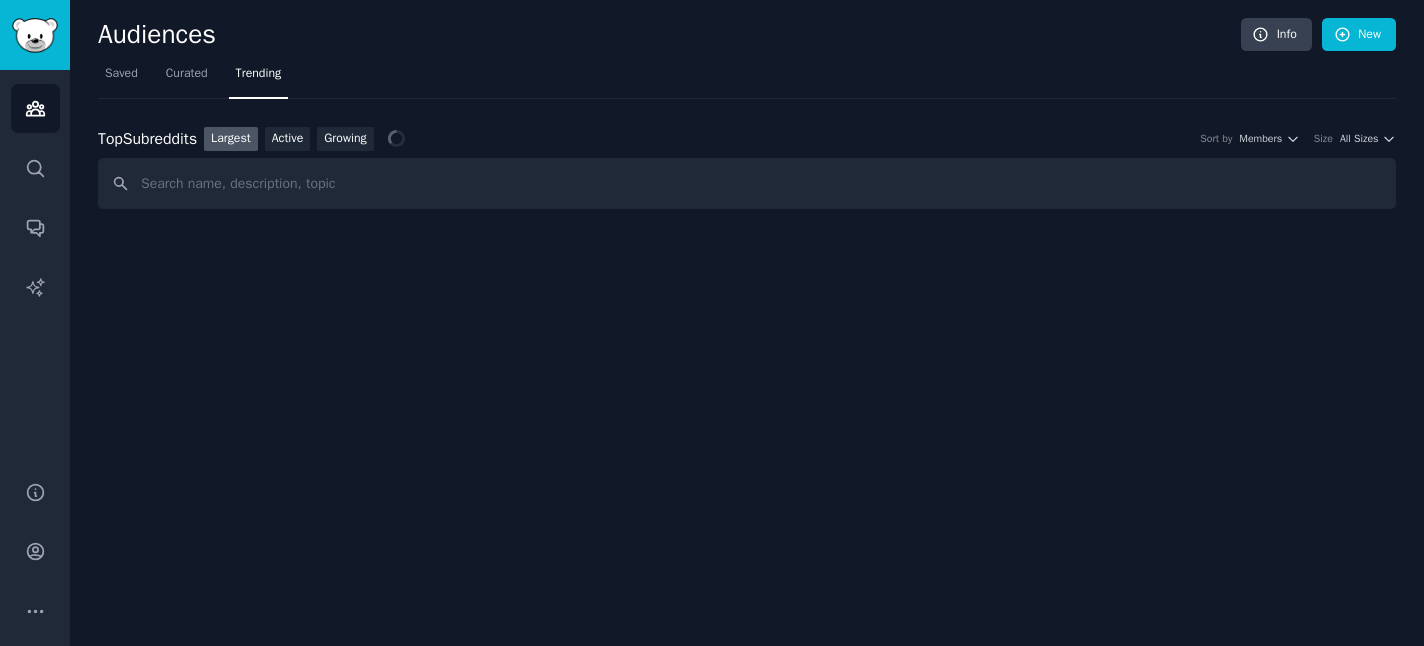 scroll, scrollTop: 0, scrollLeft: 0, axis: both 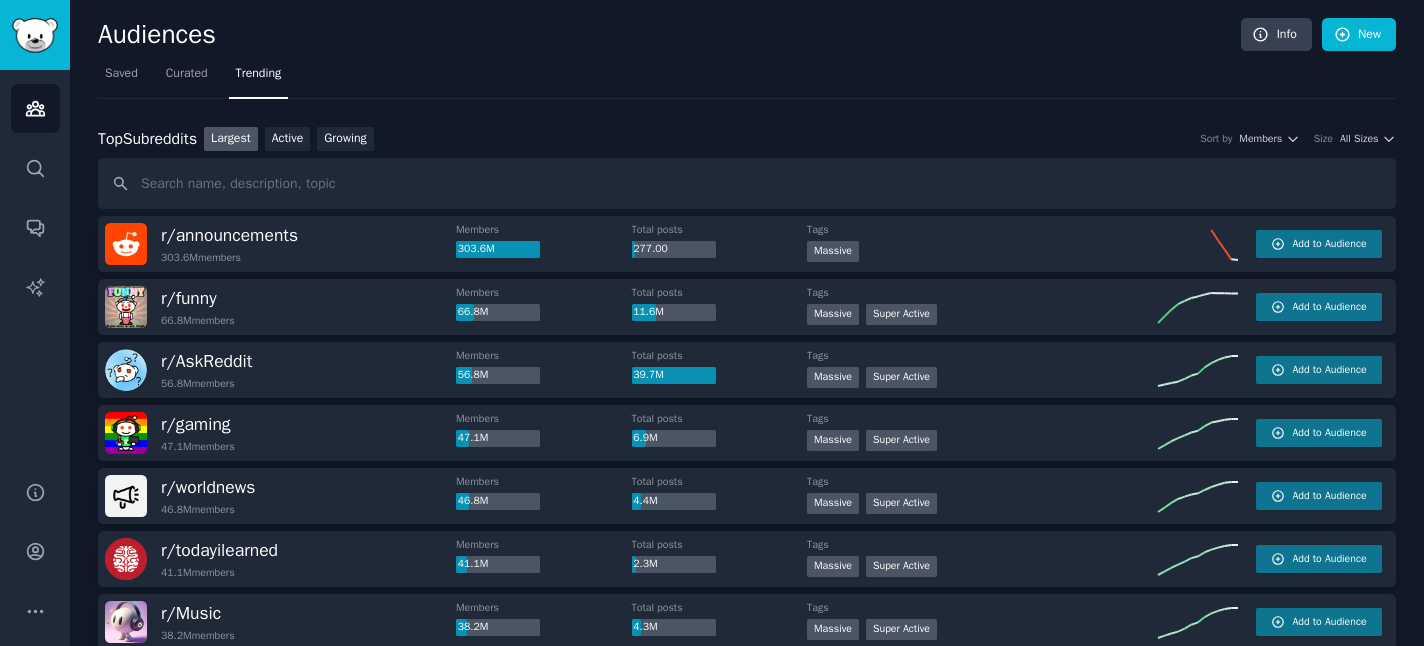 click on "Audiences Info New Saved Curated Trending Top   Subreddits Top Subreddits Largest Active Growing Sort by Members Size All Sizes r/ announcements 303.6M  members Members 303.6M Total posts 277.00 Tags Massive Add to Audience r/ funny 66.8M  members Members 66.8M Total posts 11.6M Tags Massive Super Active Add to Audience r/ AskReddit 56.8M  members Members 56.8M Total posts 39.7M Tags Massive Super Active Add to Audience r/ gaming 47.1M  members Members 47.1M Total posts 6.9M Tags Massive Super Active Add to Audience r/ worldnews 46.8M  members Members 46.8M Total posts 4.4M Tags Massive Super Active Add to Audience r/ todayilearned 41.1M  members Members 41.1M Total posts 2.3M Tags Massive Super Active Add to Audience r/ Music 38.2M  members Members 38.2M Total posts 4.3M Tags Massive Super Active Add to Audience r/ aww 37.6M  members Members 37.6M Total posts 6.7M Tags Massive Super Active Add to Audience r/ movies 36.8M  members Members 36.8M Total posts 2.8M Tags Massive Super Active Add to Audience r/ r/" 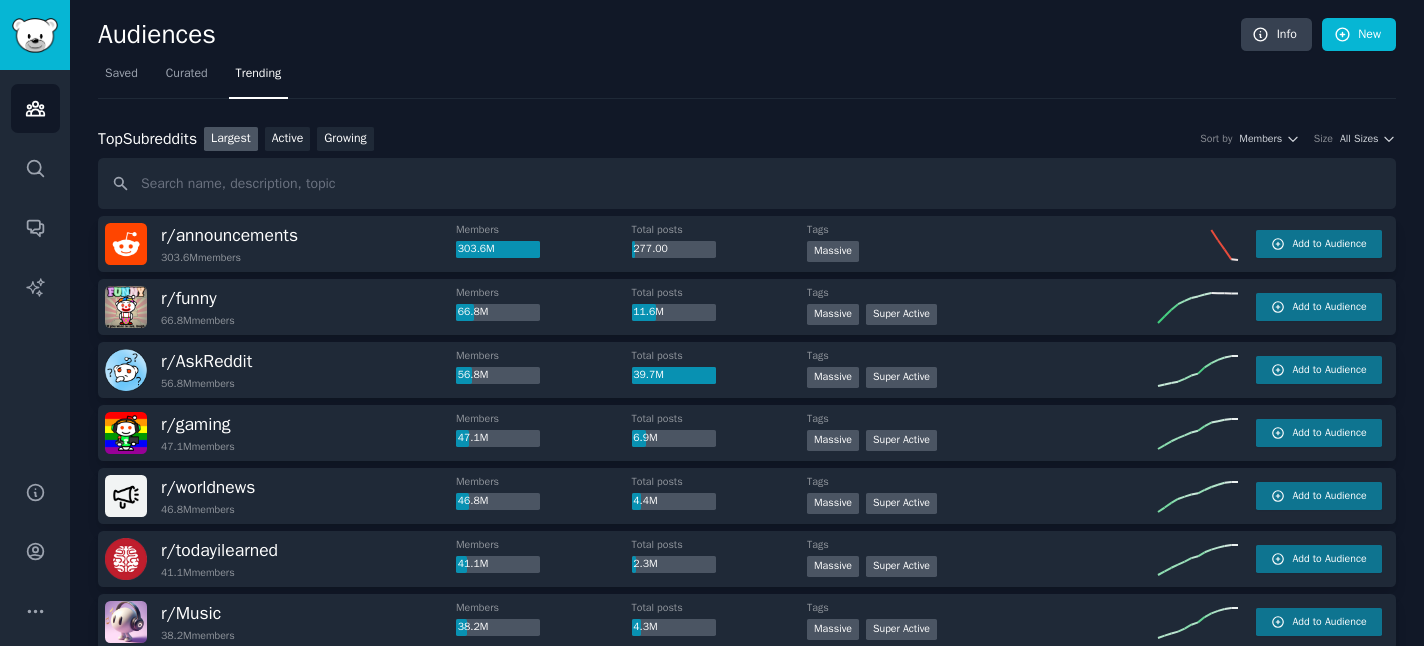 click on "Saved Curated Trending" at bounding box center (747, 78) 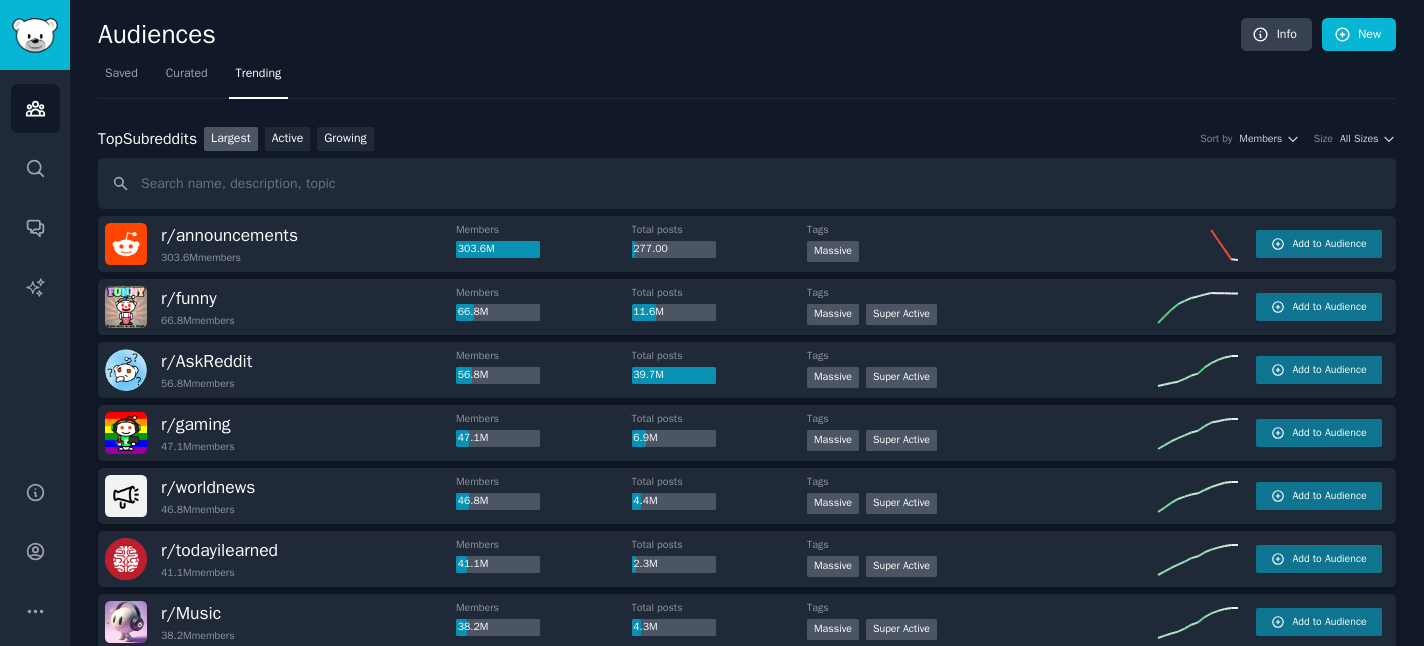 click on "Top   Subreddits Top Subreddits Largest Active Growing Sort by Members Size All Sizes" at bounding box center [747, 139] 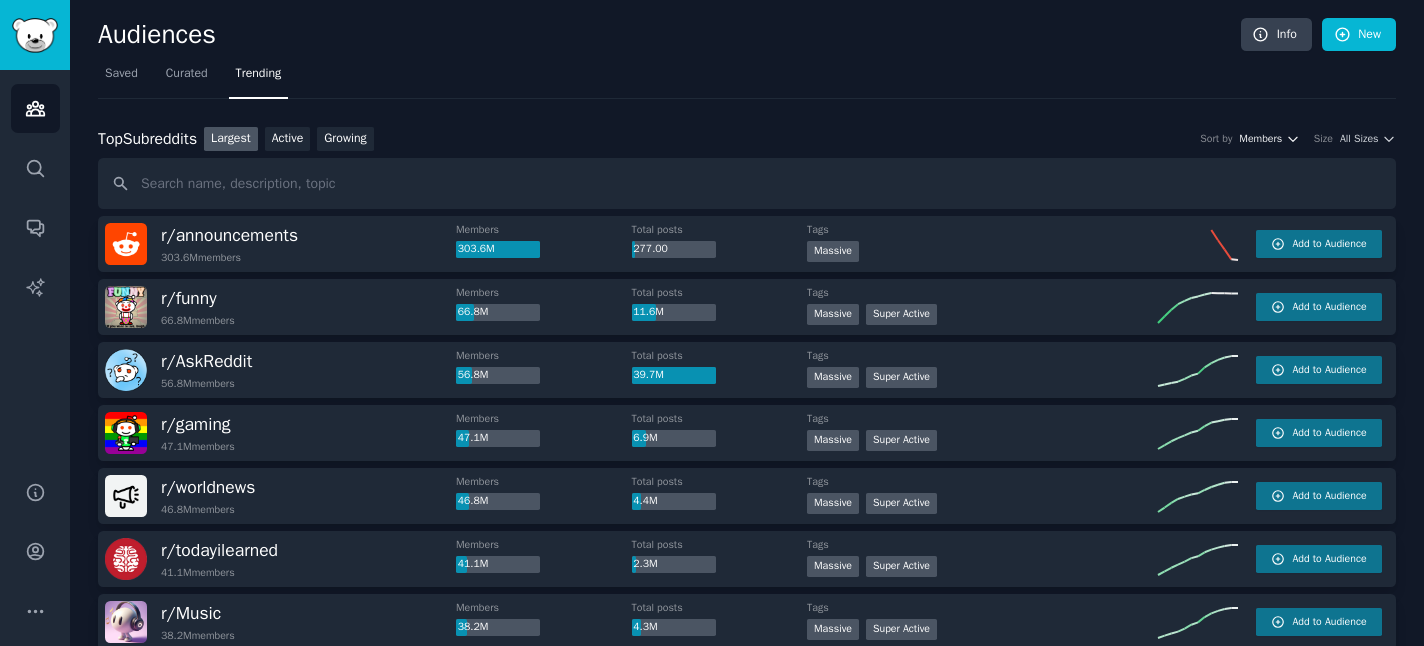 click on "Members" at bounding box center [1260, 139] 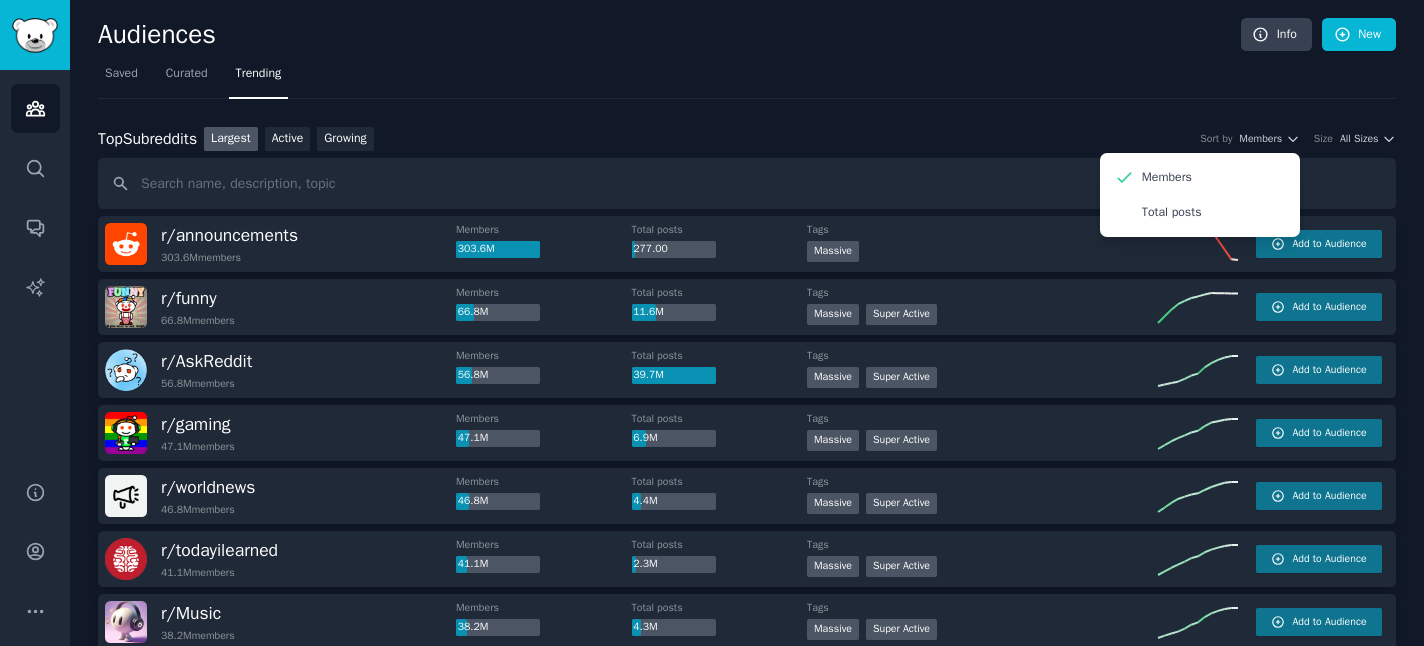 click on "Saved Curated Trending" at bounding box center (747, 78) 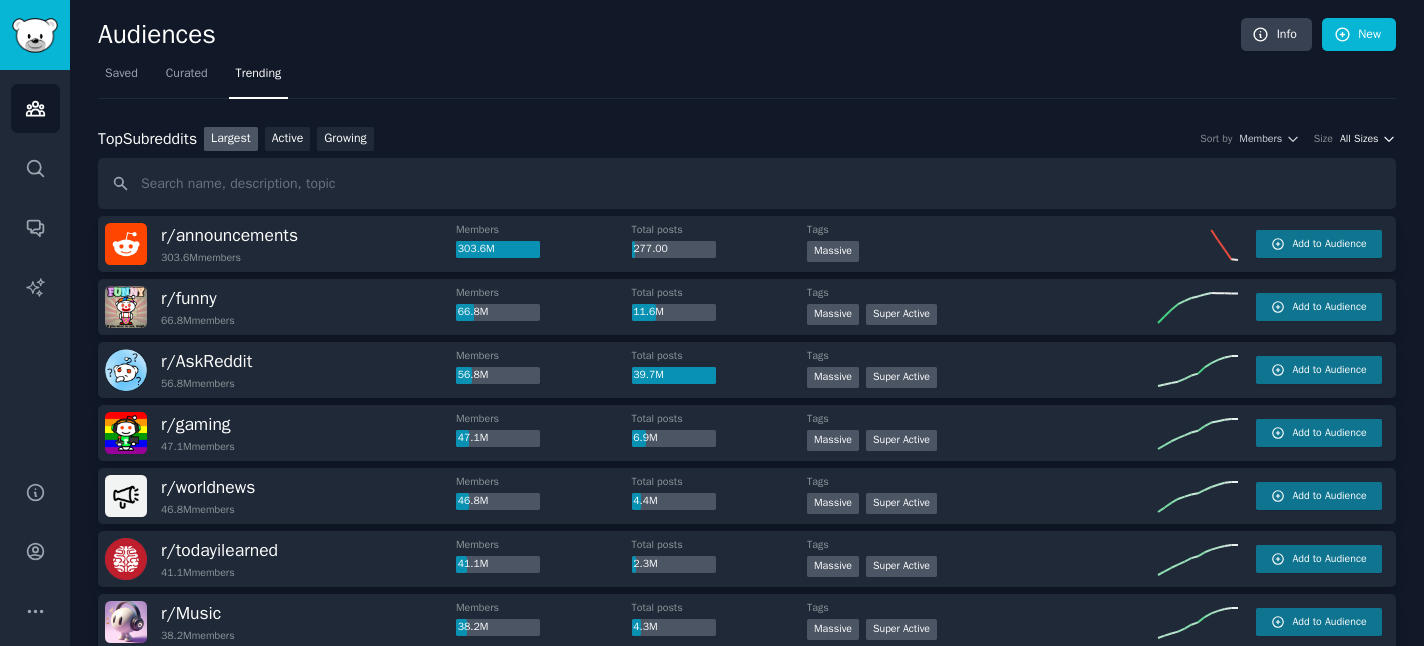 click on "All Sizes" at bounding box center [1359, 139] 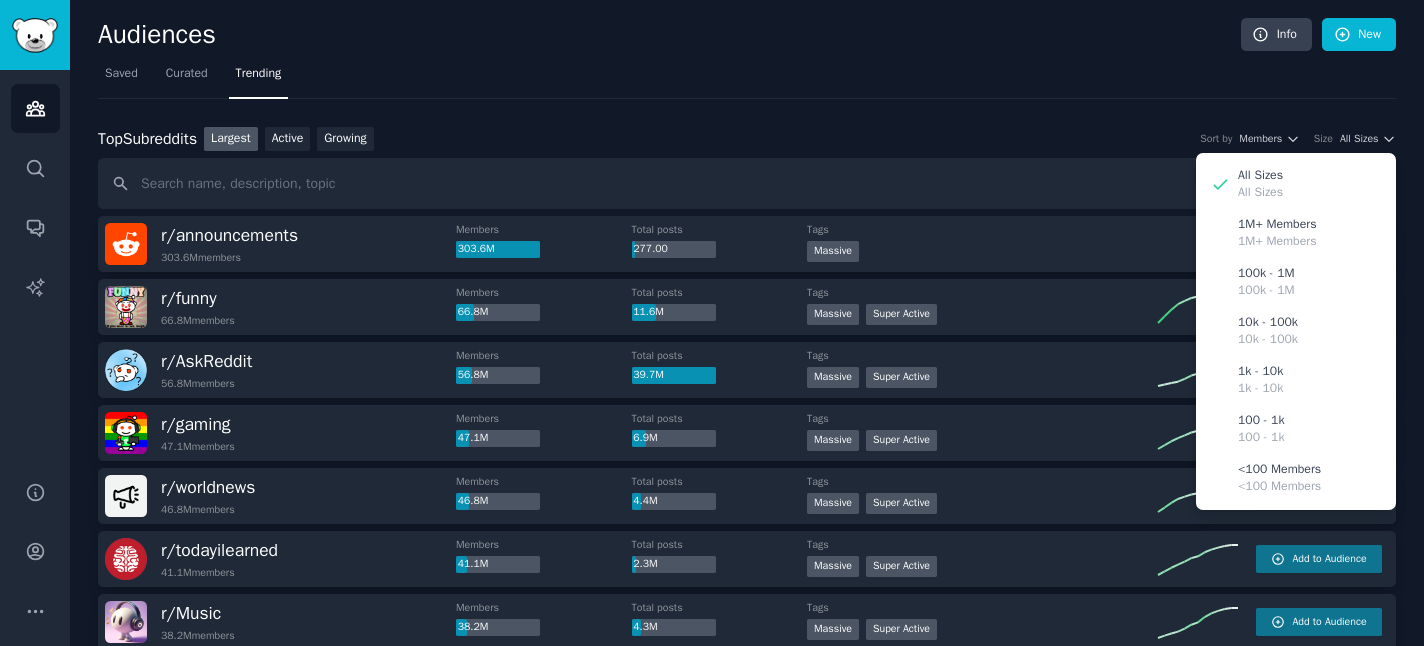 click on "Audiences Info New" at bounding box center [747, 38] 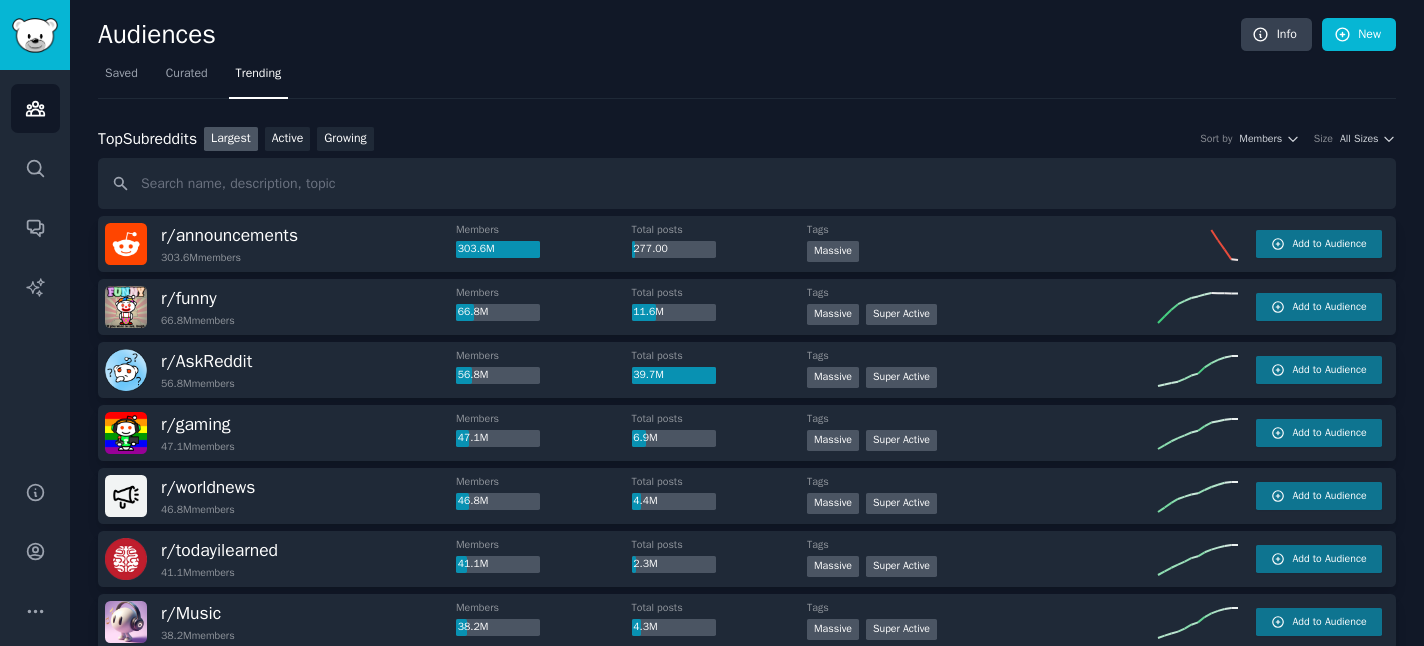 click on "Audiences Info New" at bounding box center (747, 38) 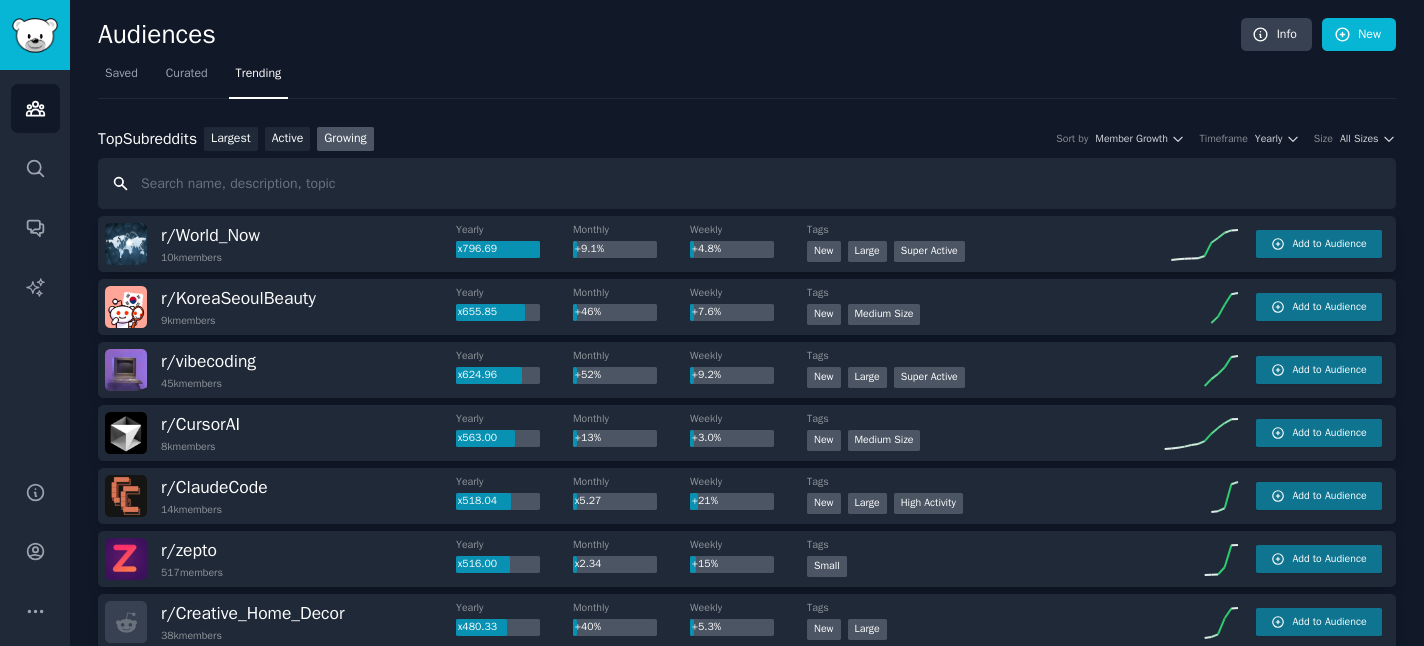 scroll, scrollTop: 0, scrollLeft: 0, axis: both 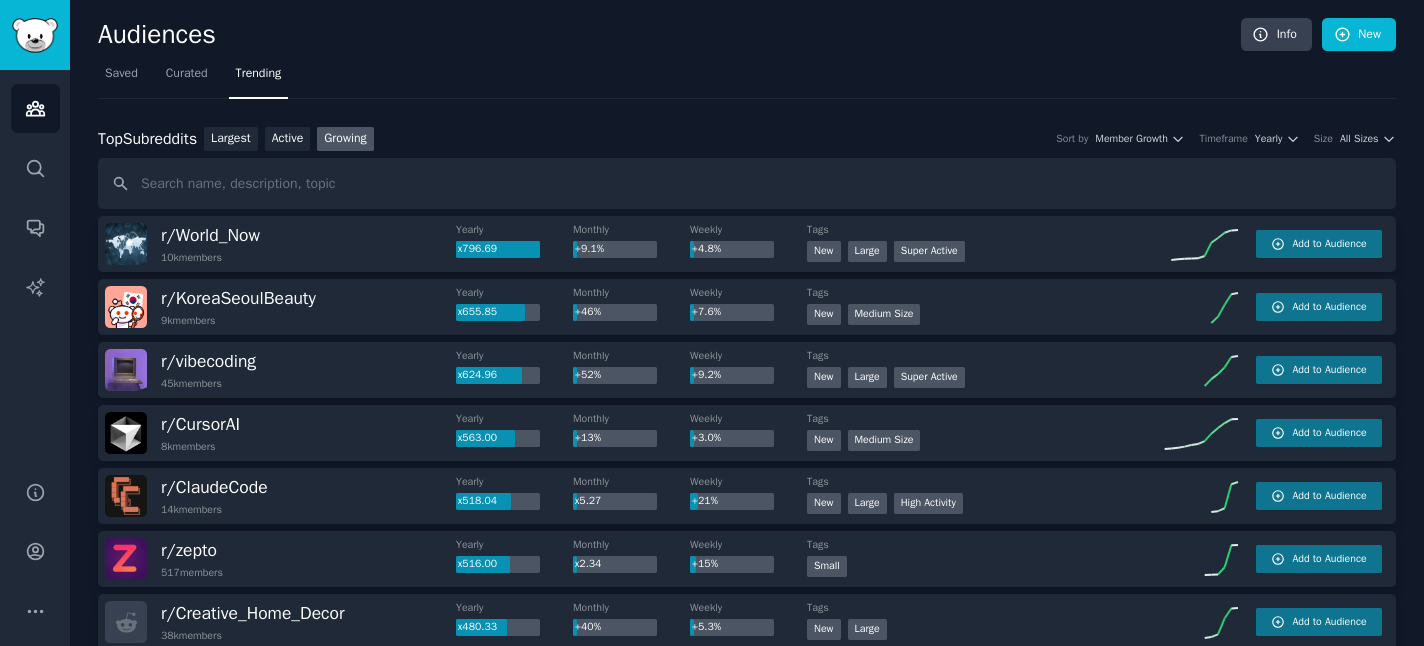 click on "Audiences" at bounding box center [669, 35] 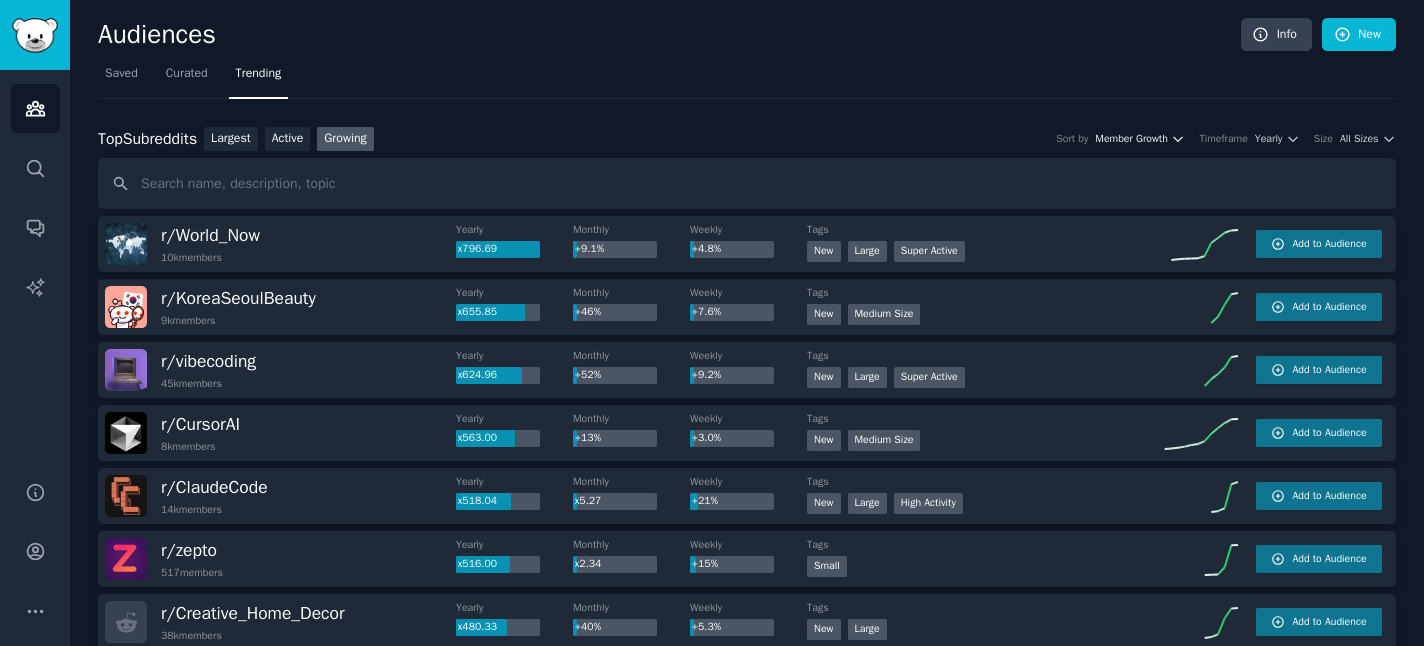 click on "Member Growth" at bounding box center [1131, 139] 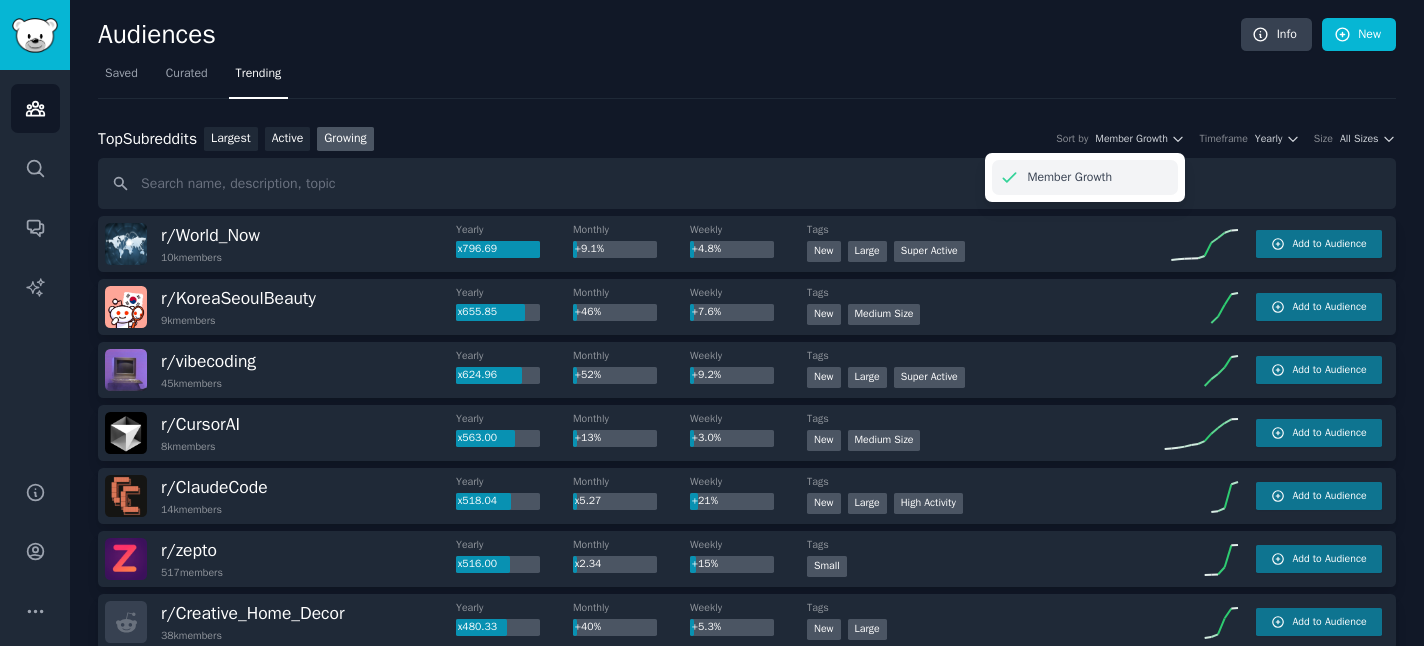 click on "Member Growth" at bounding box center [1085, 177] 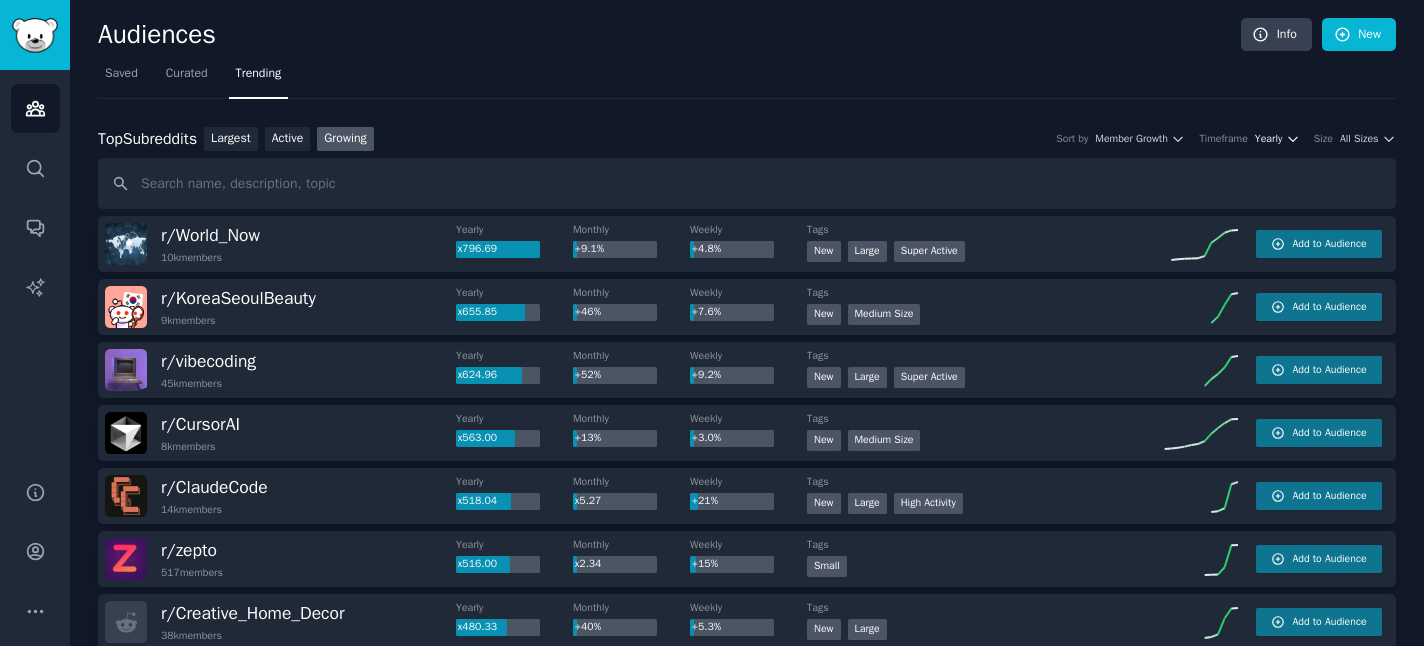 click on "Yearly" at bounding box center (1268, 139) 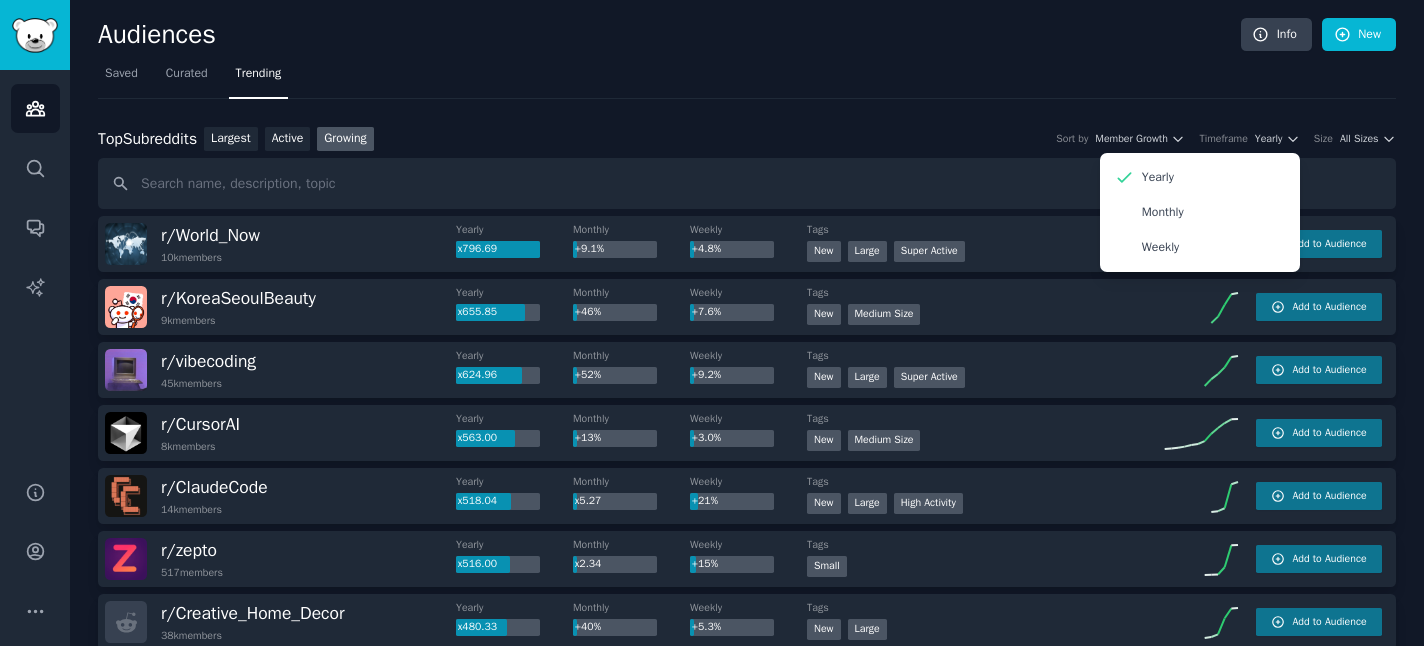 click on "Saved Curated Trending" at bounding box center [747, 78] 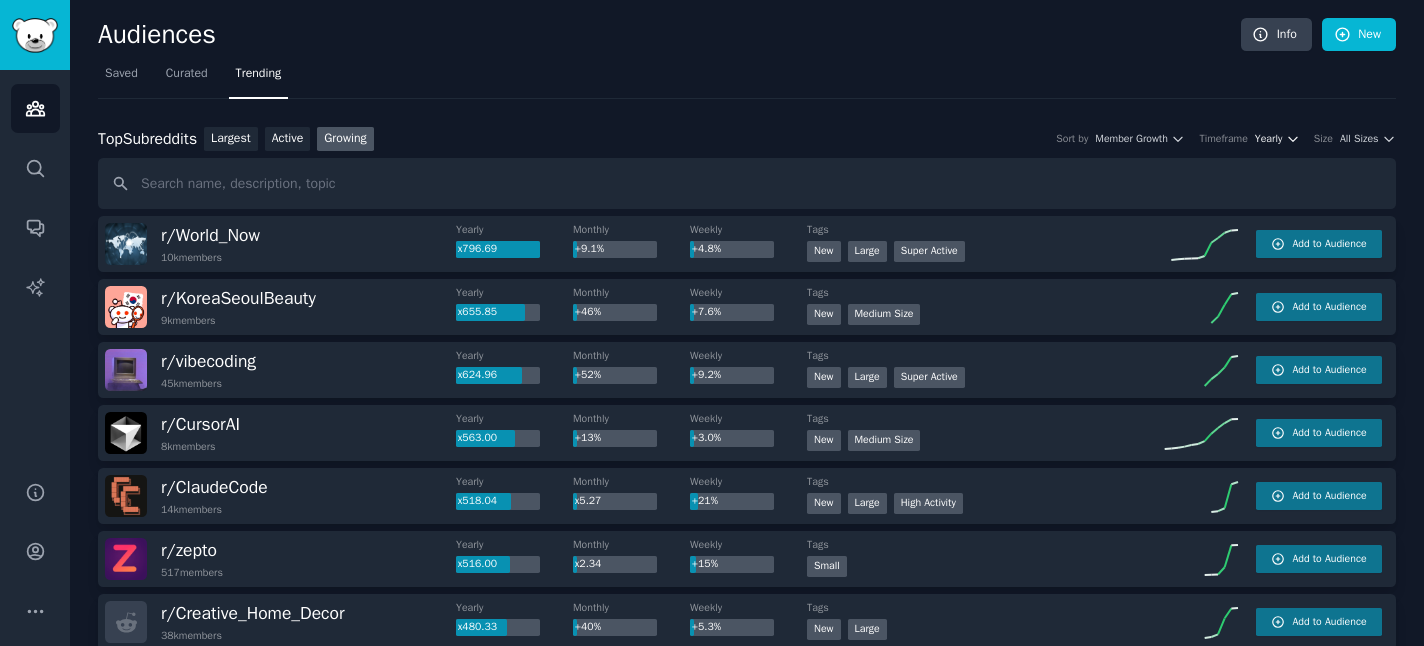 click on "Yearly" at bounding box center [1277, 139] 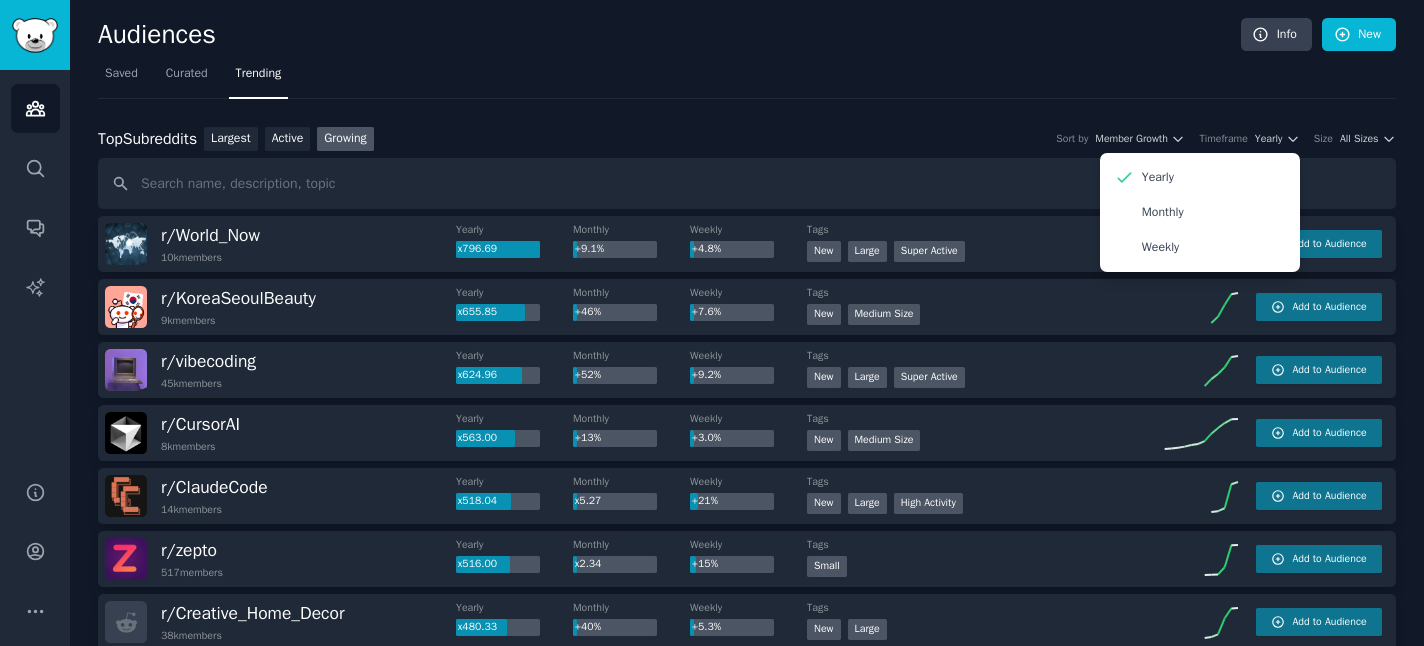 click on "Saved Curated Trending" at bounding box center [747, 78] 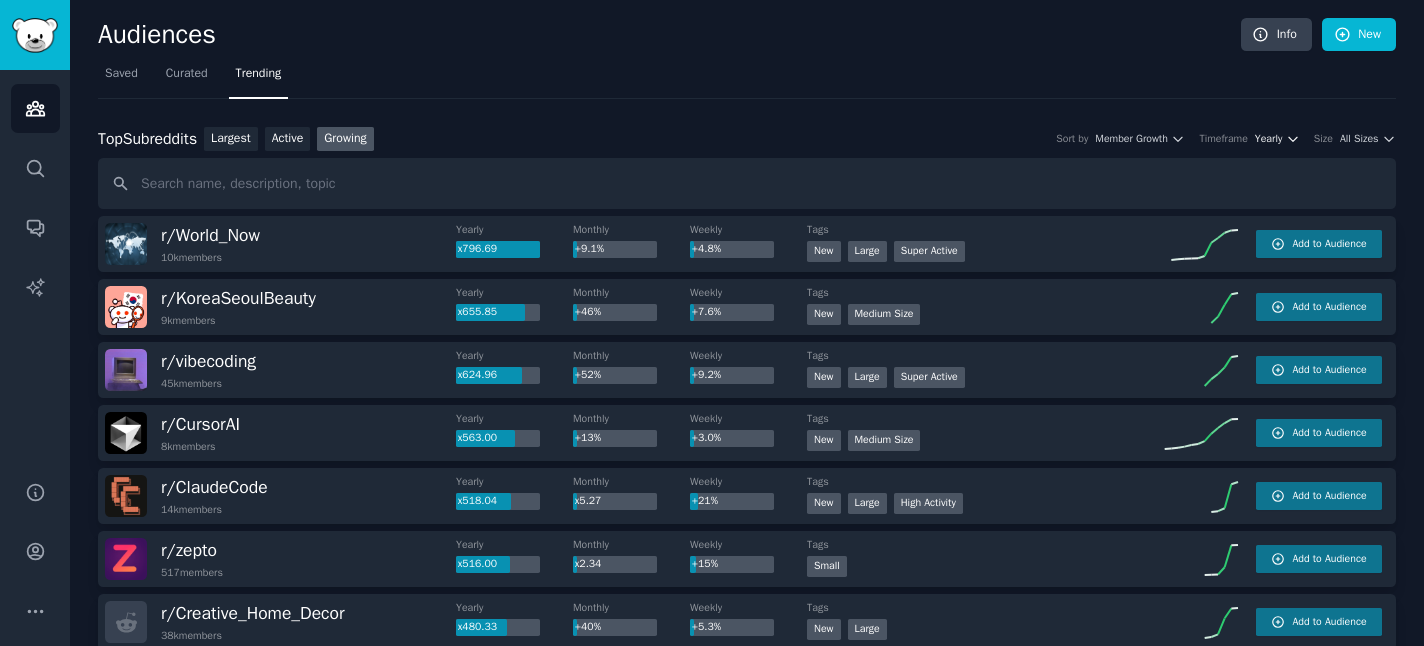 click on "Yearly" at bounding box center [1277, 139] 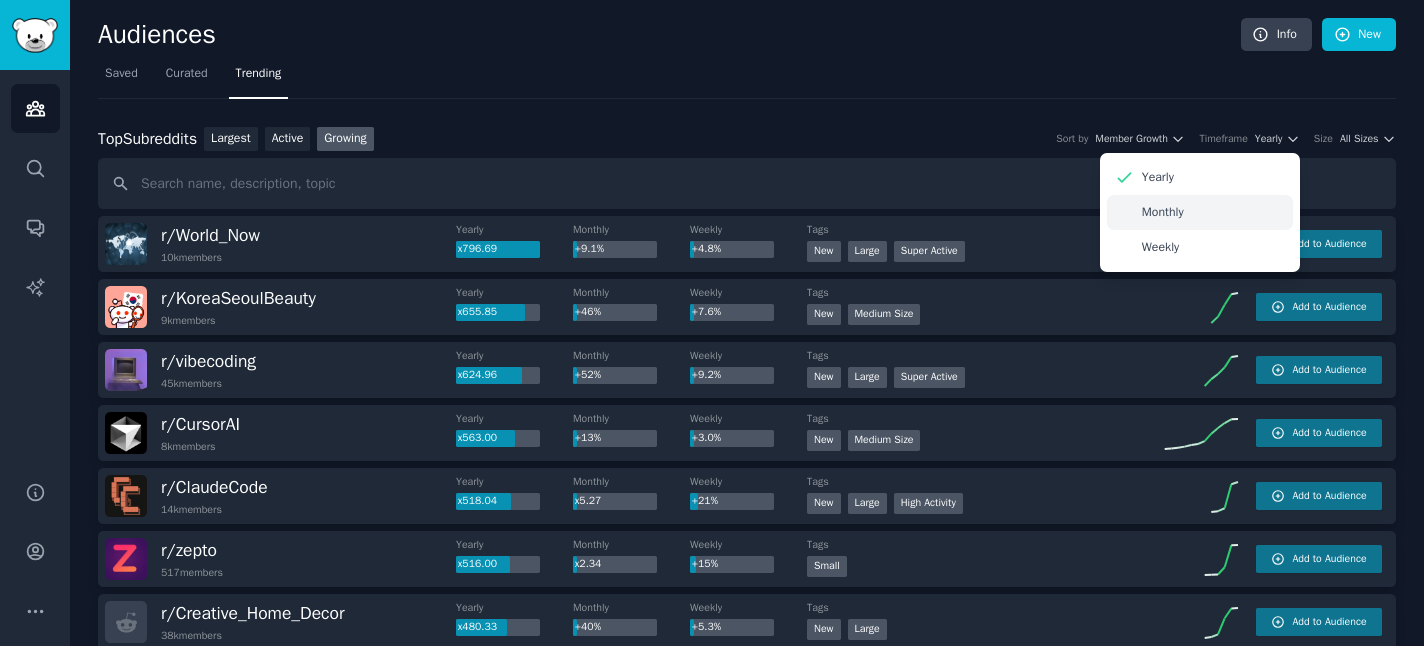click on "Monthly" at bounding box center (1200, 212) 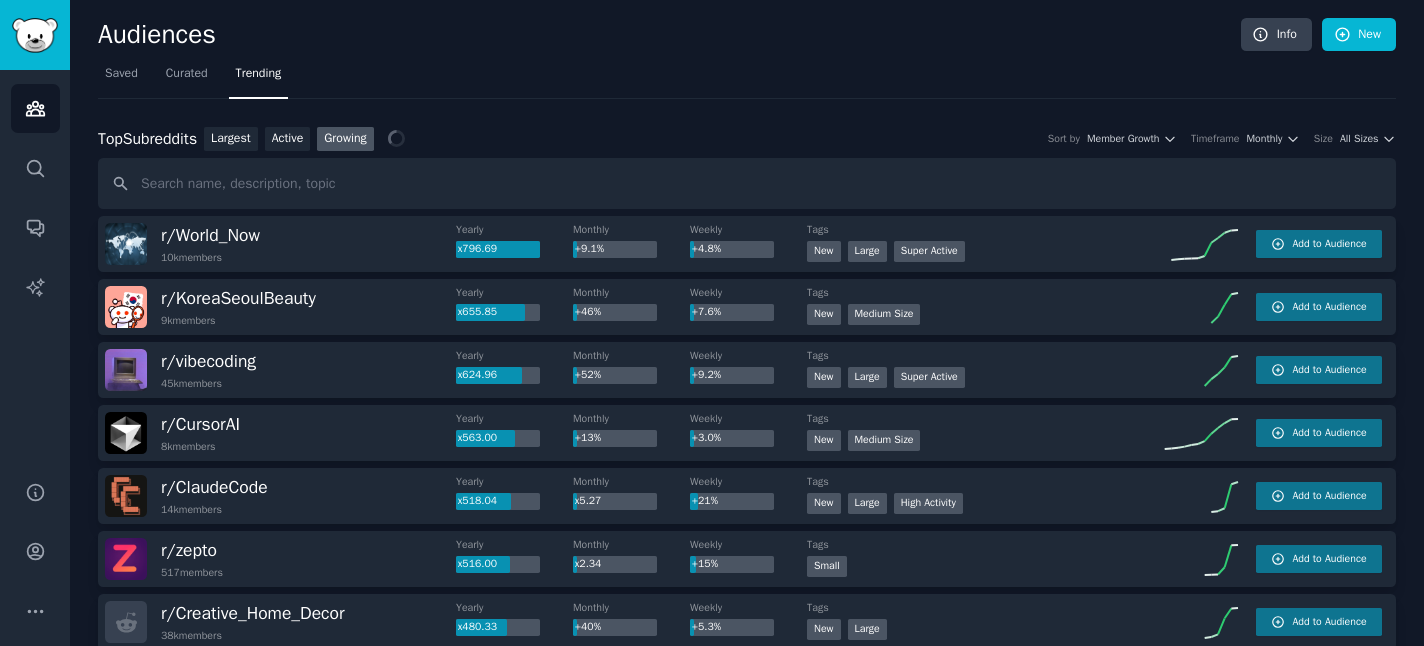 click on "Saved Curated Trending" at bounding box center (747, 78) 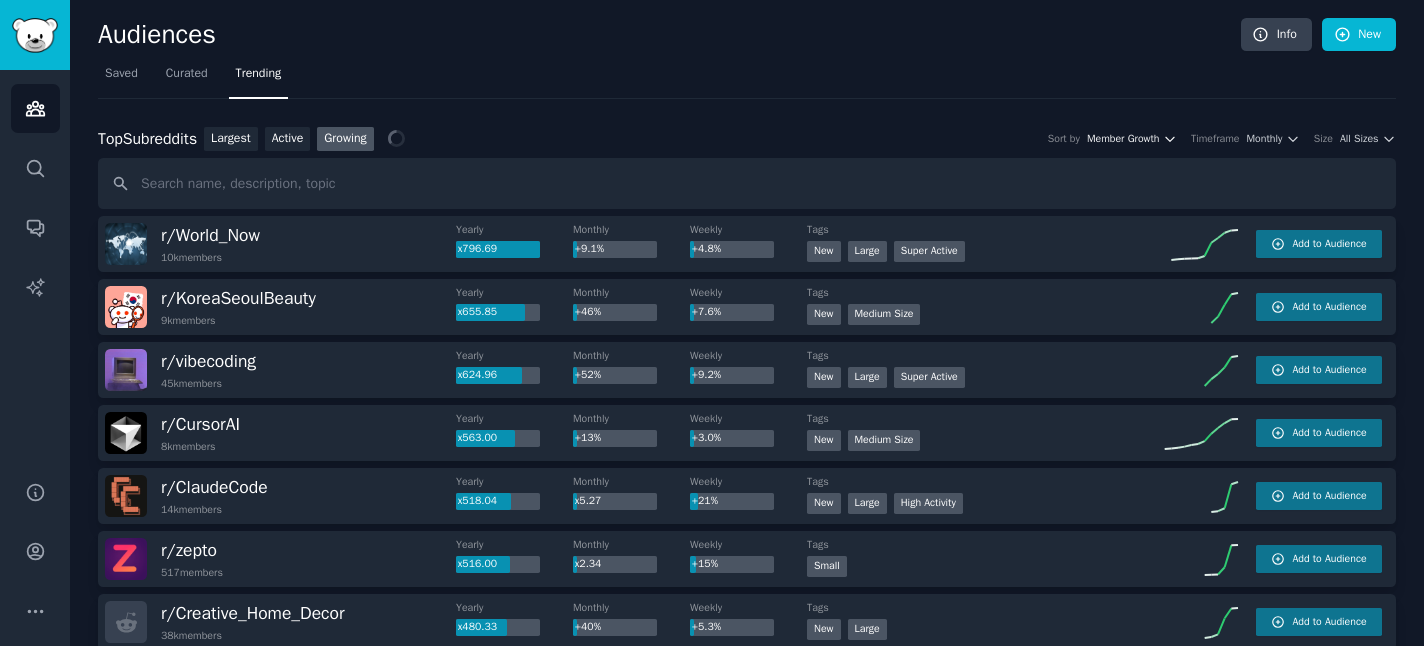 click on "Member Growth" at bounding box center [1123, 139] 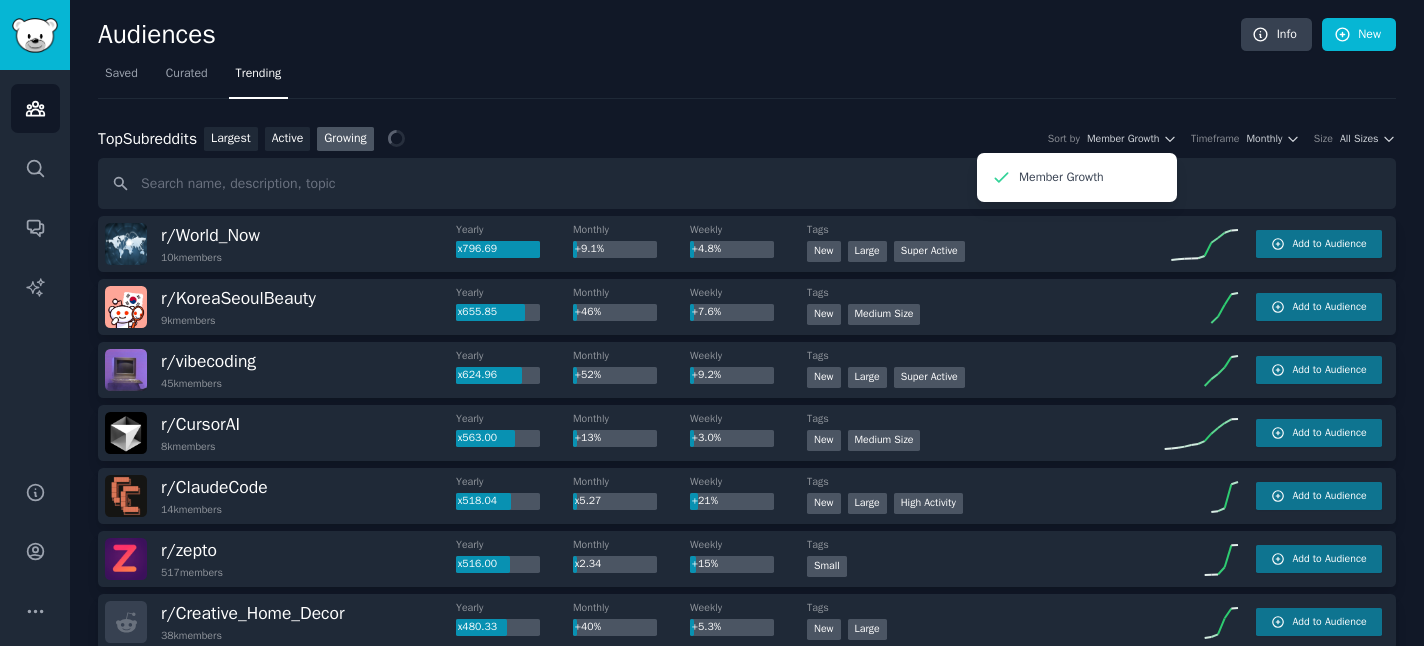 click on "Top Subreddits Top Subreddits Largest Active Growing Sort by Member Growth Member Growth Timeframe Monthly Size All Sizes r/ World_Now 10k members Yearly x796.69 Monthly +9.1% Weekly +4.8% Tags New Large Super Active Add to Audience r/ [COUNTRY][CITY]Beauty 9k members Yearly x655.85 Monthly +46% Weekly +7.6% Tags New Medium Size Add to Audience r/ vibecoding 45k members Yearly x624.96 Monthly +52% Weekly +9.2% Tags New Large Super Active Add to Audience r/ CursorAI 8k members Yearly x563.00 Monthly +13% Weekly +3.0% Tags New Medium Size Add to Audience r/ ClaudeCode 14k members Yearly x518.04 Monthly x5.27 Weekly +21% Tags New Large High Activity Add to Audience r/ zepto 517 members Yearly x516.00 Monthly x2.34 Weekly +15% Tags Small Add to Audience r/ Creative_Home_Decor 38k members Yearly x480.33 Monthly +40% Weekly +5.3% Tags New Large Add to Audience r/ Build_AI_Agents 864 members Yearly x431.00 Monthly x6.08 Weekly x2.13 Tags New Small Add to Audience r/ gothgirlfashion 61k members Yearly x329.72" at bounding box center (747, 1943) 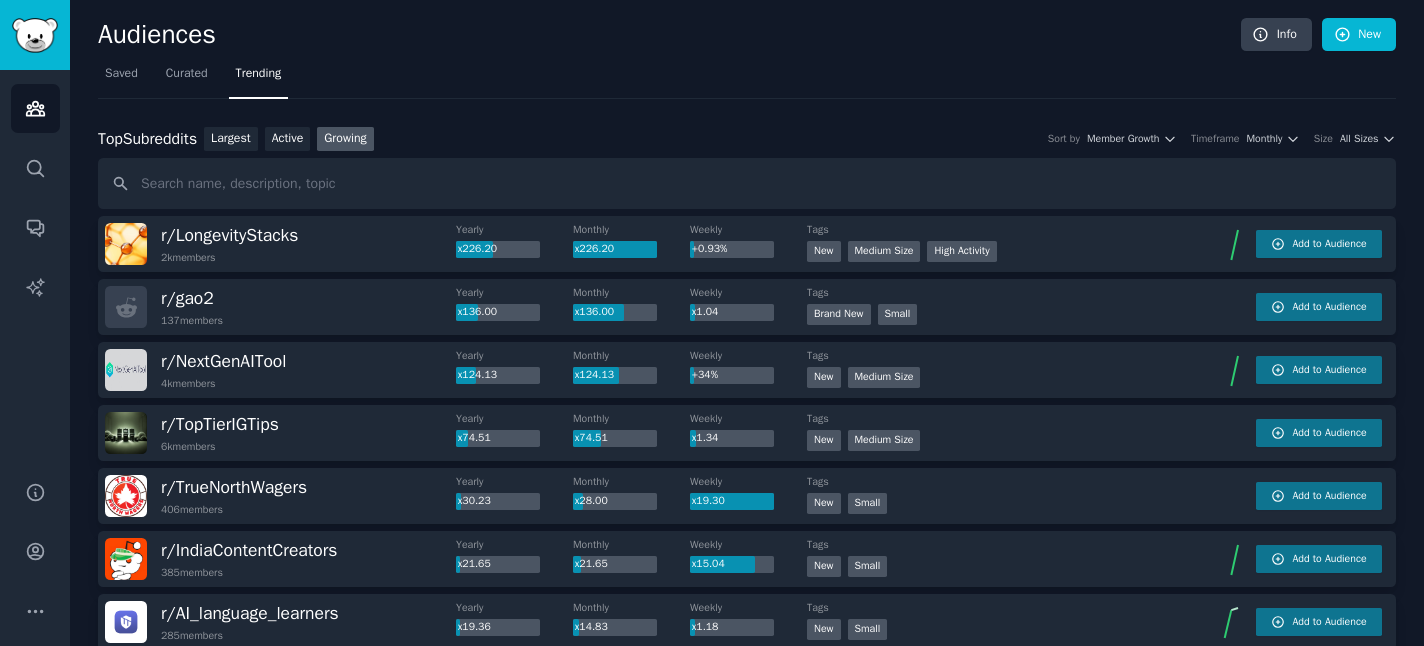 click on "Top Subreddits Top Subreddits Largest Active Growing Sort by Member Growth Timeframe Monthly Size All Sizes r/ LongevityStacks 2k members Yearly x226.20 Monthly x226.20 Weekly +0.93% Tags New Medium Size High Activity Add to Audience r/ gao2 137 members Yearly x136.00 Monthly x136.00 Weekly x1.04 Tags Brand New Small Add to Audience r/ NextGenAITool 4k members Yearly x124.13 Monthly x124.13 Weekly +34% Tags New Medium Size Add to Audience r/ TopTierIGTips 6k members Yearly x74.51 Monthly x74.51 Weekly x1.34 Tags New Medium Size Add to Audience r/ TrueNorthWagers 406 members Yearly x30.23 Monthly x28.00 Weekly x19.30 Tags New Small Add to Audience r/ IndiaContentCreators 385 members Yearly x21.65 Monthly x21.65 Weekly x15.04 Tags New Small Add to Audience r/ AI_language_learners 285 members Yearly x19.36 Monthly x14.83 Weekly x1.18 Tags New Small Add to Audience r/ ProductManagement_IN 866 members Yearly x13.20 Monthly x13.20 Weekly x1.01 Tags New Small Add to Audience r/ AIxProduct 379 members Tags" at bounding box center [747, 1783] 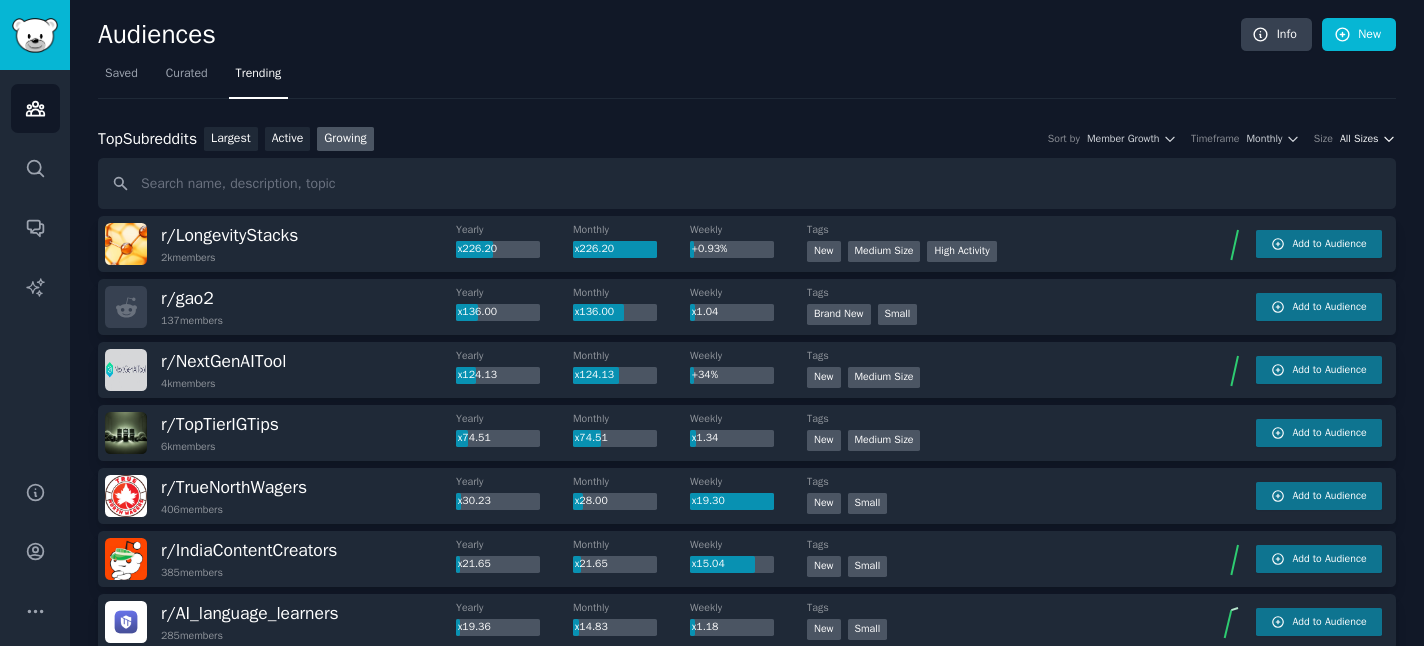 click on "All Sizes" at bounding box center [1368, 139] 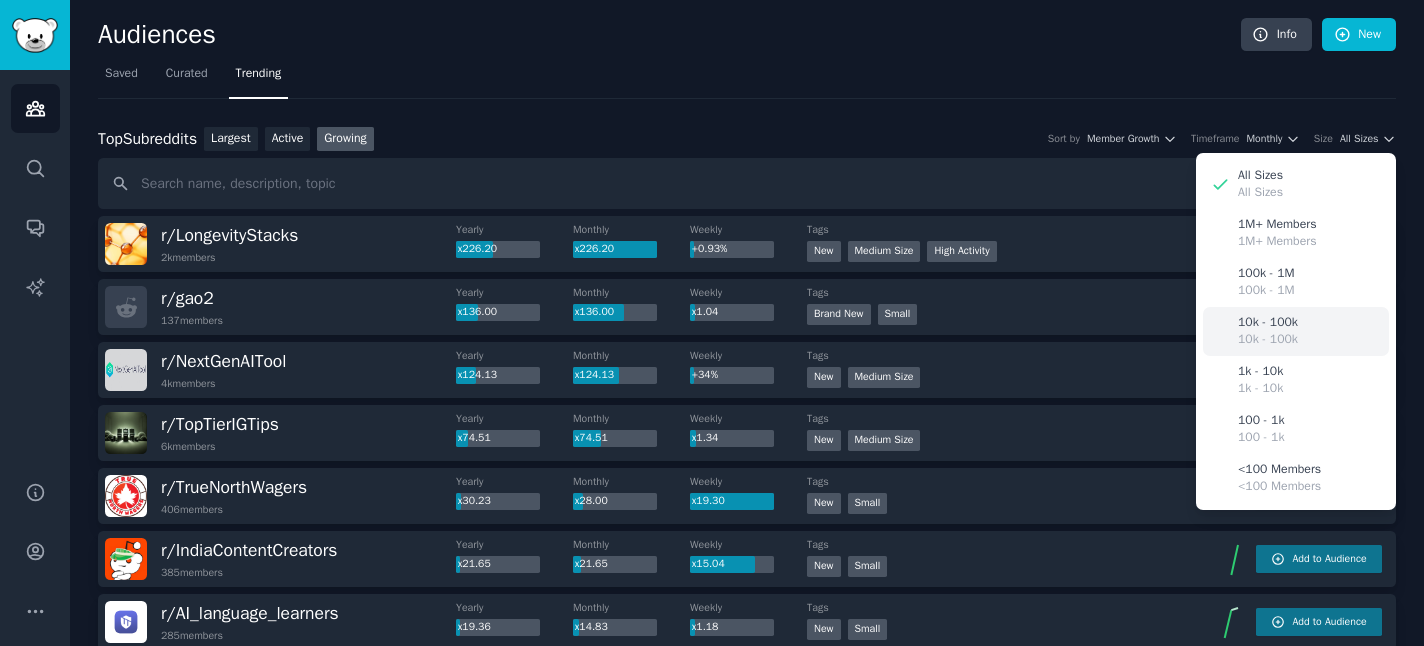 click on "10k - 100k 10k - 100k" at bounding box center (1296, 331) 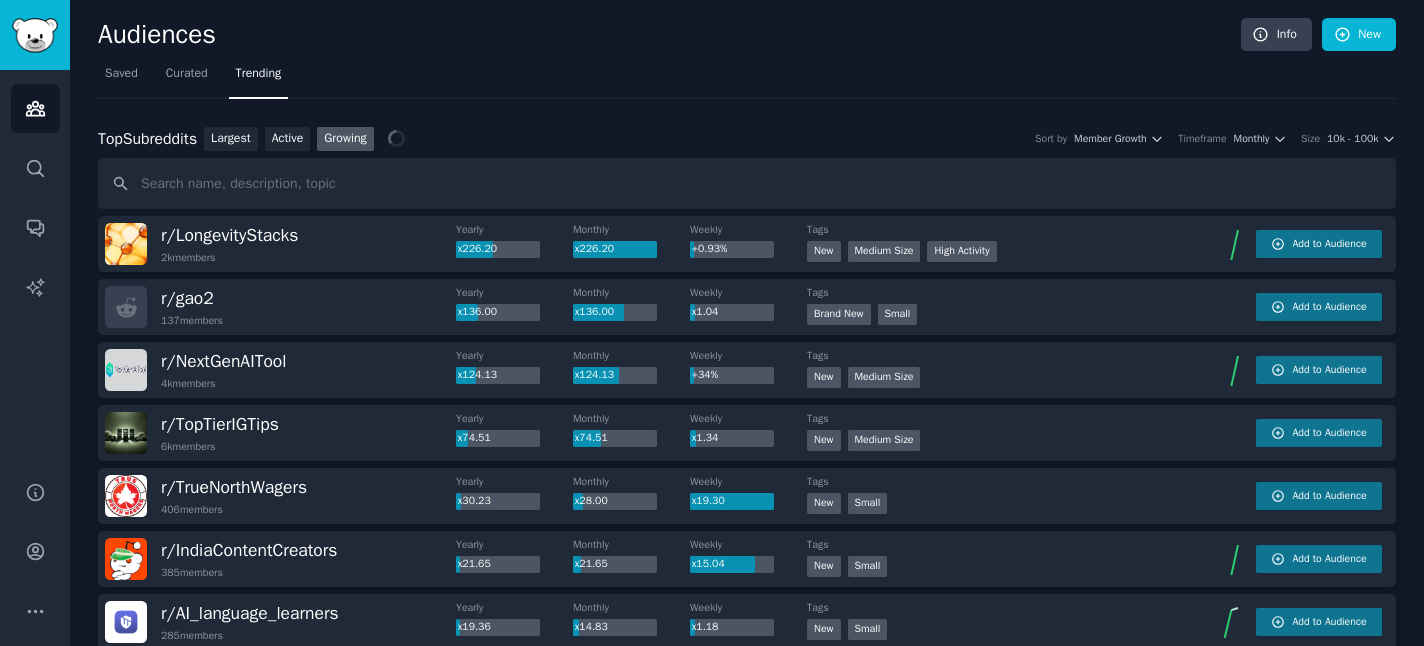 click on "Saved Curated Trending" at bounding box center [747, 78] 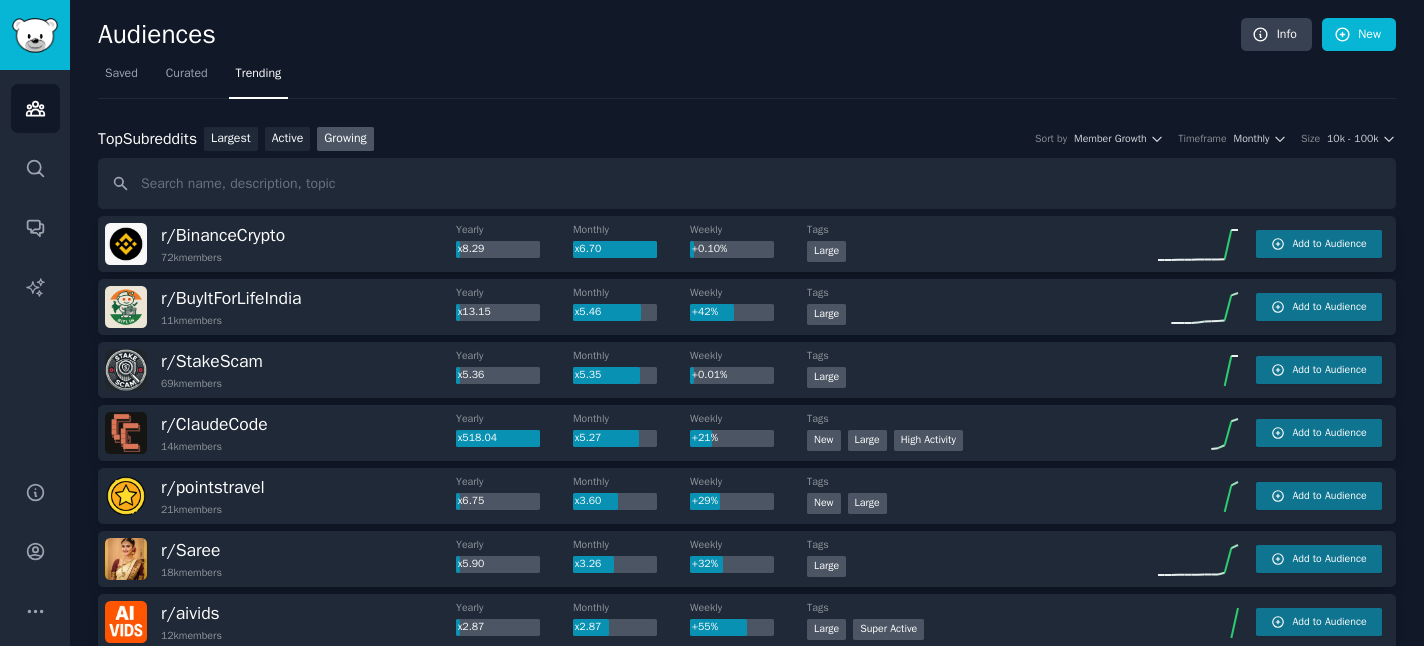 click on "Audiences Info New Saved Curated Trending Top   Subreddits Top Subreddits Largest Active Growing Sort by Member Growth Timeframe Monthly Size 10k - 100k r/ BinanceCrypto 72k  members Yearly x8.29 Monthly x6.70 Weekly +0.10% Tags Large Add to Audience r/ BuyItForLifeIndia 11k  members Yearly x13.15 Monthly x5.46 Weekly +42% Tags Large Add to Audience r/ StakeScam 69k  members Yearly x5.36 Monthly x5.35 Weekly +0.01% Tags Large Add to Audience r/ ClaudeCode 14k  members Yearly x518.04 Monthly x5.27 Weekly +21% Tags New Large High Activity Add to Audience r/ pointstravel 21k  members Yearly x6.75 Monthly x3.60 Weekly +29% Tags New Large Add to Audience r/ Saree 18k  members Yearly x5.90 Monthly x3.26 Weekly +32% Tags Large Add to Audience r/ aivids 12k  members Yearly x2.87 Monthly x2.87 Weekly +55% Tags Large Super Active Add to Audience r/ sidehustlePH 15k  members Yearly x2.84 Monthly x2.35 Weekly +21% Tags Large High Activity Add to Audience r/ digitalproductselling 16k  members Yearly x32.21 Monthly x1.82" 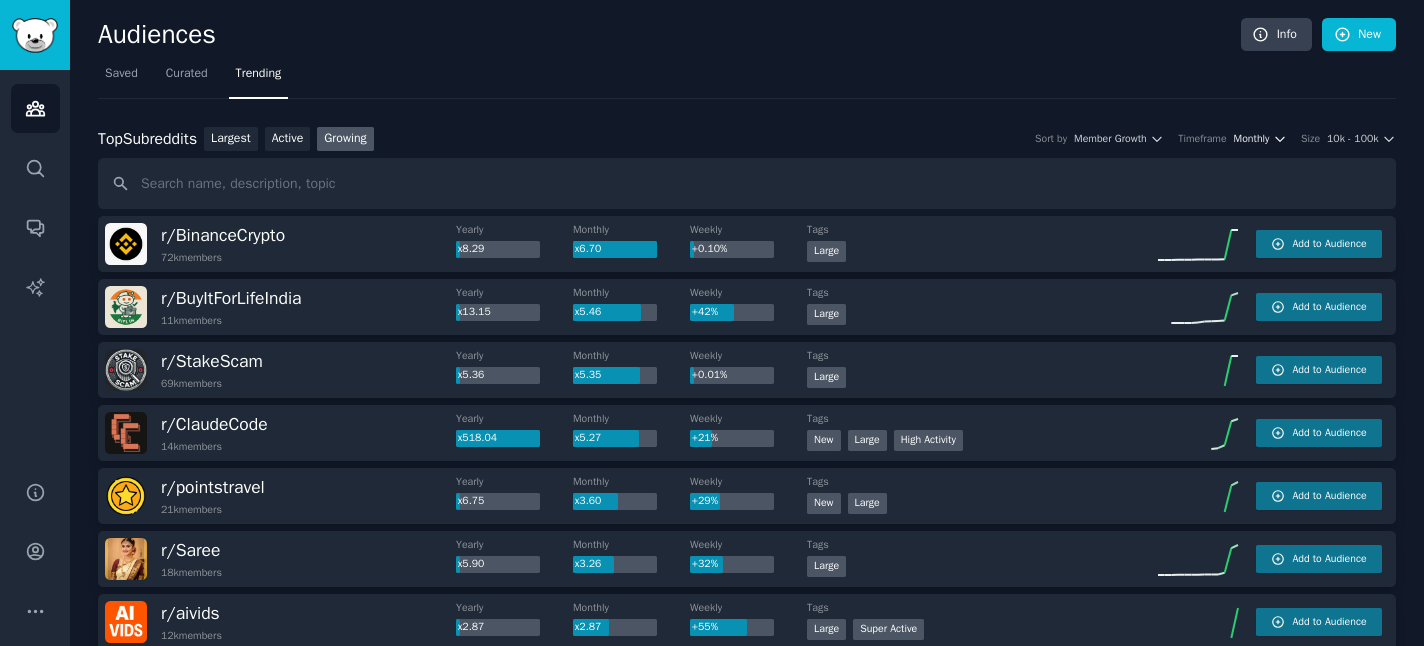 click on "Monthly" at bounding box center (1252, 139) 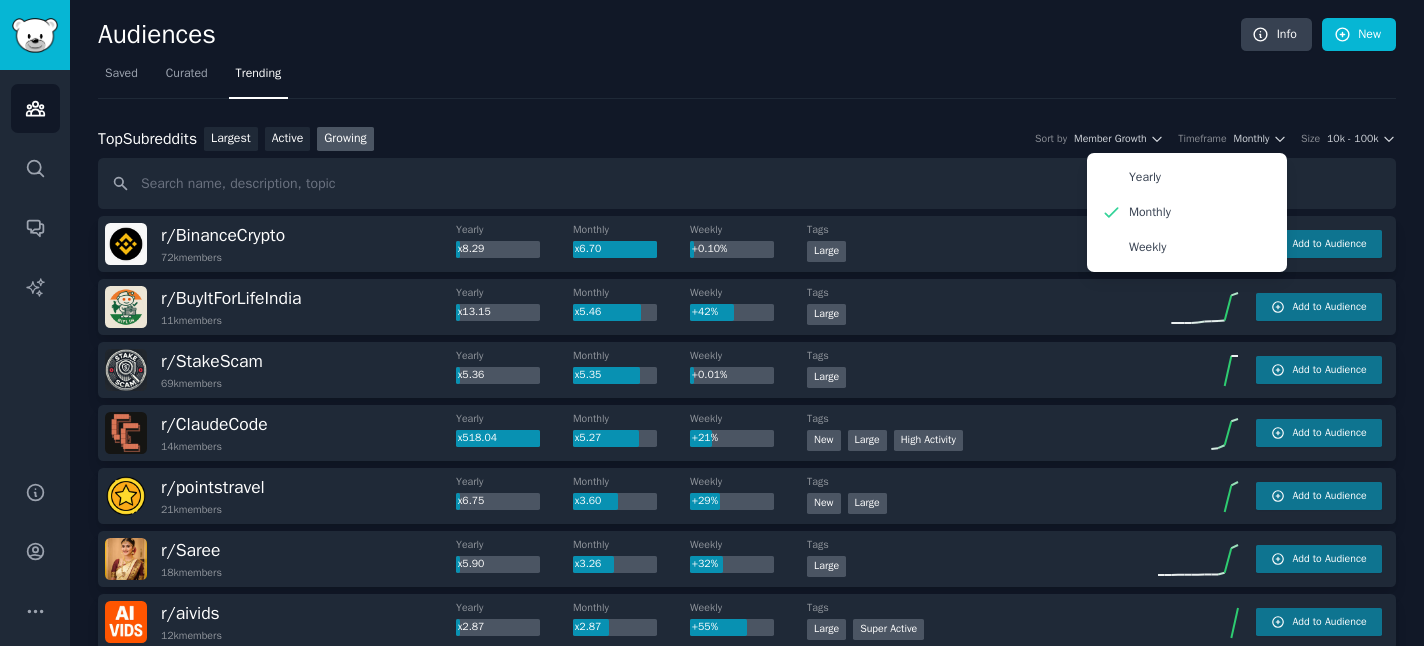 click on "Saved Curated Trending" at bounding box center (747, 78) 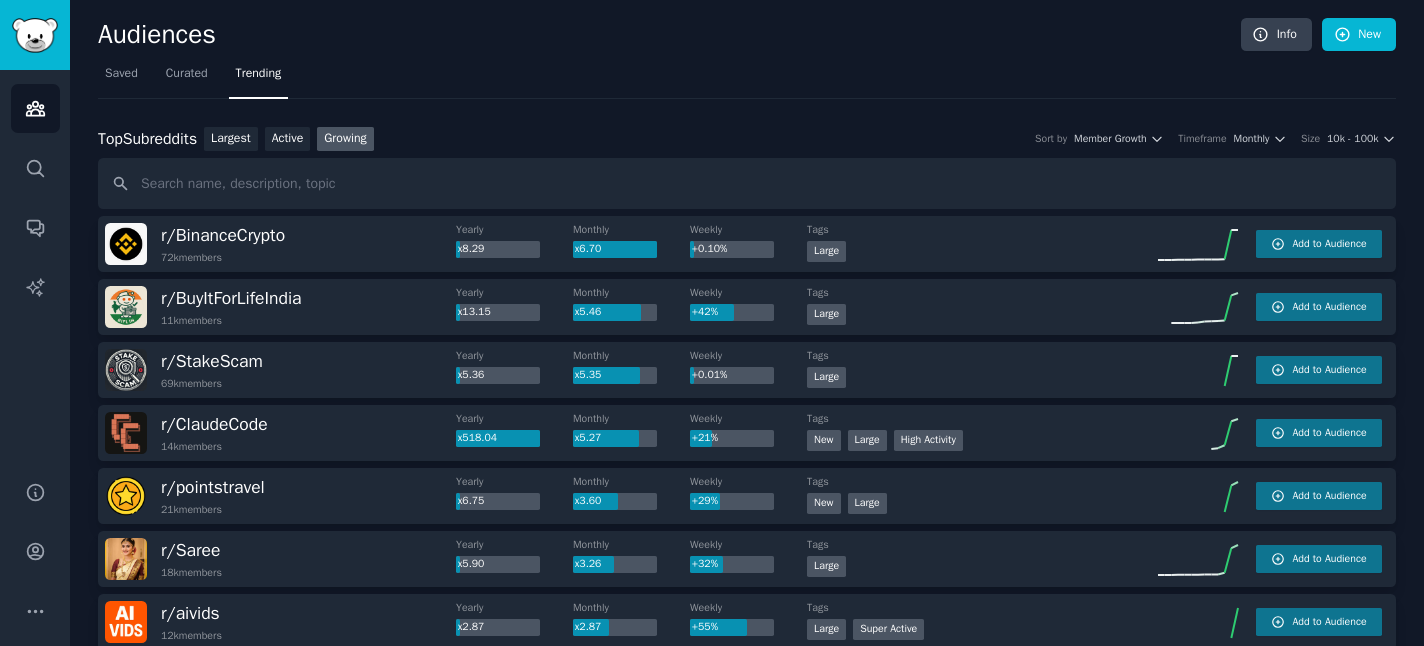 click on "Saved Curated Trending" at bounding box center [747, 78] 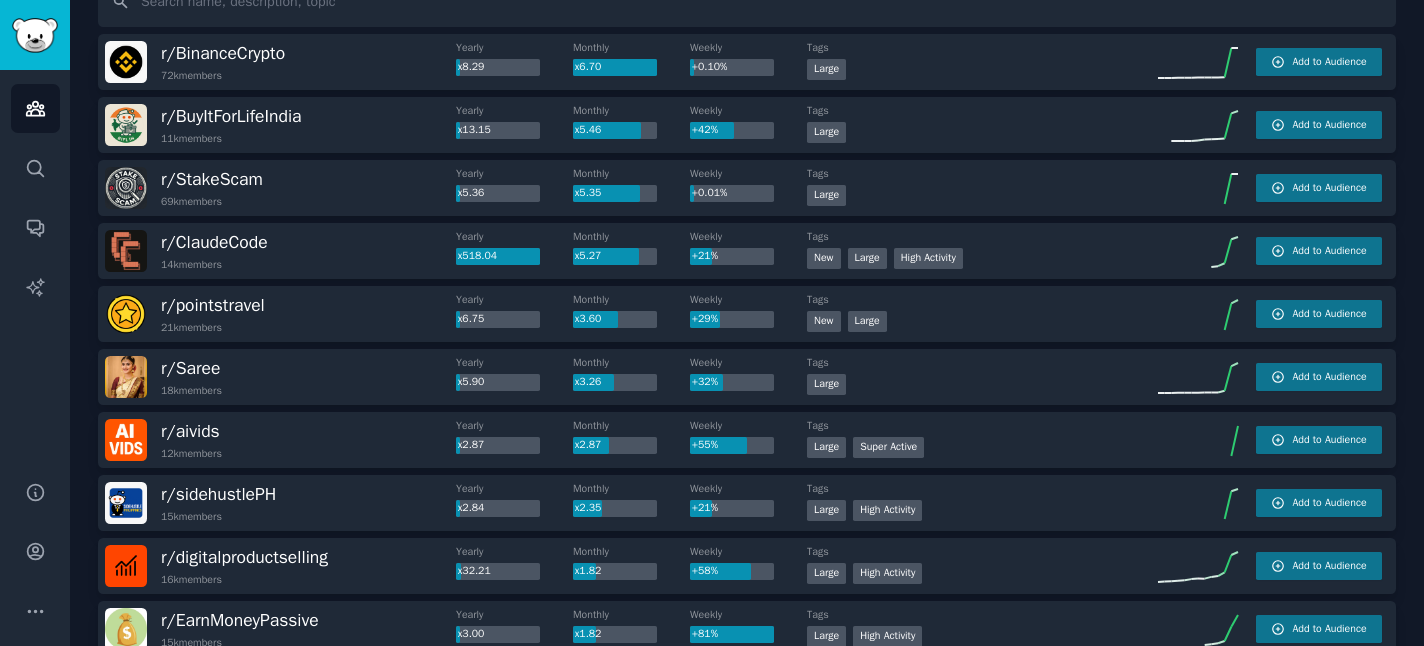 scroll, scrollTop: 190, scrollLeft: 0, axis: vertical 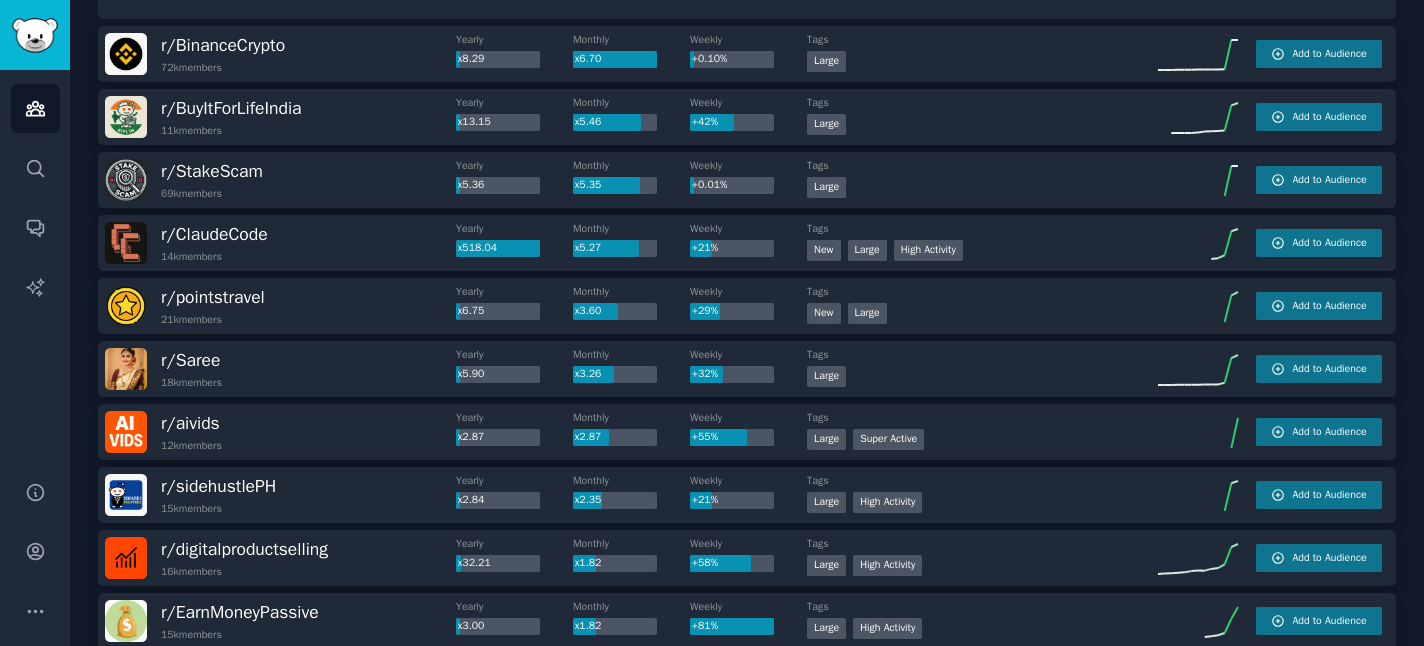 click on "Audiences Info New Saved Curated Trending Top   Subreddits Top Subreddits Largest Active Growing Sort by Member Growth Timeframe Monthly Size 10k - 100k r/ BinanceCrypto 72k  members Yearly x8.29 Monthly x6.70 Weekly +0.10% Tags Large Add to Audience r/ BuyItForLifeIndia 11k  members Yearly x13.15 Monthly x5.46 Weekly +42% Tags Large Add to Audience r/ StakeScam 69k  members Yearly x5.36 Monthly x5.35 Weekly +0.01% Tags Large Add to Audience r/ ClaudeCode 14k  members Yearly x518.04 Monthly x5.27 Weekly +21% Tags New Large High Activity Add to Audience r/ pointstravel 21k  members Yearly x6.75 Monthly x3.60 Weekly +29% Tags New Large Add to Audience r/ Saree 18k  members Yearly x5.90 Monthly x3.26 Weekly +32% Tags Large Add to Audience r/ aivids 12k  members Yearly x2.87 Monthly x2.87 Weekly +55% Tags Large Super Active Add to Audience r/ sidehustlePH 15k  members Yearly x2.84 Monthly x2.35 Weekly +21% Tags Large High Activity Add to Audience r/ digitalproductselling 16k  members Yearly x32.21 Monthly x1.82" 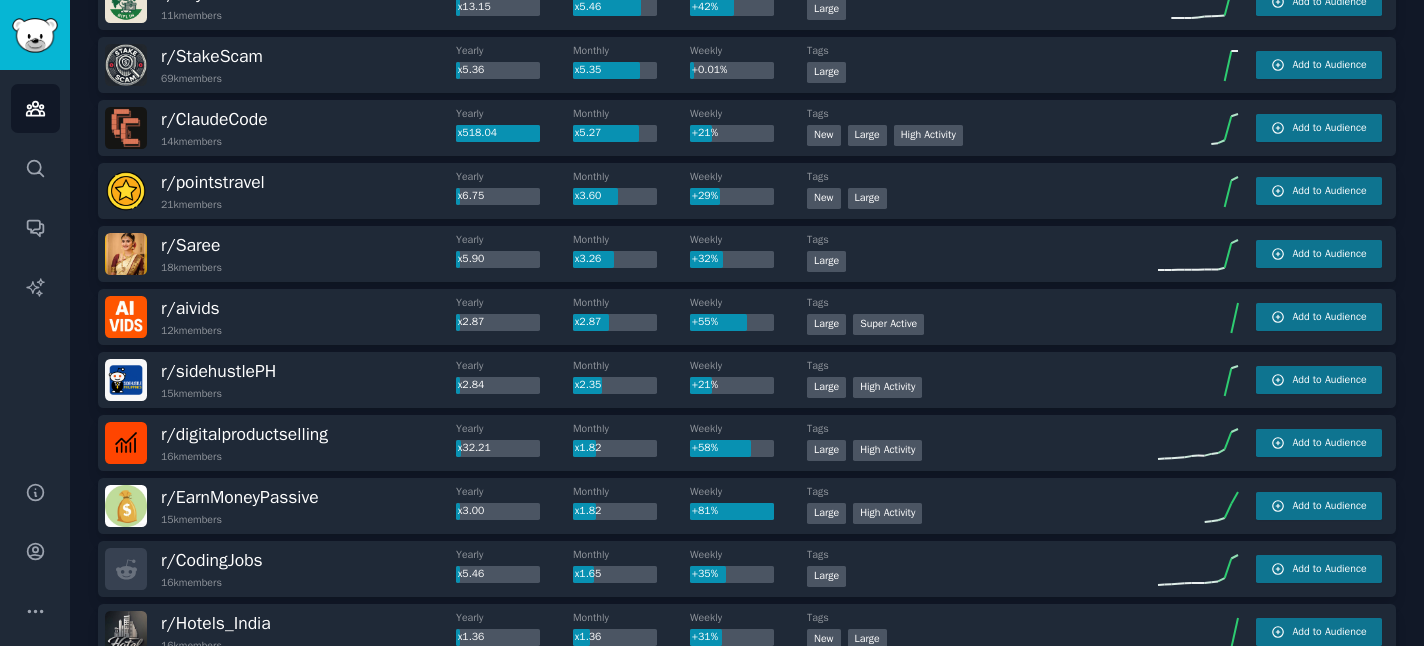 scroll, scrollTop: 310, scrollLeft: 0, axis: vertical 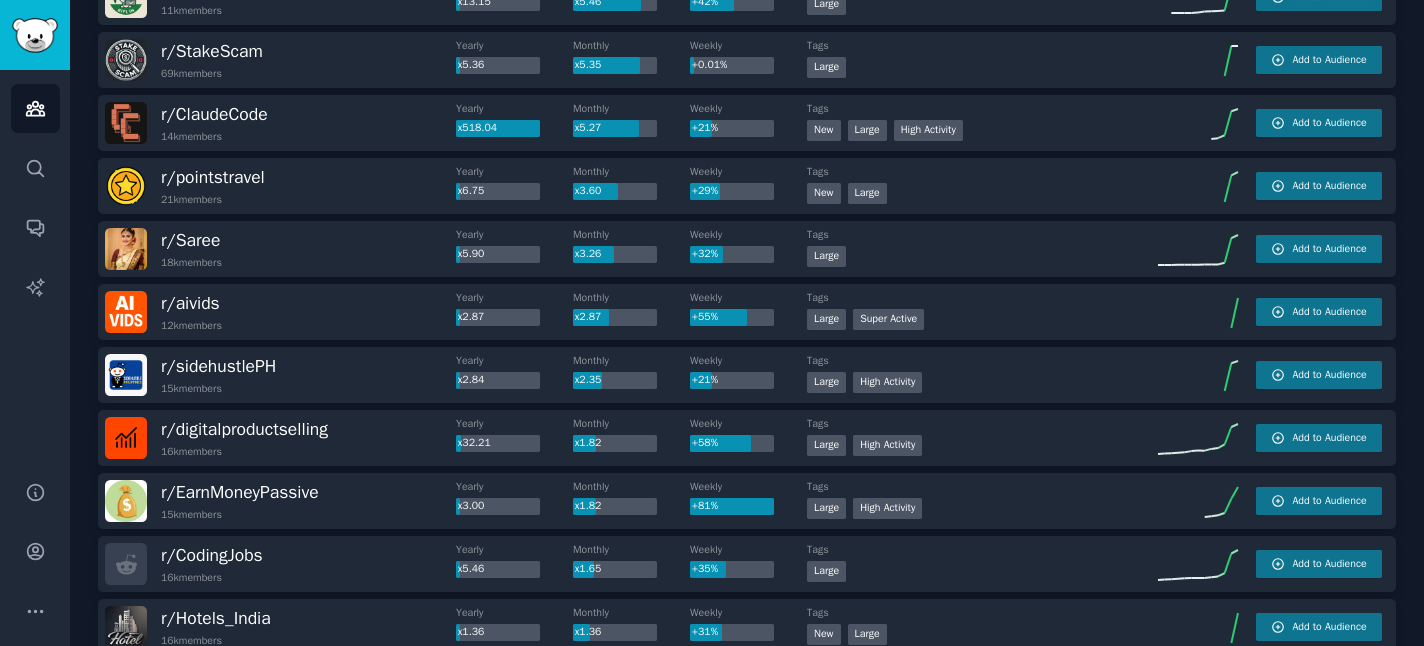 click on "Audiences Info New Saved Curated Trending Top   Subreddits Top Subreddits Largest Active Growing Sort by Member Growth Timeframe Monthly Size 10k - 100k r/ BinanceCrypto 72k  members Yearly x8.29 Monthly x6.70 Weekly +0.10% Tags Large Add to Audience r/ BuyItForLifeIndia 11k  members Yearly x13.15 Monthly x5.46 Weekly +42% Tags Large Add to Audience r/ StakeScam 69k  members Yearly x5.36 Monthly x5.35 Weekly +0.01% Tags Large Add to Audience r/ ClaudeCode 14k  members Yearly x518.04 Monthly x5.27 Weekly +21% Tags New Large High Activity Add to Audience r/ pointstravel 21k  members Yearly x6.75 Monthly x3.60 Weekly +29% Tags New Large Add to Audience r/ Saree 18k  members Yearly x5.90 Monthly x3.26 Weekly +32% Tags Large Add to Audience r/ aivids 12k  members Yearly x2.87 Monthly x2.87 Weekly +55% Tags Large Super Active Add to Audience r/ sidehustlePH 15k  members Yearly x2.84 Monthly x2.35 Weekly +21% Tags Large High Activity Add to Audience r/ digitalproductselling 16k  members Yearly x32.21 Monthly x1.82" 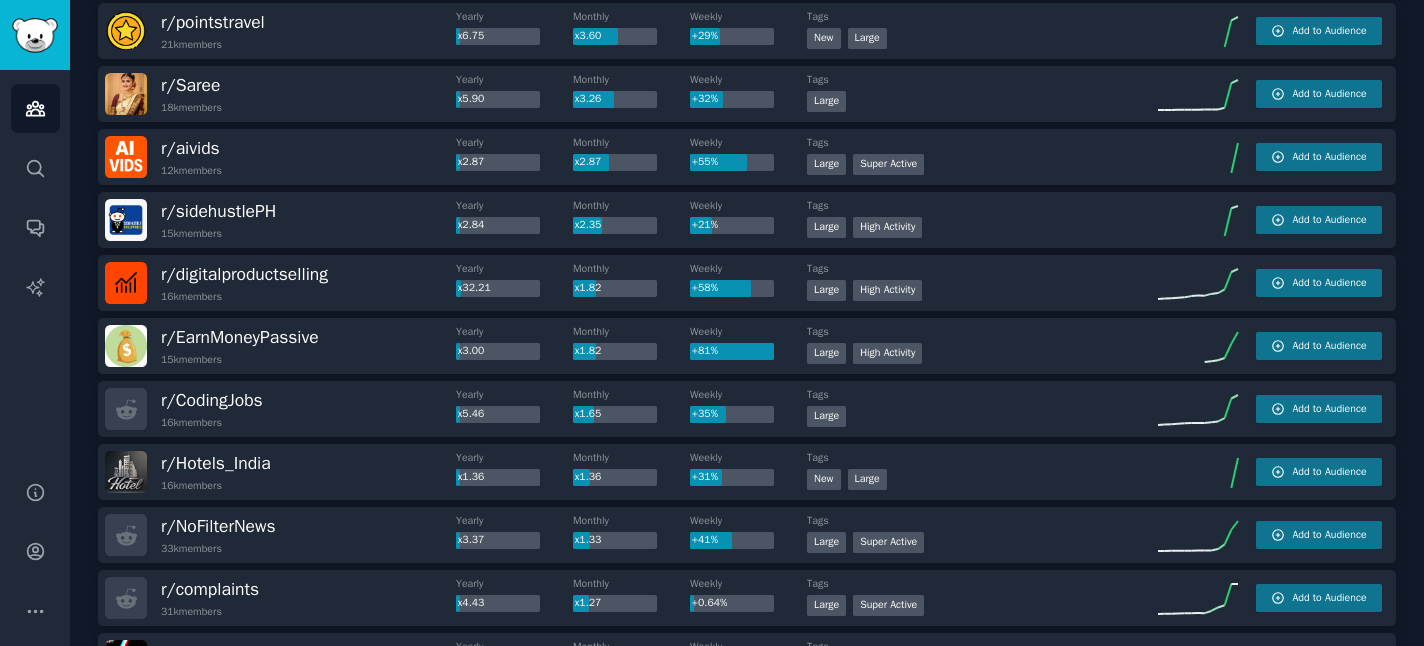 scroll, scrollTop: 470, scrollLeft: 0, axis: vertical 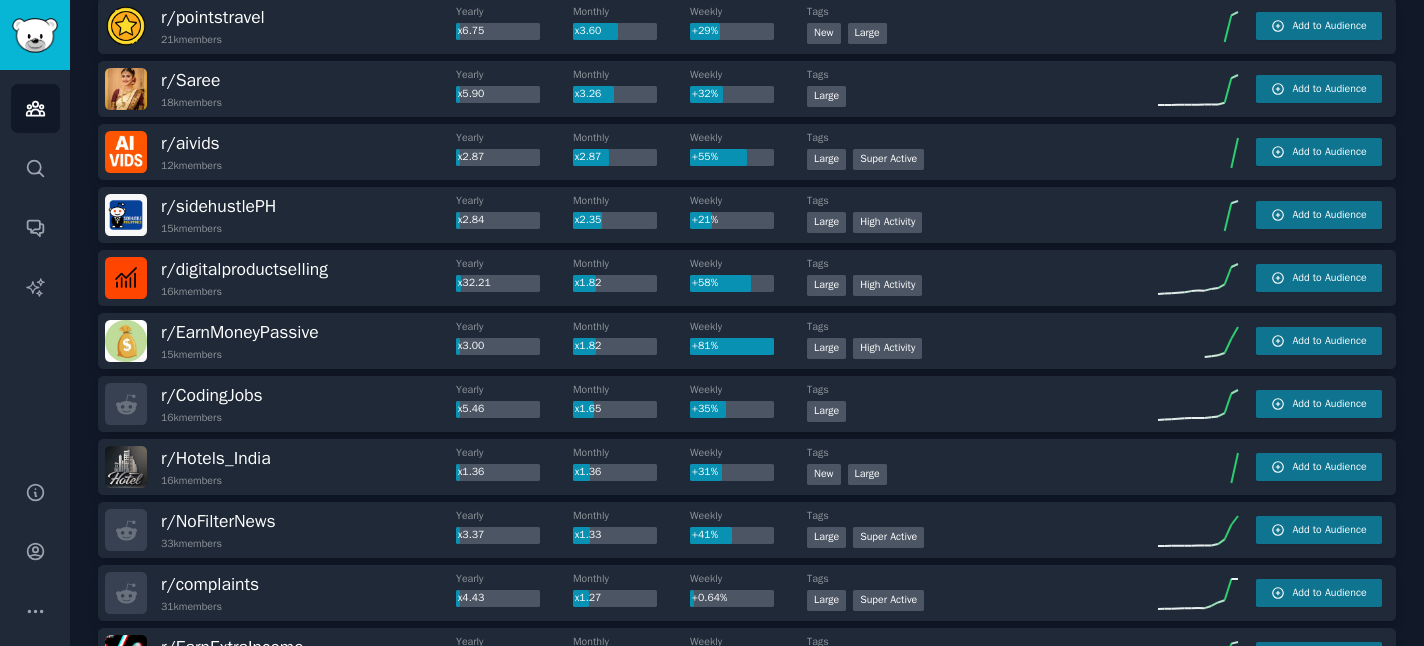 click on "Audiences Info New Saved Curated Trending Top   Subreddits Top Subreddits Largest Active Growing Sort by Member Growth Timeframe Monthly Size 10k - 100k r/ BinanceCrypto 72k  members Yearly x8.29 Monthly x6.70 Weekly +0.10% Tags Large Add to Audience r/ BuyItForLifeIndia 11k  members Yearly x13.15 Monthly x5.46 Weekly +42% Tags Large Add to Audience r/ StakeScam 69k  members Yearly x5.36 Monthly x5.35 Weekly +0.01% Tags Large Add to Audience r/ ClaudeCode 14k  members Yearly x518.04 Monthly x5.27 Weekly +21% Tags New Large High Activity Add to Audience r/ pointstravel 21k  members Yearly x6.75 Monthly x3.60 Weekly +29% Tags New Large Add to Audience r/ Saree 18k  members Yearly x5.90 Monthly x3.26 Weekly +32% Tags Large Add to Audience r/ aivids 12k  members Yearly x2.87 Monthly x2.87 Weekly +55% Tags Large Super Active Add to Audience r/ sidehustlePH 15k  members Yearly x2.84 Monthly x2.35 Weekly +21% Tags Large High Activity Add to Audience r/ digitalproductselling 16k  members Yearly x32.21 Monthly x1.82" 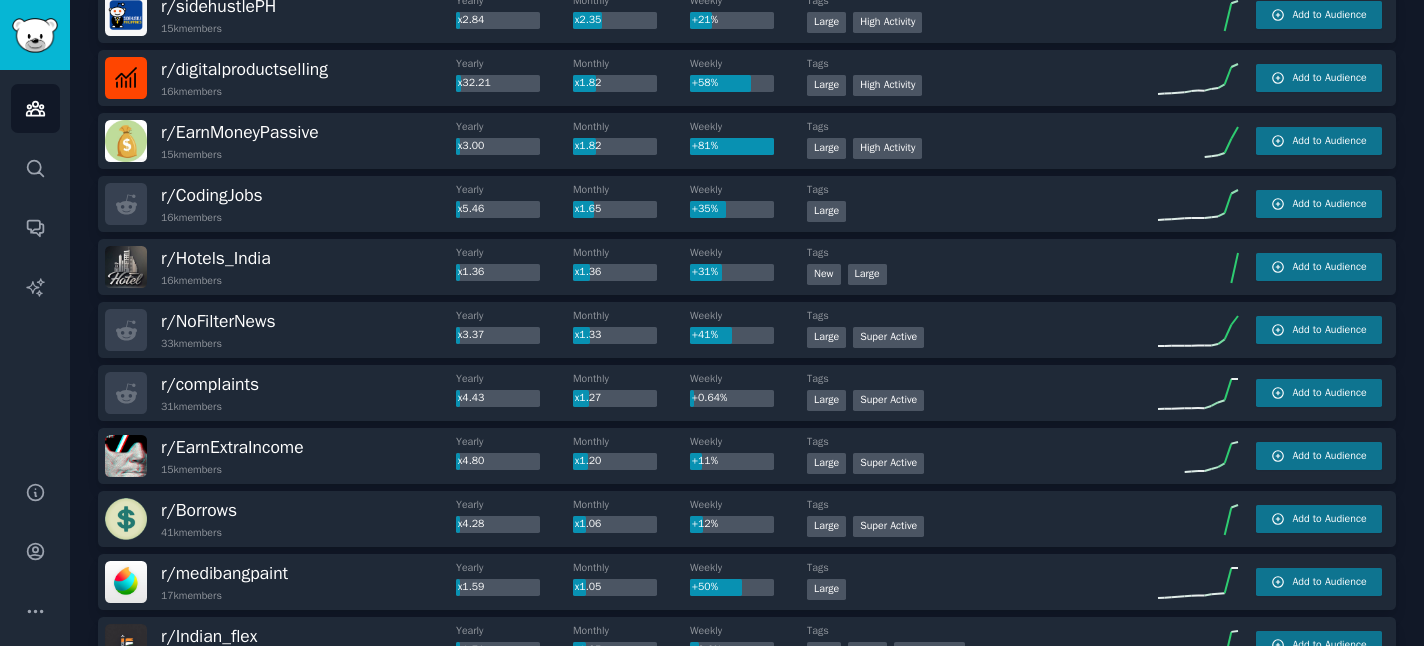 scroll, scrollTop: 710, scrollLeft: 0, axis: vertical 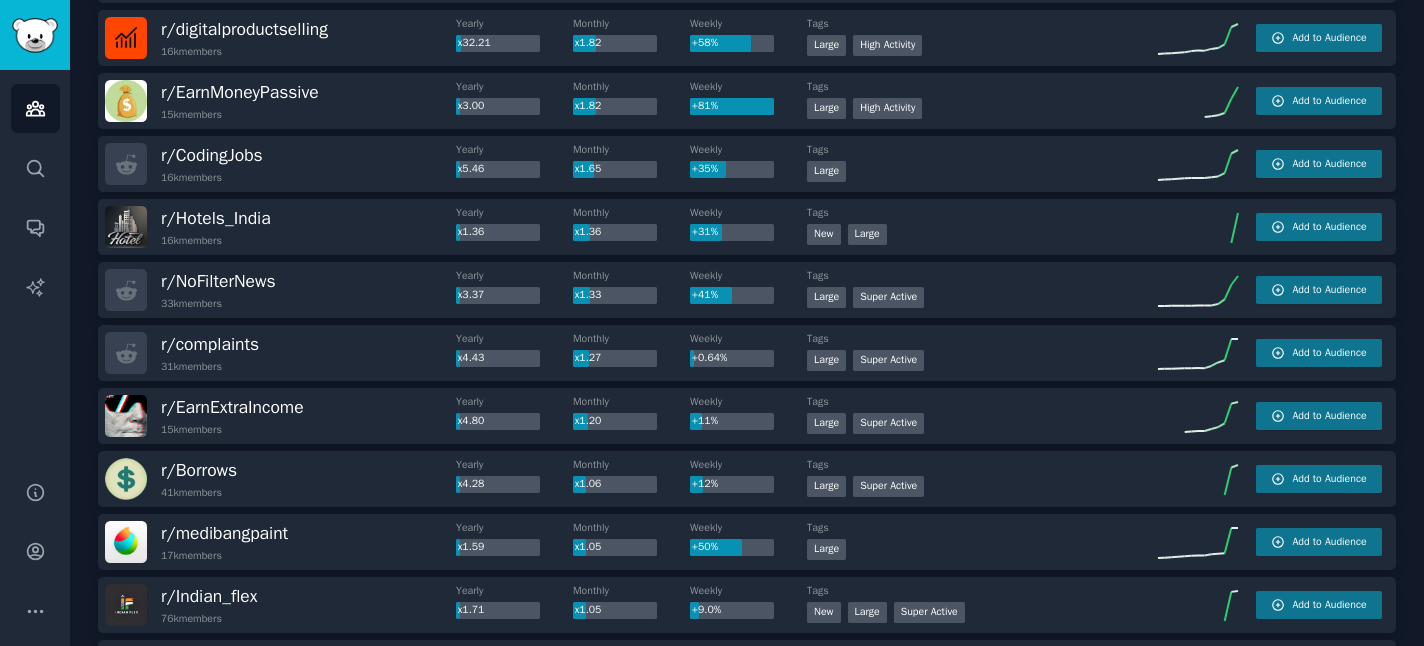 click on "Audiences Info New Saved Curated Trending Top   Subreddits Top Subreddits Largest Active Growing Sort by Member Growth Timeframe Monthly Size 10k - 100k r/ BinanceCrypto 72k  members Yearly x8.29 Monthly x6.70 Weekly +0.10% Tags Large Add to Audience r/ BuyItForLifeIndia 11k  members Yearly x13.15 Monthly x5.46 Weekly +42% Tags Large Add to Audience r/ StakeScam 69k  members Yearly x5.36 Monthly x5.35 Weekly +0.01% Tags Large Add to Audience r/ ClaudeCode 14k  members Yearly x518.04 Monthly x5.27 Weekly +21% Tags New Large High Activity Add to Audience r/ pointstravel 21k  members Yearly x6.75 Monthly x3.60 Weekly +29% Tags New Large Add to Audience r/ Saree 18k  members Yearly x5.90 Monthly x3.26 Weekly +32% Tags Large Add to Audience r/ aivids 12k  members Yearly x2.87 Monthly x2.87 Weekly +55% Tags Large Super Active Add to Audience r/ sidehustlePH 15k  members Yearly x2.84 Monthly x2.35 Weekly +21% Tags Large High Activity Add to Audience r/ digitalproductselling 16k  members Yearly x32.21 Monthly x1.82" 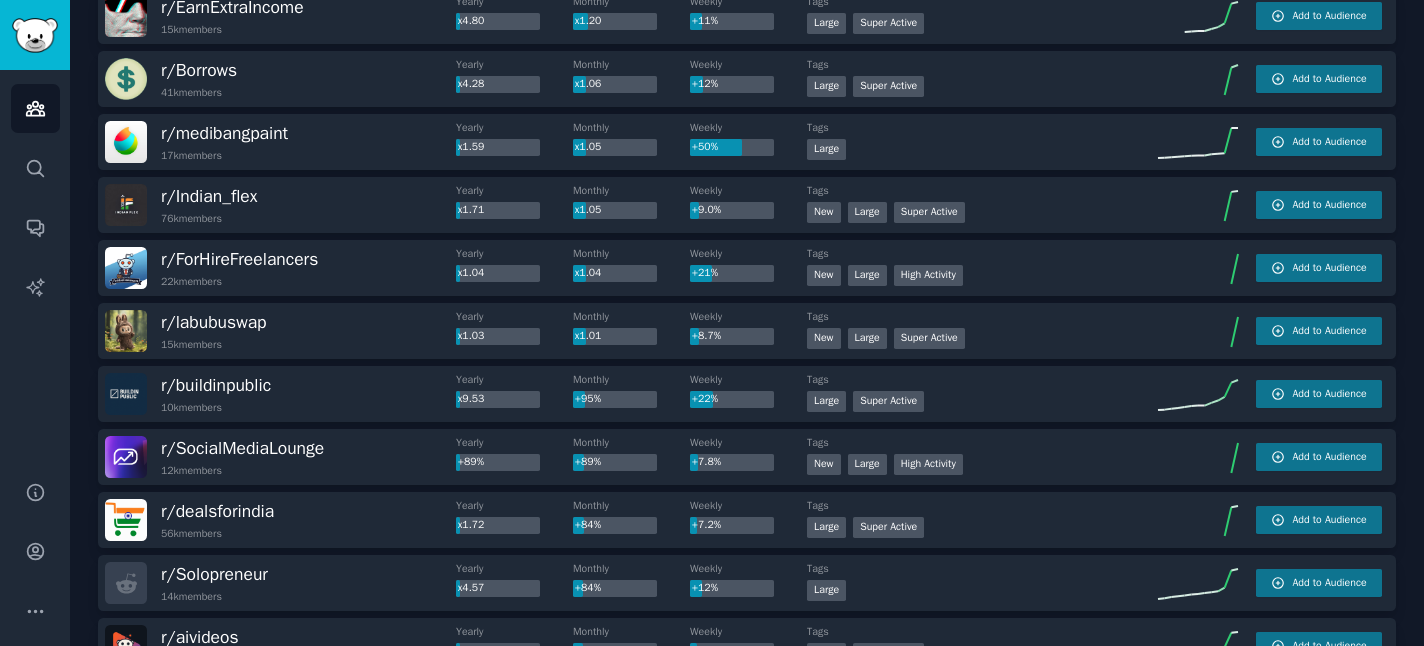 scroll, scrollTop: 1150, scrollLeft: 0, axis: vertical 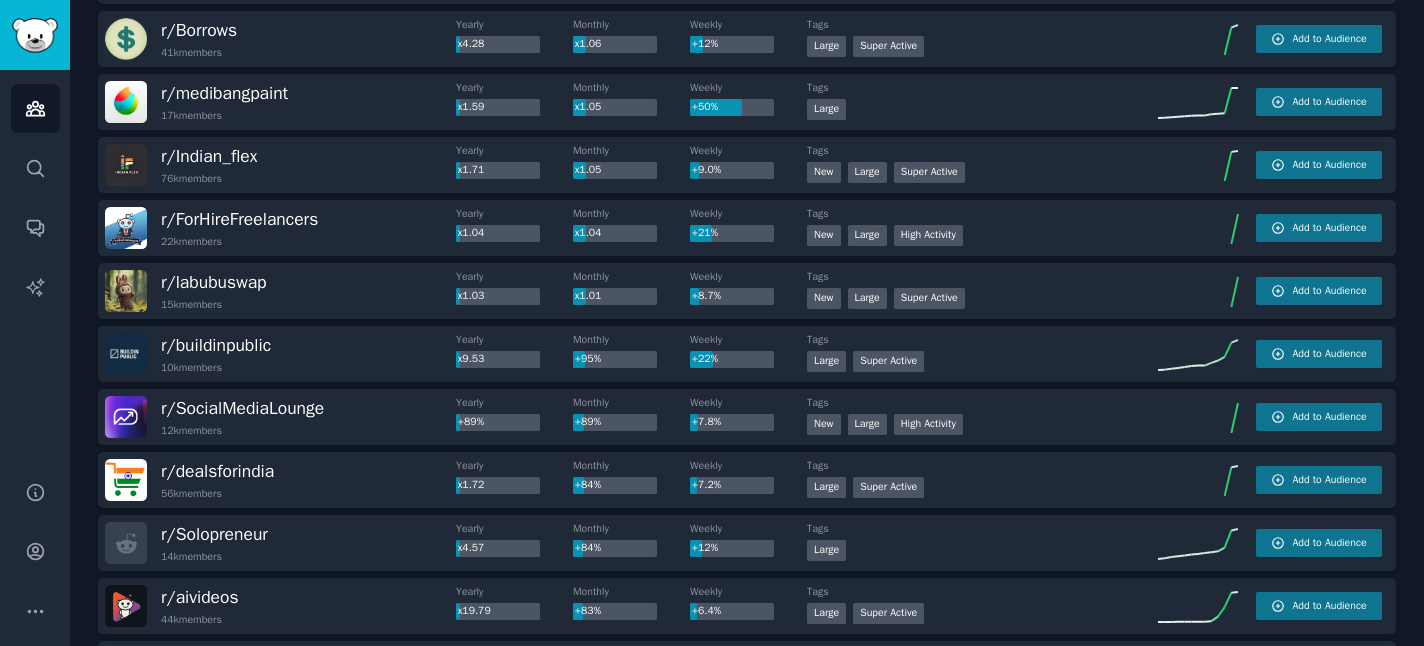 click on "Audiences Info New Saved Curated Trending Top   Subreddits Top Subreddits Largest Active Growing Sort by Member Growth Timeframe Monthly Size 10k - 100k r/ BinanceCrypto 72k  members Yearly x8.29 Monthly x6.70 Weekly +0.10% Tags Large Add to Audience r/ BuyItForLifeIndia 11k  members Yearly x13.15 Monthly x5.46 Weekly +42% Tags Large Add to Audience r/ StakeScam 69k  members Yearly x5.36 Monthly x5.35 Weekly +0.01% Tags Large Add to Audience r/ ClaudeCode 14k  members Yearly x518.04 Monthly x5.27 Weekly +21% Tags New Large High Activity Add to Audience r/ pointstravel 21k  members Yearly x6.75 Monthly x3.60 Weekly +29% Tags New Large Add to Audience r/ Saree 18k  members Yearly x5.90 Monthly x3.26 Weekly +32% Tags Large Add to Audience r/ aivids 12k  members Yearly x2.87 Monthly x2.87 Weekly +55% Tags Large Super Active Add to Audience r/ sidehustlePH 15k  members Yearly x2.84 Monthly x2.35 Weekly +21% Tags Large High Activity Add to Audience r/ digitalproductselling 16k  members Yearly x32.21 Monthly x1.82" 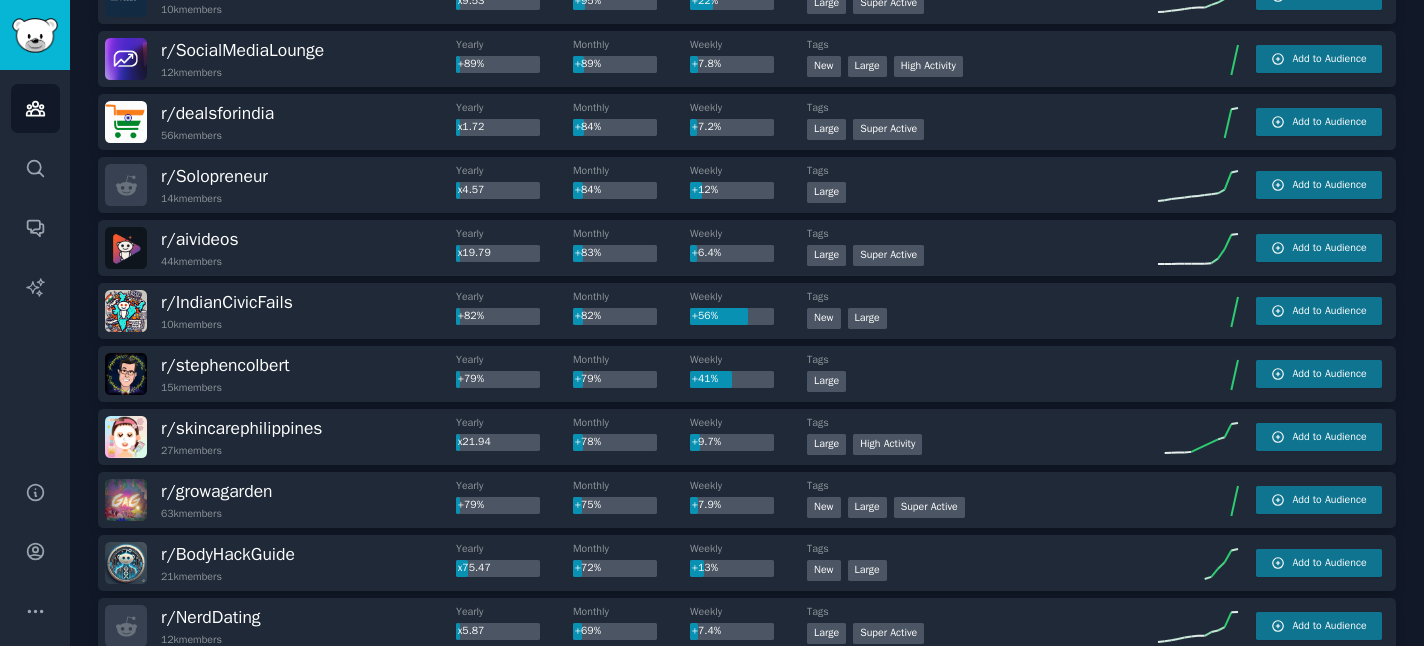 scroll, scrollTop: 1510, scrollLeft: 0, axis: vertical 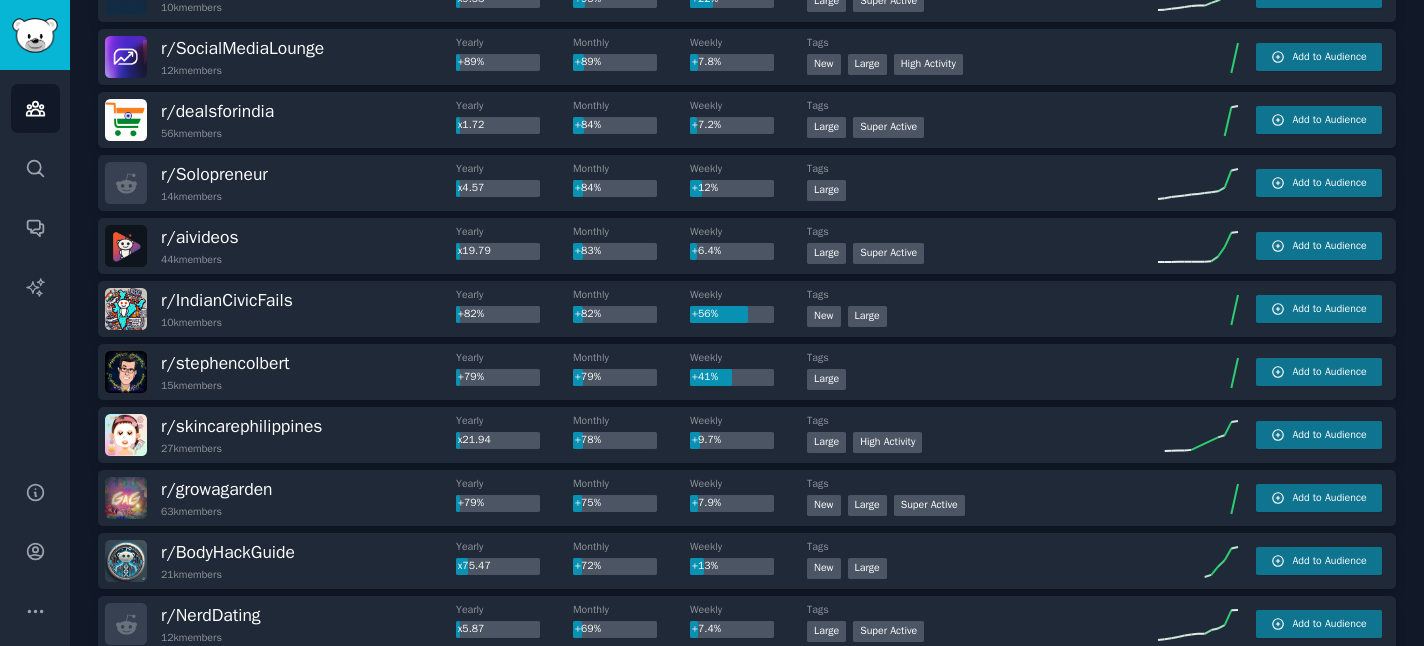 click on "Audiences Info New Saved Curated Trending Top   Subreddits Top Subreddits Largest Active Growing Sort by Member Growth Timeframe Monthly Size 10k - 100k r/ BinanceCrypto 72k  members Yearly x8.29 Monthly x6.70 Weekly +0.10% Tags Large Add to Audience r/ BuyItForLifeIndia 11k  members Yearly x13.15 Monthly x5.46 Weekly +42% Tags Large Add to Audience r/ StakeScam 69k  members Yearly x5.36 Monthly x5.35 Weekly +0.01% Tags Large Add to Audience r/ ClaudeCode 14k  members Yearly x518.04 Monthly x5.27 Weekly +21% Tags New Large High Activity Add to Audience r/ pointstravel 21k  members Yearly x6.75 Monthly x3.60 Weekly +29% Tags New Large Add to Audience r/ Saree 18k  members Yearly x5.90 Monthly x3.26 Weekly +32% Tags Large Add to Audience r/ aivids 12k  members Yearly x2.87 Monthly x2.87 Weekly +55% Tags Large Super Active Add to Audience r/ sidehustlePH 15k  members Yearly x2.84 Monthly x2.35 Weekly +21% Tags Large High Activity Add to Audience r/ digitalproductselling 16k  members Yearly x32.21 Monthly x1.82" 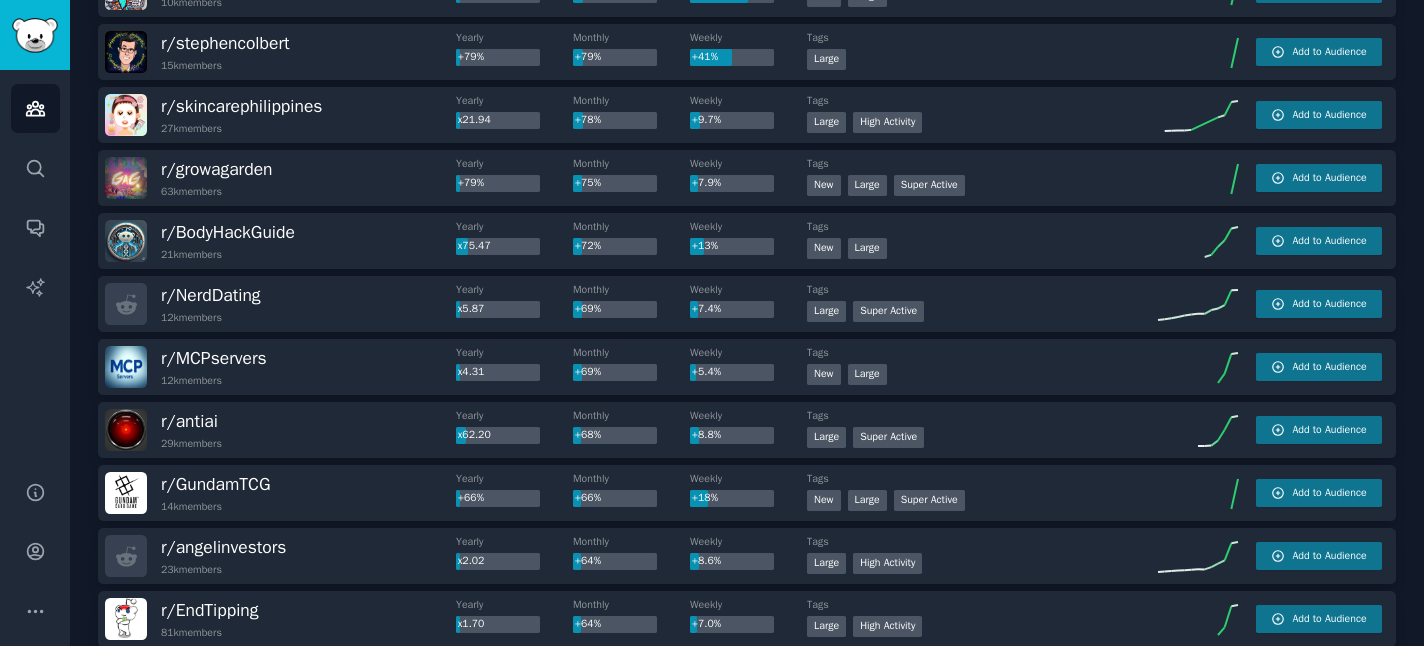 scroll, scrollTop: 1910, scrollLeft: 0, axis: vertical 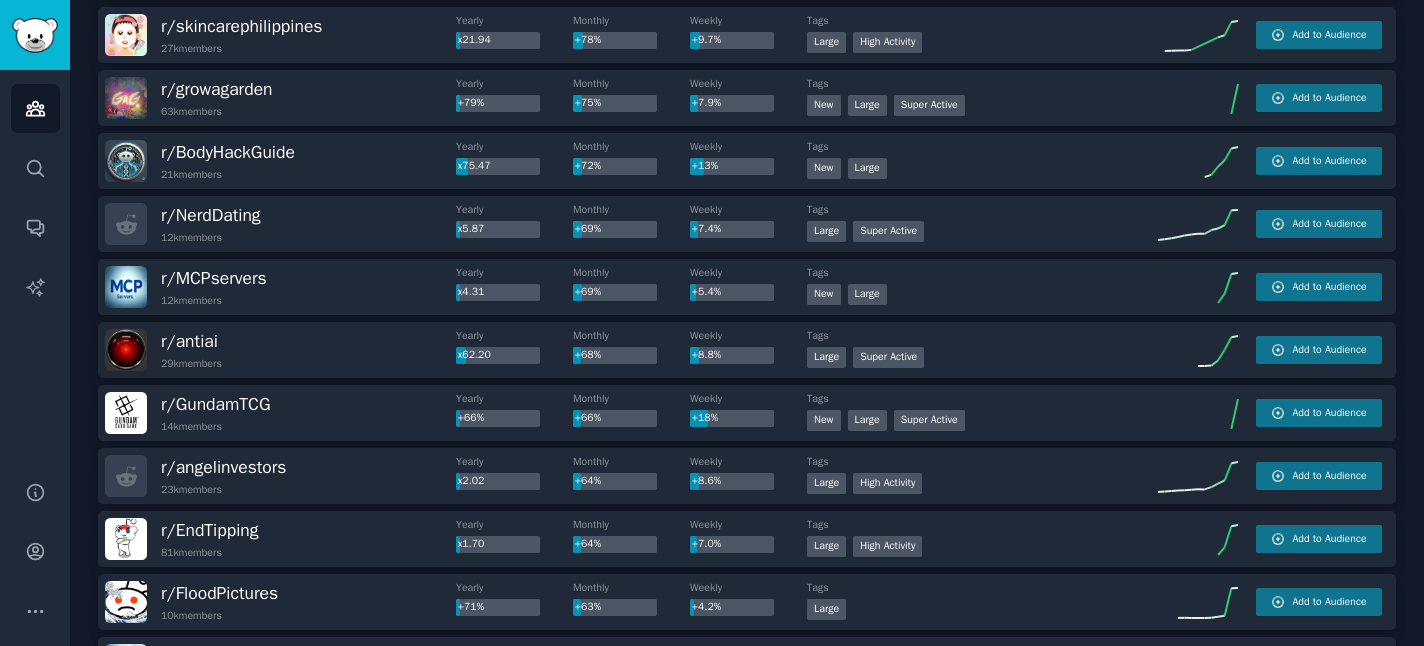 click on "Audiences Info New Saved Curated Trending Top   Subreddits Top Subreddits Largest Active Growing Sort by Member Growth Timeframe Monthly Size 10k - 100k r/ BinanceCrypto 72k  members Yearly x8.29 Monthly x6.70 Weekly +0.10% Tags Large Add to Audience r/ BuyItForLifeIndia 11k  members Yearly x13.15 Monthly x5.46 Weekly +42% Tags Large Add to Audience r/ StakeScam 69k  members Yearly x5.36 Monthly x5.35 Weekly +0.01% Tags Large Add to Audience r/ ClaudeCode 14k  members Yearly x518.04 Monthly x5.27 Weekly +21% Tags New Large High Activity Add to Audience r/ pointstravel 21k  members Yearly x6.75 Monthly x3.60 Weekly +29% Tags New Large Add to Audience r/ Saree 18k  members Yearly x5.90 Monthly x3.26 Weekly +32% Tags Large Add to Audience r/ aivids 12k  members Yearly x2.87 Monthly x2.87 Weekly +55% Tags Large Super Active Add to Audience r/ sidehustlePH 15k  members Yearly x2.84 Monthly x2.35 Weekly +21% Tags Large High Activity Add to Audience r/ digitalproductselling 16k  members Yearly x32.21 Monthly x1.82" 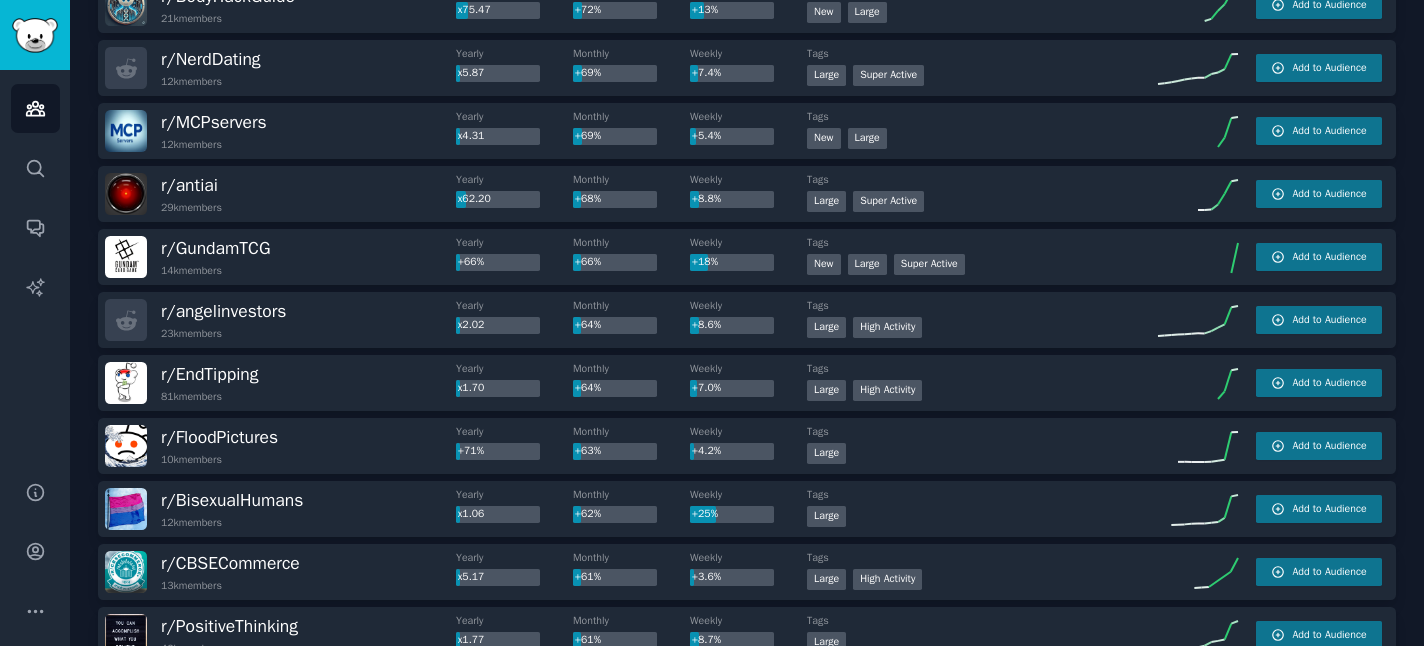 scroll, scrollTop: 2070, scrollLeft: 0, axis: vertical 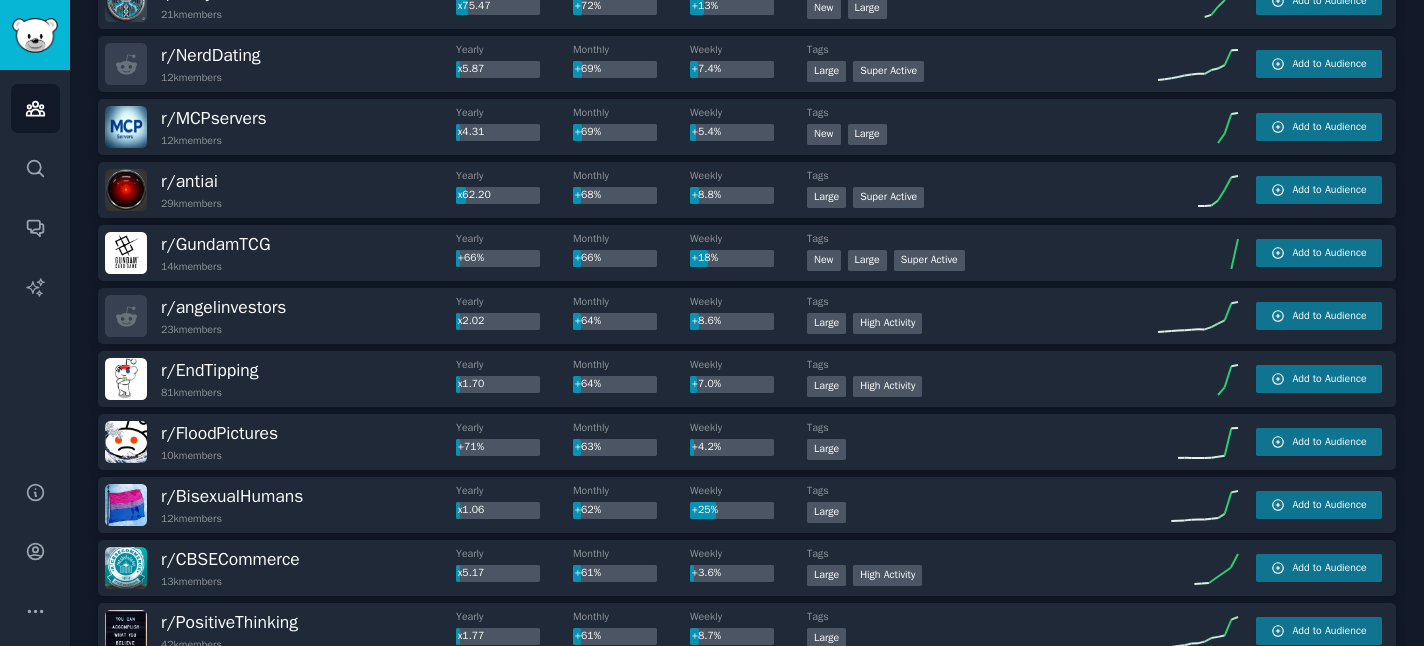 click on "Audiences Info New Saved Curated Trending Top   Subreddits Top Subreddits Largest Active Growing Sort by Member Growth Timeframe Monthly Size 10k - 100k r/ BinanceCrypto 72k  members Yearly x8.29 Monthly x6.70 Weekly +0.10% Tags Large Add to Audience r/ BuyItForLifeIndia 11k  members Yearly x13.15 Monthly x5.46 Weekly +42% Tags Large Add to Audience r/ StakeScam 69k  members Yearly x5.36 Monthly x5.35 Weekly +0.01% Tags Large Add to Audience r/ ClaudeCode 14k  members Yearly x518.04 Monthly x5.27 Weekly +21% Tags New Large High Activity Add to Audience r/ pointstravel 21k  members Yearly x6.75 Monthly x3.60 Weekly +29% Tags New Large Add to Audience r/ Saree 18k  members Yearly x5.90 Monthly x3.26 Weekly +32% Tags Large Add to Audience r/ aivids 12k  members Yearly x2.87 Monthly x2.87 Weekly +55% Tags Large Super Active Add to Audience r/ sidehustlePH 15k  members Yearly x2.84 Monthly x2.35 Weekly +21% Tags Large High Activity Add to Audience r/ digitalproductselling 16k  members Yearly x32.21 Monthly x1.82" 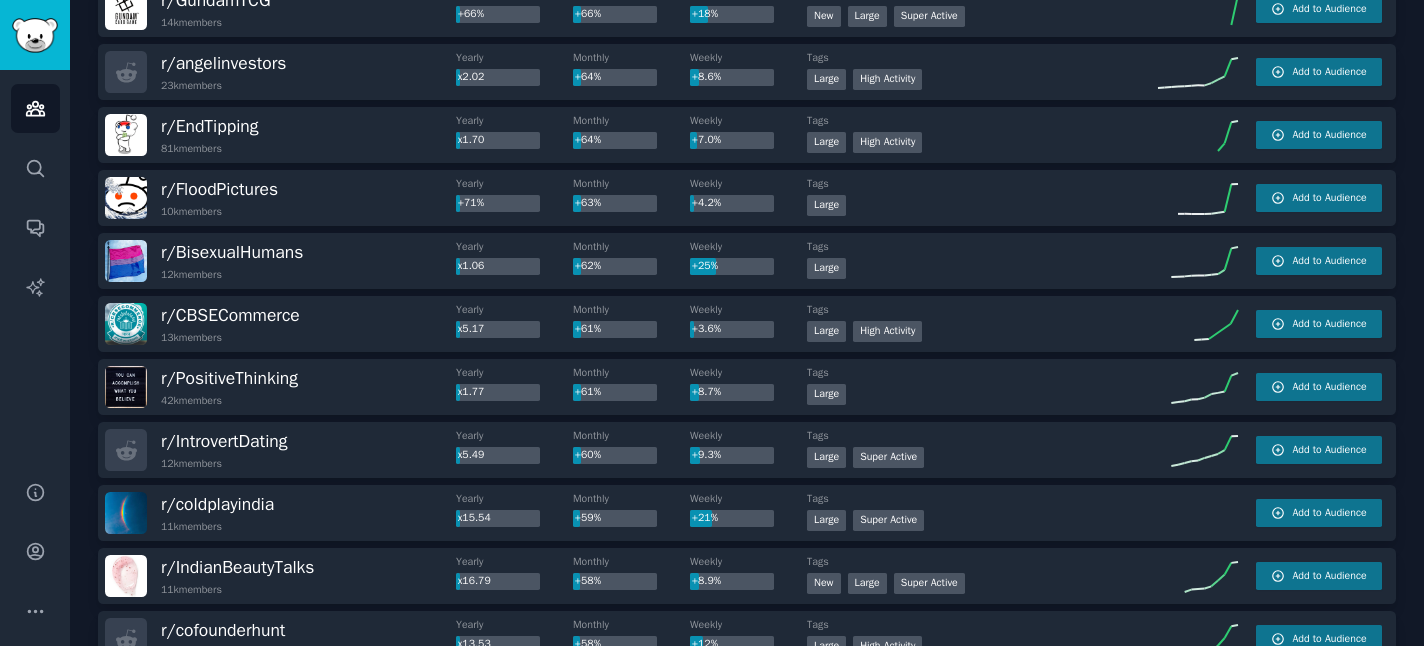 scroll, scrollTop: 2318, scrollLeft: 0, axis: vertical 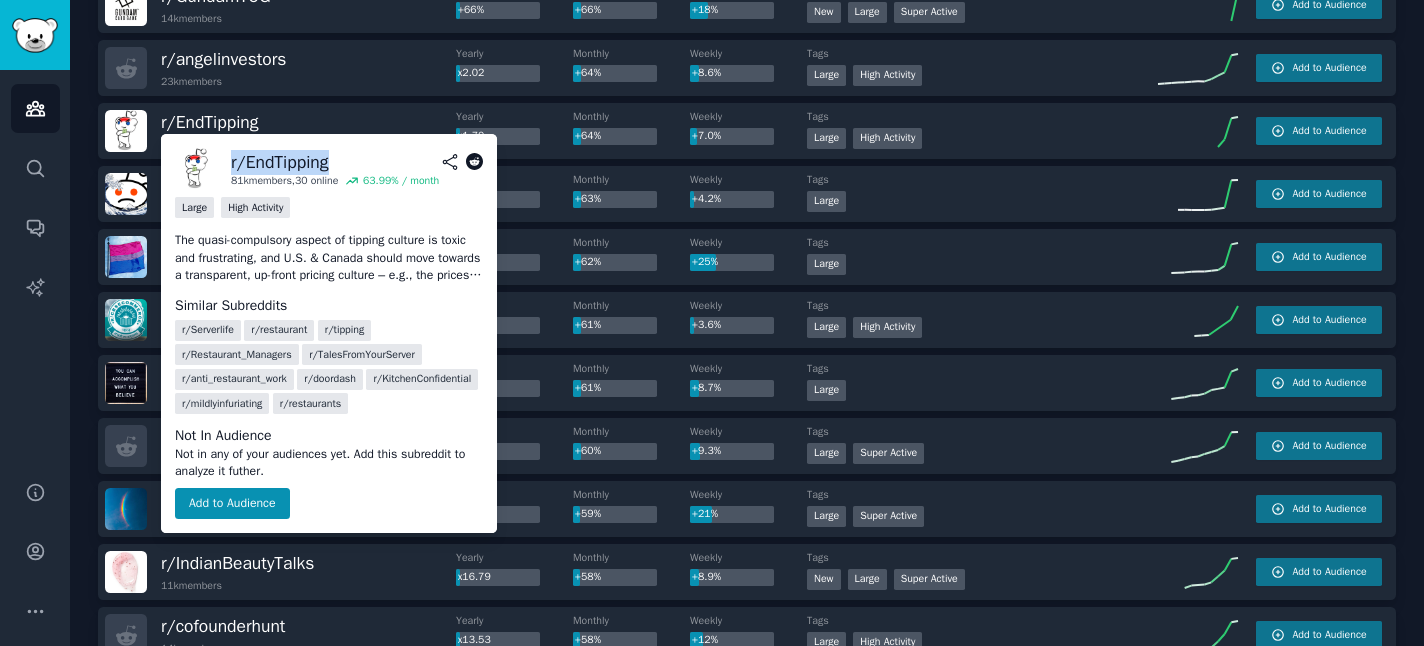 drag, startPoint x: 231, startPoint y: 160, endPoint x: 366, endPoint y: 172, distance: 135.53229 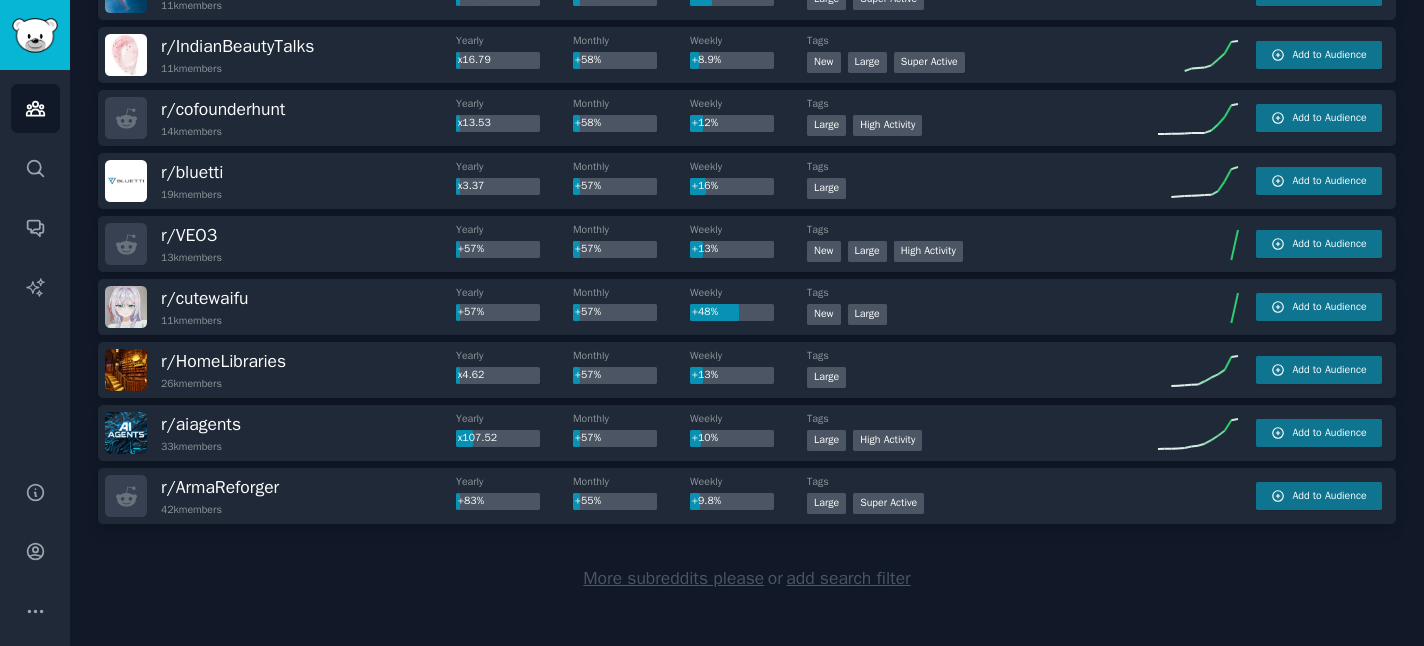 scroll, scrollTop: 2849, scrollLeft: 0, axis: vertical 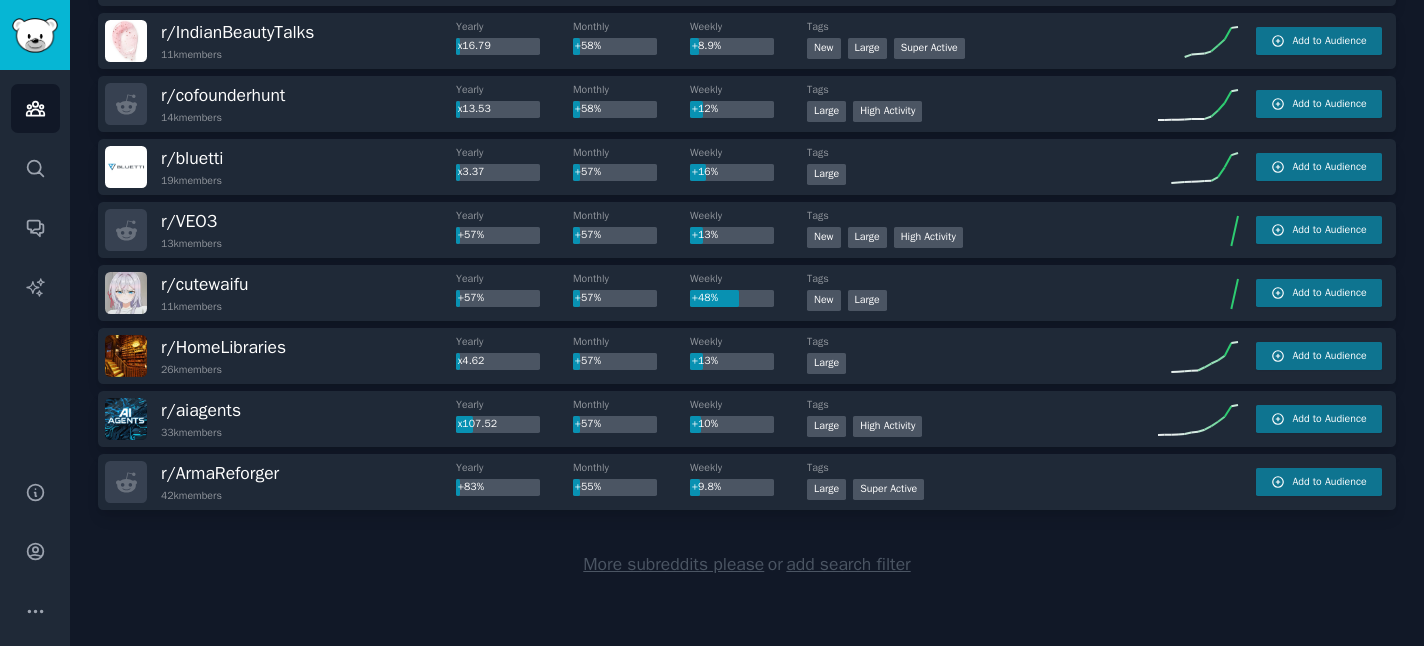click on "More subreddits please" at bounding box center (673, 564) 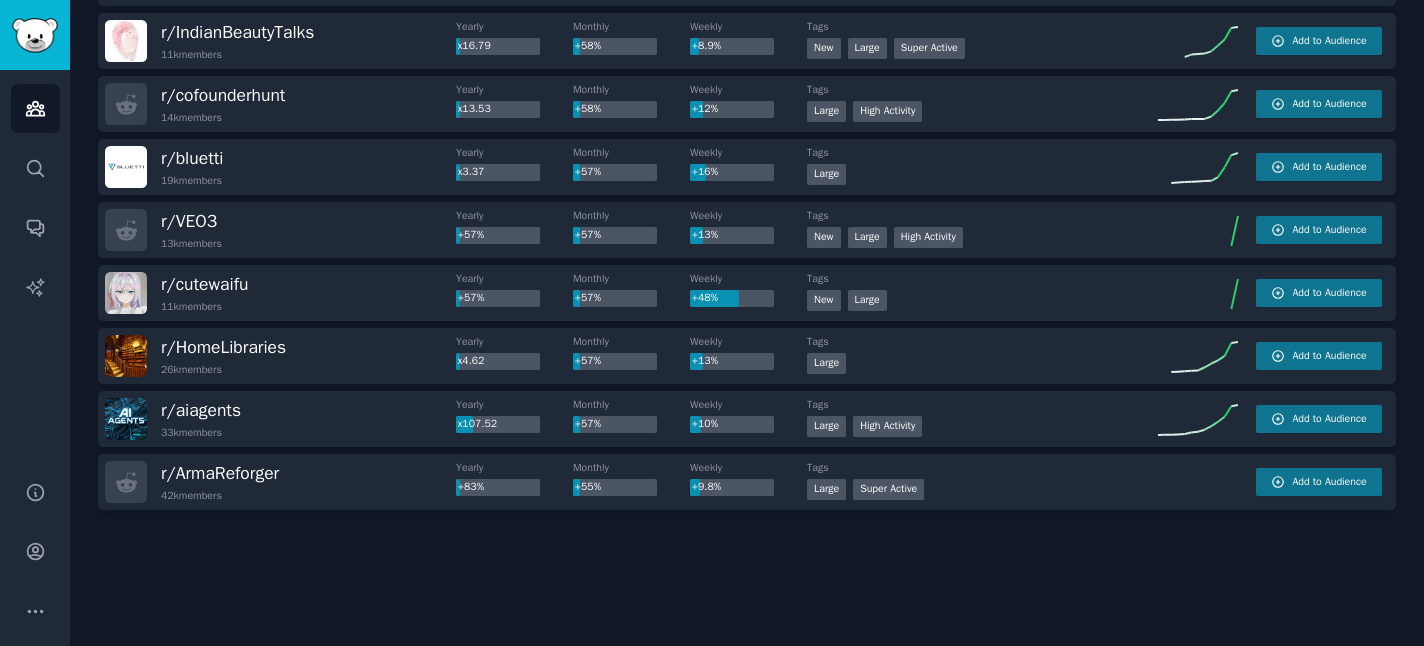 click on "Audiences Info New Saved Curated Trending Top   Subreddits Top Subreddits Largest Active Growing Sort by Member Growth Timeframe Monthly Size 10k - 100k r/ BinanceCrypto 72k  members Yearly x8.29 Monthly x6.70 Weekly +0.10% Tags Large Add to Audience r/ BuyItForLifeIndia 11k  members Yearly x13.15 Monthly x5.46 Weekly +42% Tags Large Add to Audience r/ StakeScam 69k  members Yearly x5.36 Monthly x5.35 Weekly +0.01% Tags Large Add to Audience r/ ClaudeCode 14k  members Yearly x518.04 Monthly x5.27 Weekly +21% Tags New Large High Activity Add to Audience r/ pointstravel 21k  members Yearly x6.75 Monthly x3.60 Weekly +29% Tags New Large Add to Audience r/ Saree 18k  members Yearly x5.90 Monthly x3.26 Weekly +32% Tags Large Add to Audience r/ aivids 12k  members Yearly x2.87 Monthly x2.87 Weekly +55% Tags Large Super Active Add to Audience r/ sidehustlePH 15k  members Yearly x2.84 Monthly x2.35 Weekly +21% Tags Large High Activity Add to Audience r/ digitalproductselling 16k  members Yearly x32.21 Monthly x1.82" 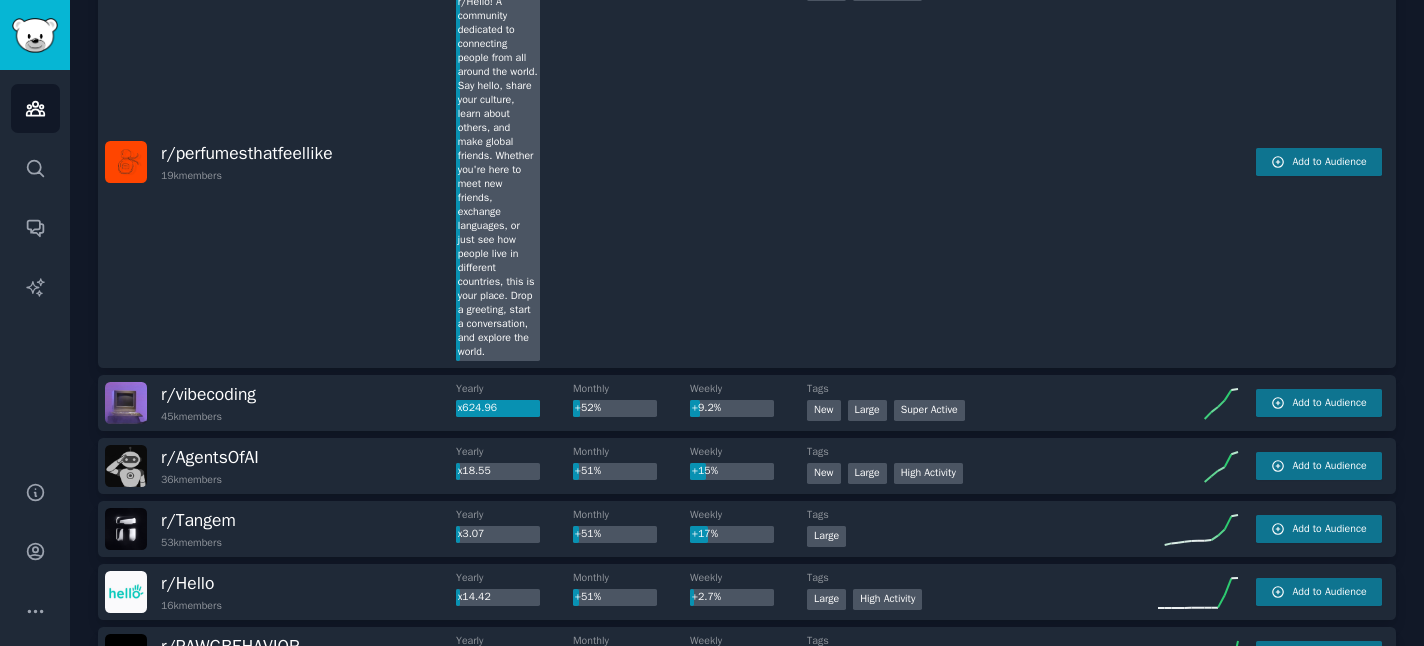 scroll, scrollTop: 3634, scrollLeft: 0, axis: vertical 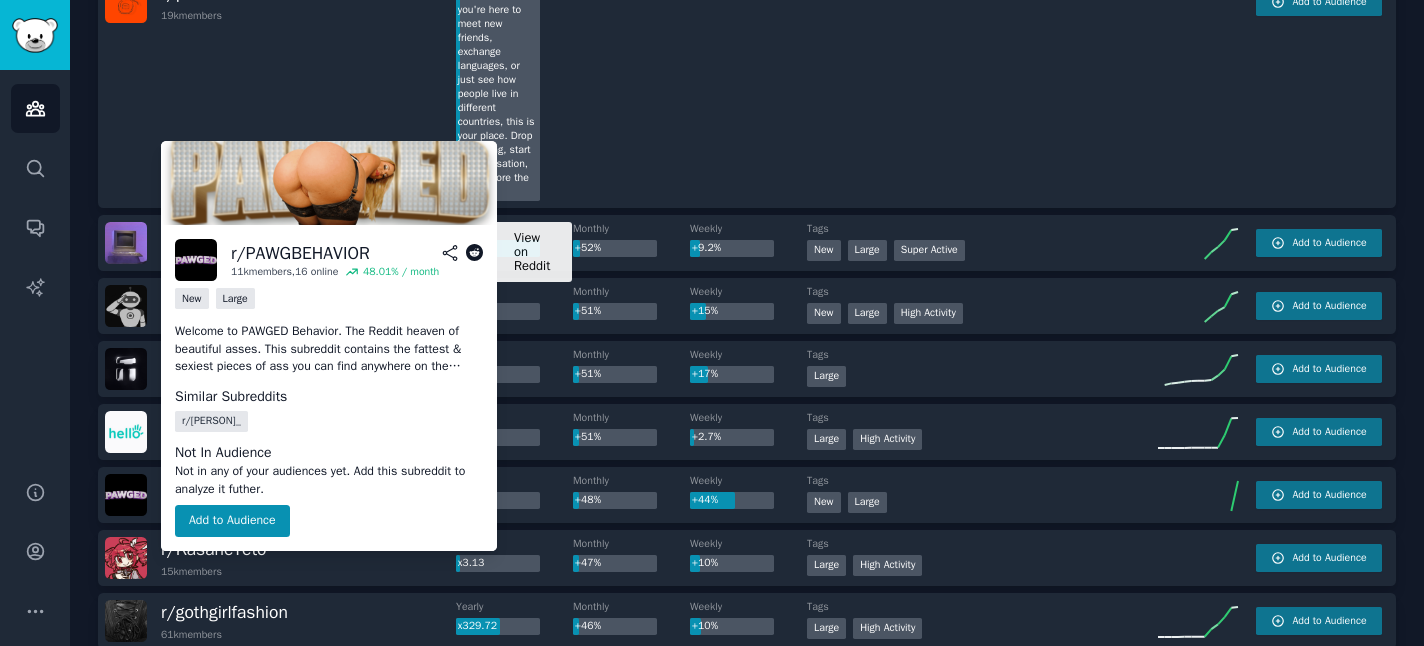 click 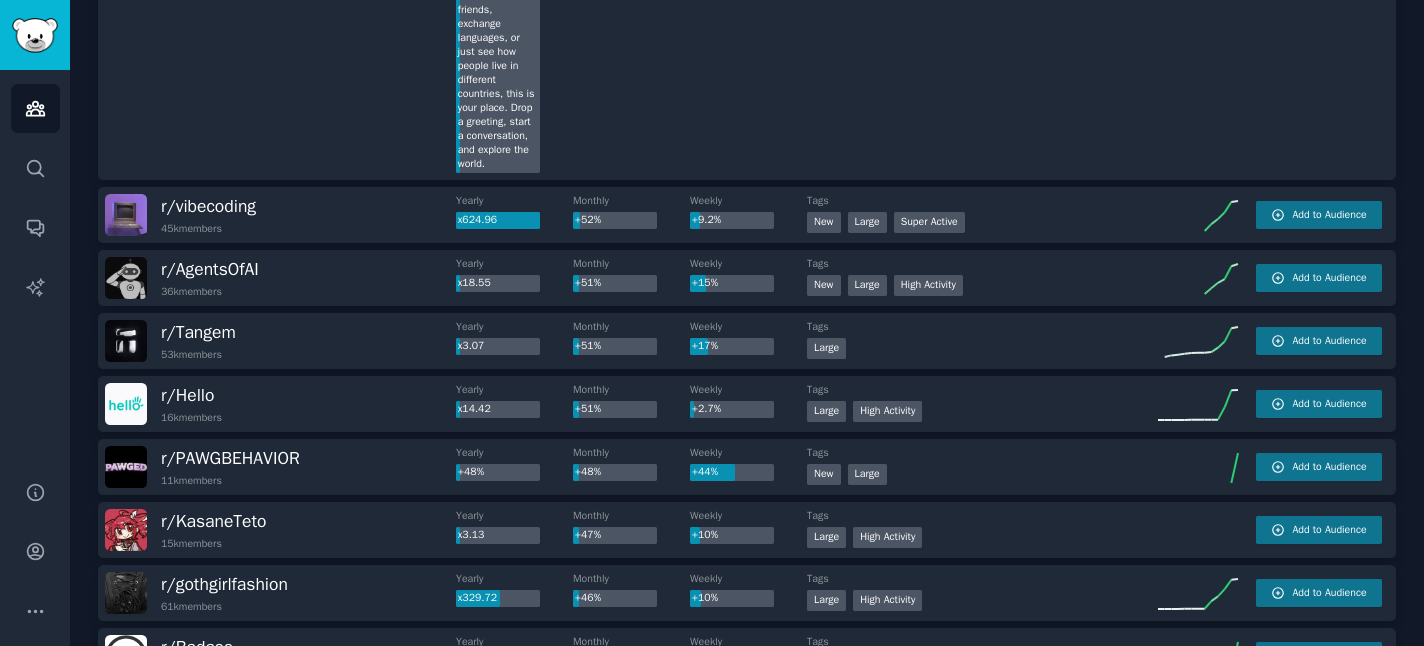 scroll, scrollTop: 3666, scrollLeft: 0, axis: vertical 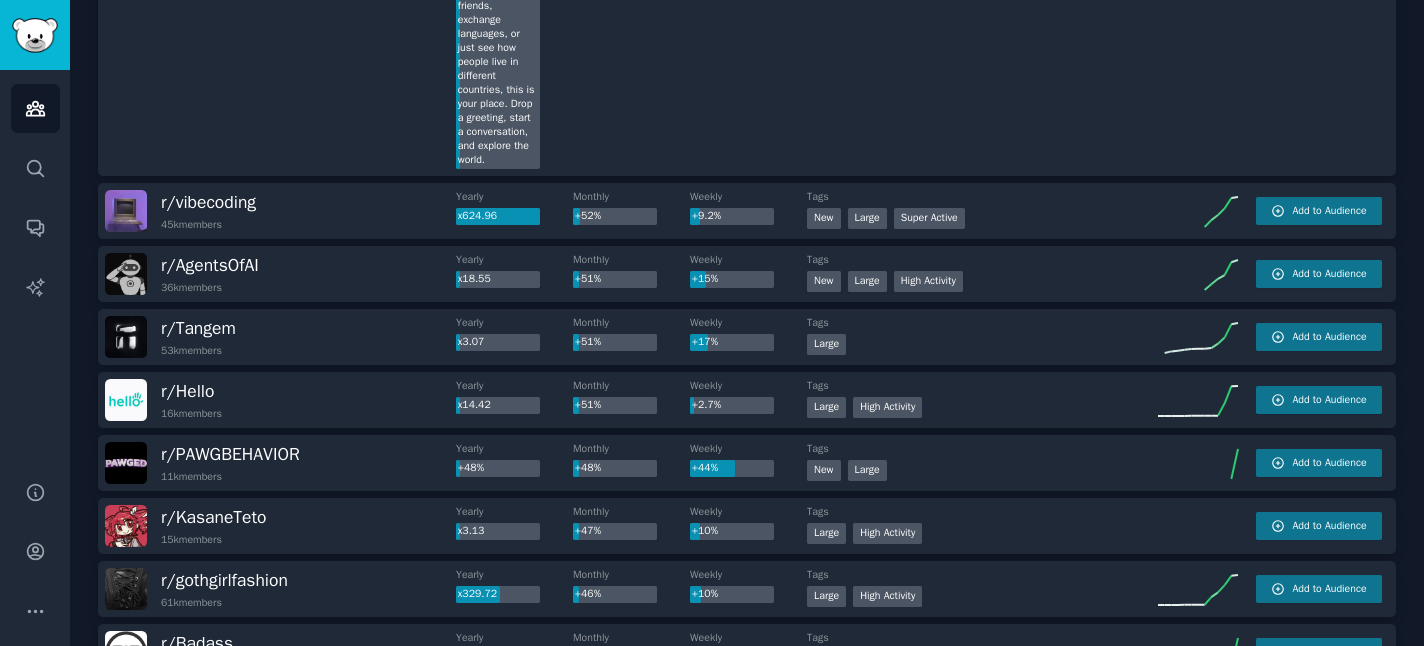 click on "Audiences Info New Saved Curated Trending Top   Subreddits Top Subreddits Largest Active Growing Sort by Member Growth Timeframe Monthly Size 10k - 100k r/ BinanceCrypto 72k  members Yearly x8.29 Monthly x6.70 Weekly +0.10% Tags Large Add to Audience r/ BuyItForLifeIndia 11k  members Yearly x13.15 Monthly x5.46 Weekly +42% Tags Large Add to Audience r/ StakeScam 69k  members Yearly x5.36 Monthly x5.35 Weekly +0.01% Tags Large Add to Audience r/ ClaudeCode 14k  members Yearly x518.04 Monthly x5.27 Weekly +21% Tags New Large High Activity Add to Audience r/ pointstravel 21k  members Yearly x6.75 Monthly x3.60 Weekly +29% Tags New Large Add to Audience r/ Saree 18k  members Yearly x5.90 Monthly x3.26 Weekly +32% Tags Large Add to Audience r/ aivids 12k  members Yearly x2.87 Monthly x2.87 Weekly +55% Tags Large Super Active Add to Audience r/ sidehustlePH 15k  members Yearly x2.84 Monthly x2.35 Weekly +21% Tags Large High Activity Add to Audience r/ digitalproductselling 16k  members Yearly x32.21 Monthly x1.82" 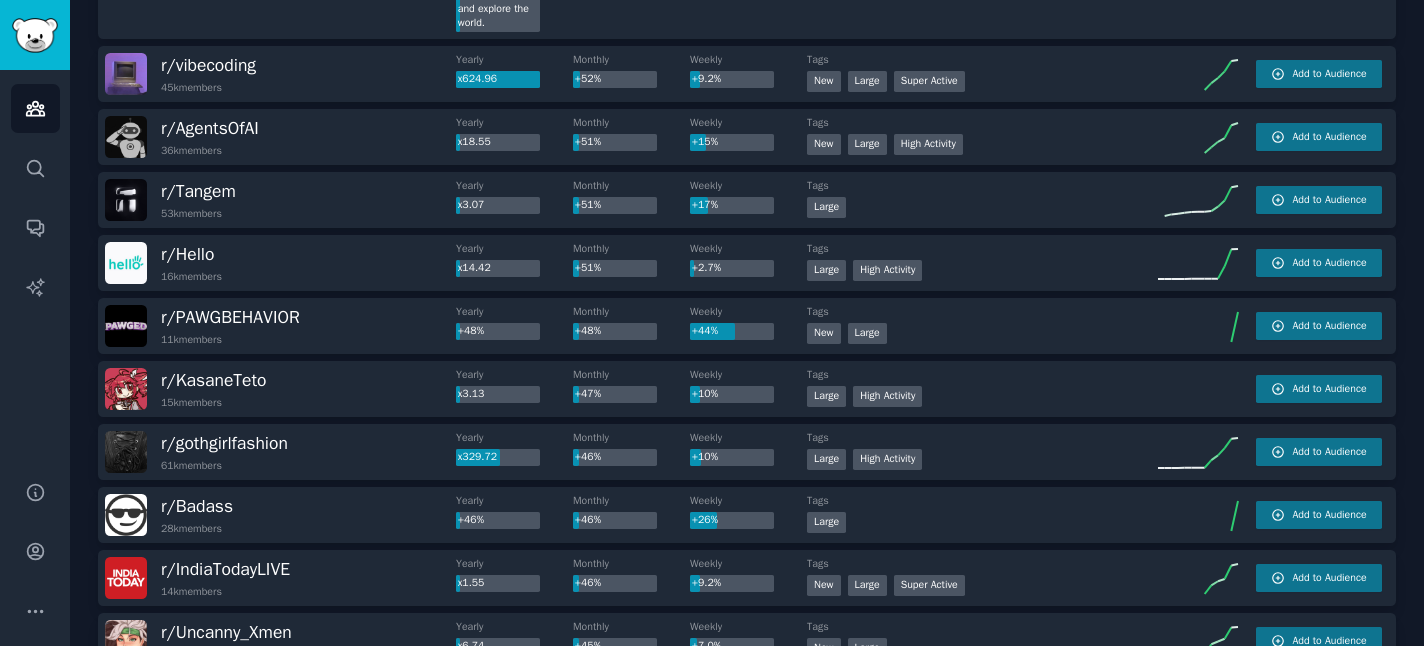 scroll, scrollTop: 3804, scrollLeft: 0, axis: vertical 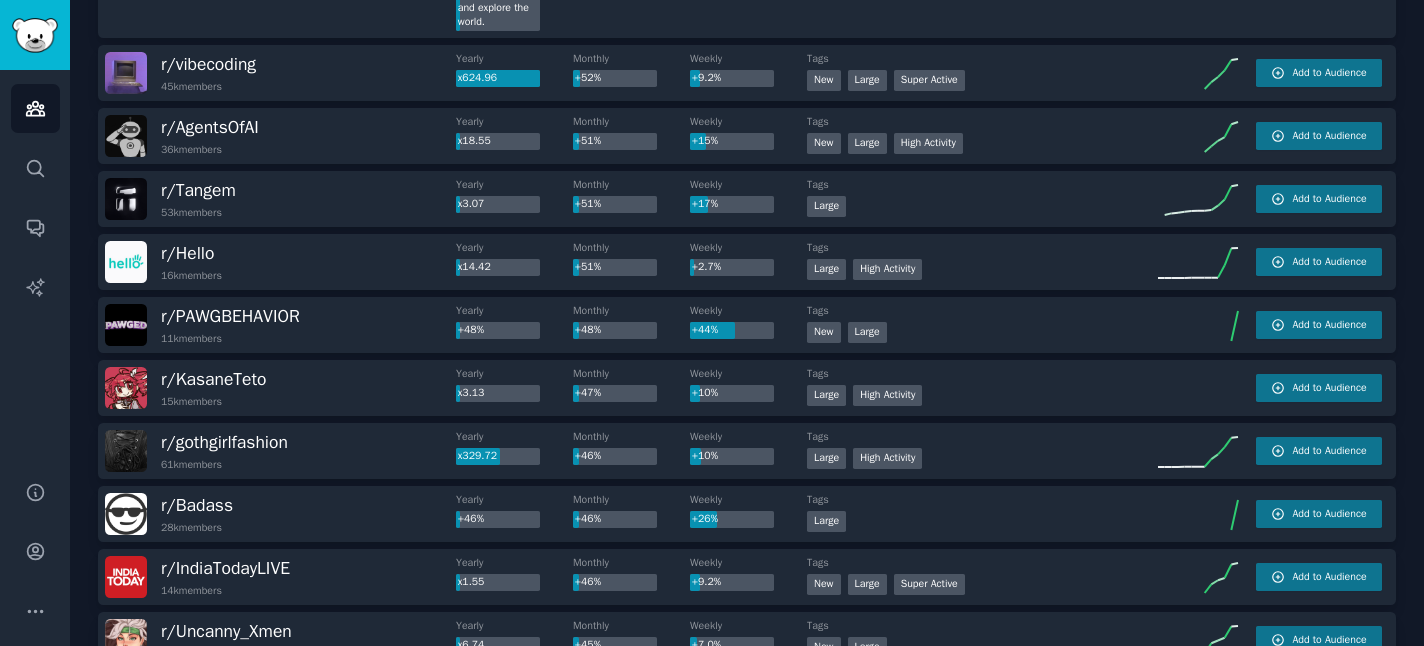 click on "Audiences Info New Saved Curated Trending Top   Subreddits Top Subreddits Largest Active Growing Sort by Member Growth Timeframe Monthly Size 10k - 100k r/ BinanceCrypto 72k  members Yearly x8.29 Monthly x6.70 Weekly +0.10% Tags Large Add to Audience r/ BuyItForLifeIndia 11k  members Yearly x13.15 Monthly x5.46 Weekly +42% Tags Large Add to Audience r/ StakeScam 69k  members Yearly x5.36 Monthly x5.35 Weekly +0.01% Tags Large Add to Audience r/ ClaudeCode 14k  members Yearly x518.04 Monthly x5.27 Weekly +21% Tags New Large High Activity Add to Audience r/ pointstravel 21k  members Yearly x6.75 Monthly x3.60 Weekly +29% Tags New Large Add to Audience r/ Saree 18k  members Yearly x5.90 Monthly x3.26 Weekly +32% Tags Large Add to Audience r/ aivids 12k  members Yearly x2.87 Monthly x2.87 Weekly +55% Tags Large Super Active Add to Audience r/ sidehustlePH 15k  members Yearly x2.84 Monthly x2.35 Weekly +21% Tags Large High Activity Add to Audience r/ digitalproductselling 16k  members Yearly x32.21 Monthly x1.82" 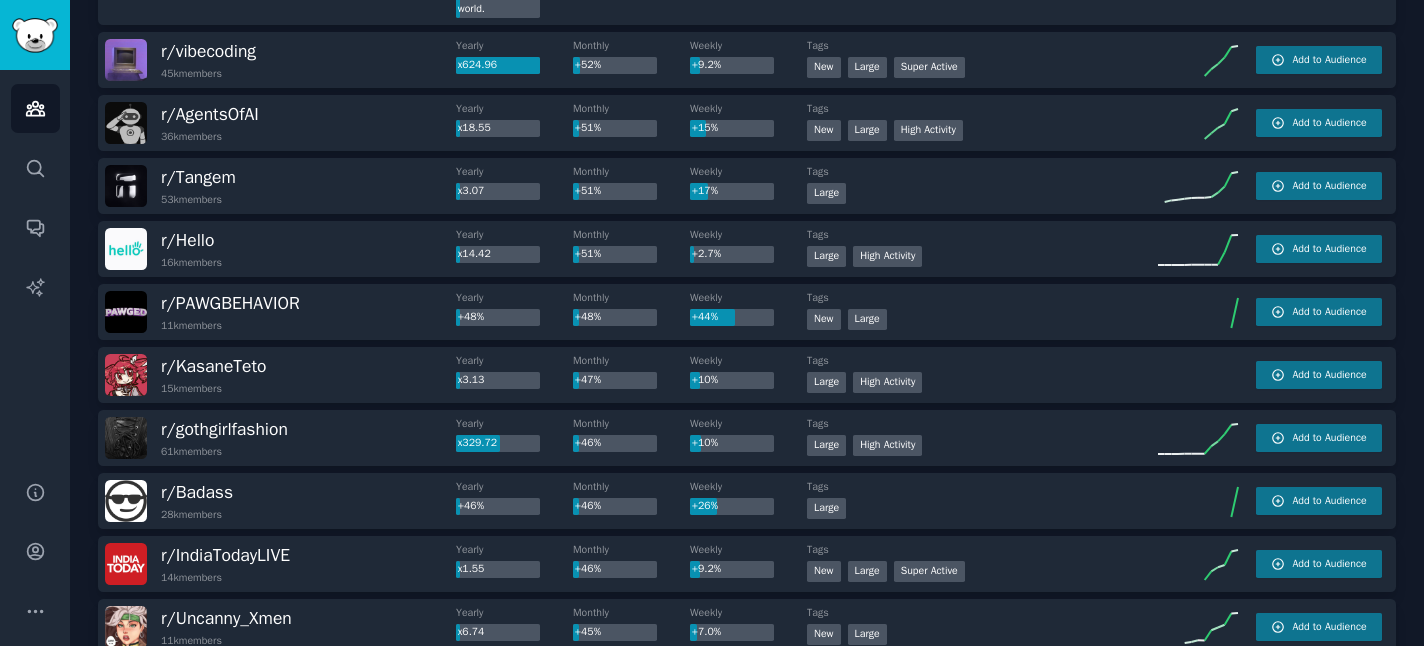 scroll, scrollTop: 3856, scrollLeft: 0, axis: vertical 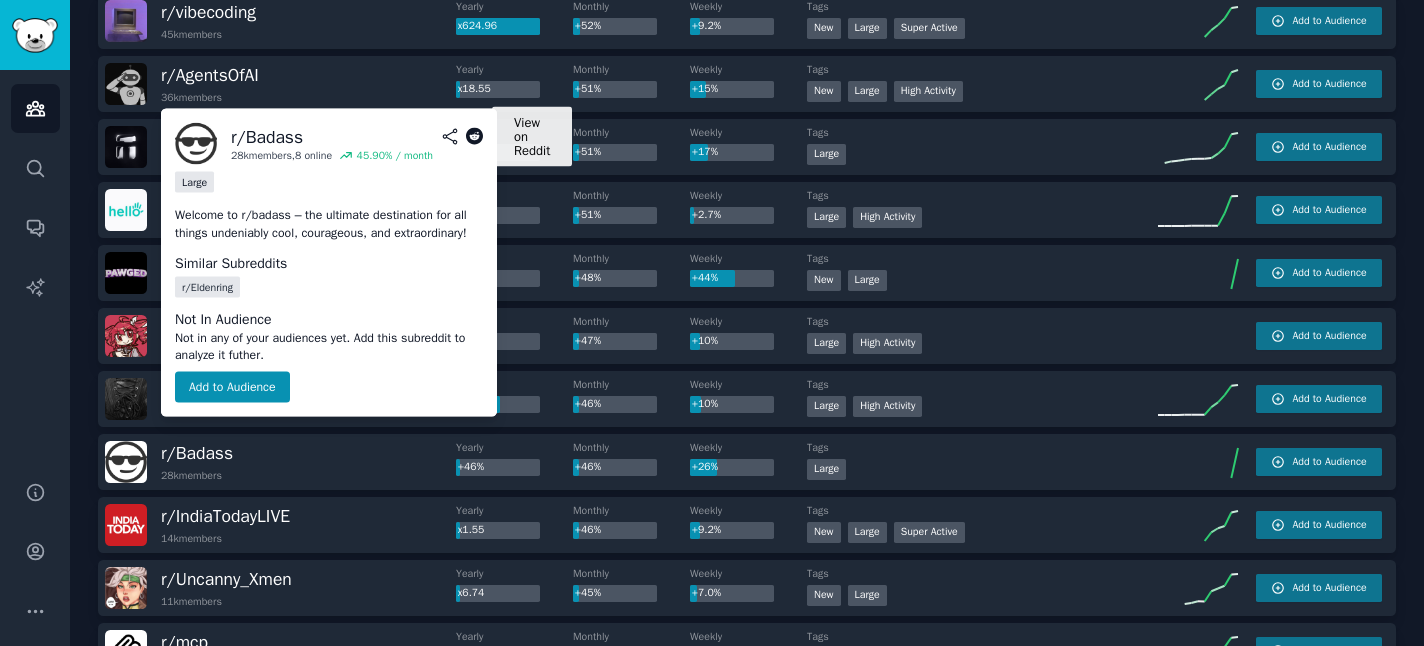 click on "r/ Badass" at bounding box center (357, 136) 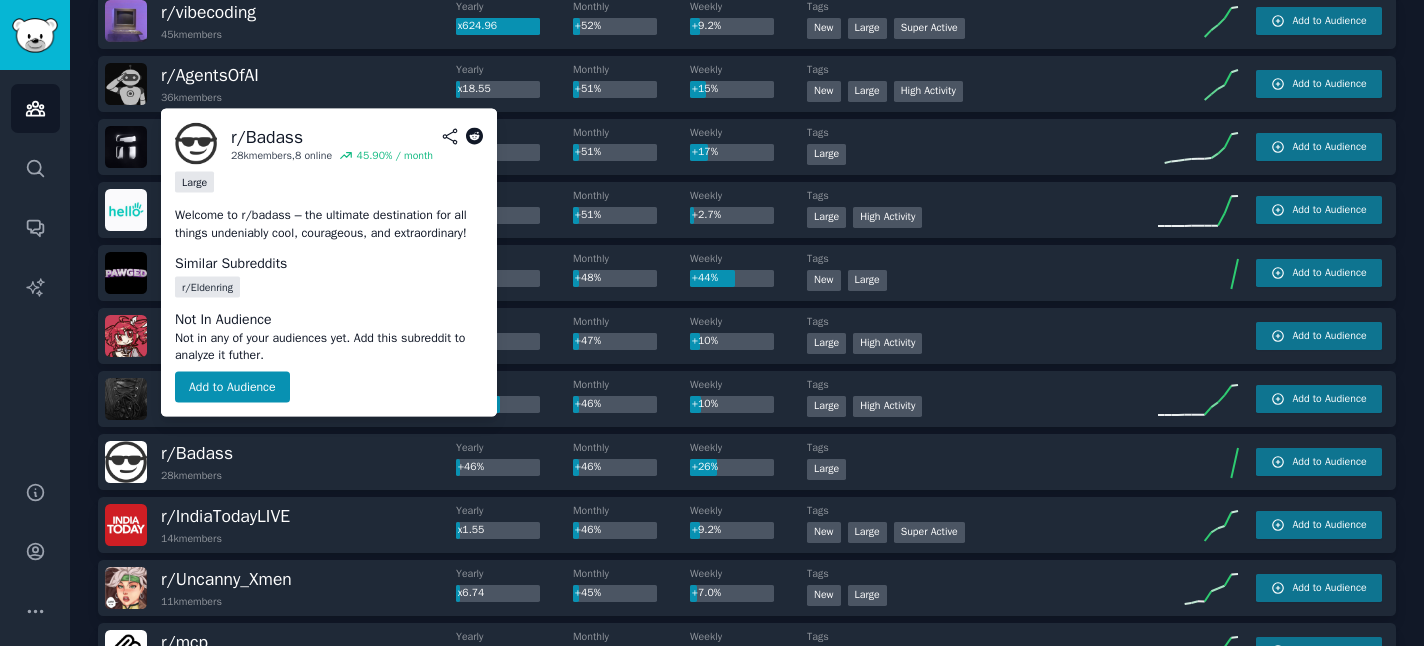 click 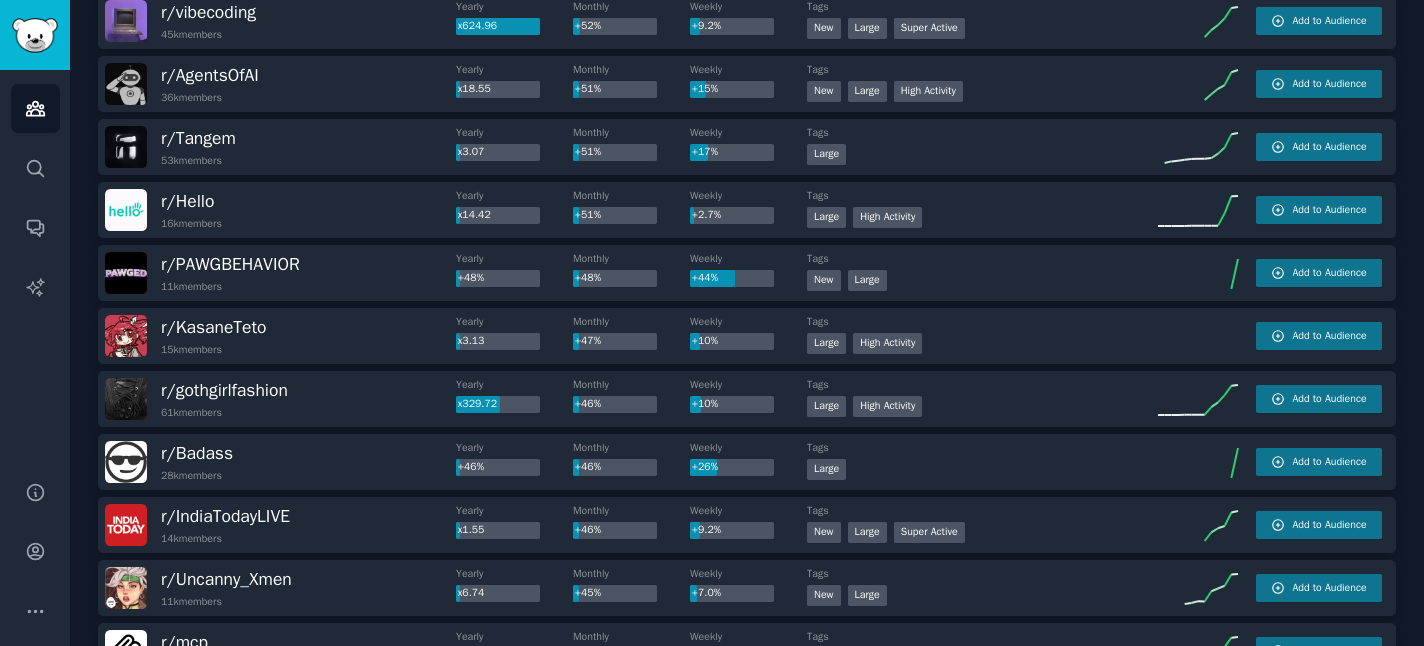 click on "Audiences Info New Saved Curated Trending Top   Subreddits Top Subreddits Largest Active Growing Sort by Member Growth Timeframe Monthly Size 10k - 100k r/ BinanceCrypto 72k  members Yearly x8.29 Monthly x6.70 Weekly +0.10% Tags Large Add to Audience r/ BuyItForLifeIndia 11k  members Yearly x13.15 Monthly x5.46 Weekly +42% Tags Large Add to Audience r/ StakeScam 69k  members Yearly x5.36 Monthly x5.35 Weekly +0.01% Tags Large Add to Audience r/ ClaudeCode 14k  members Yearly x518.04 Monthly x5.27 Weekly +21% Tags New Large High Activity Add to Audience r/ pointstravel 21k  members Yearly x6.75 Monthly x3.60 Weekly +29% Tags New Large Add to Audience r/ Saree 18k  members Yearly x5.90 Monthly x3.26 Weekly +32% Tags Large Add to Audience r/ aivids 12k  members Yearly x2.87 Monthly x2.87 Weekly +55% Tags Large Super Active Add to Audience r/ sidehustlePH 15k  members Yearly x2.84 Monthly x2.35 Weekly +21% Tags Large High Activity Add to Audience r/ digitalproductselling 16k  members Yearly x32.21 Monthly x1.82" 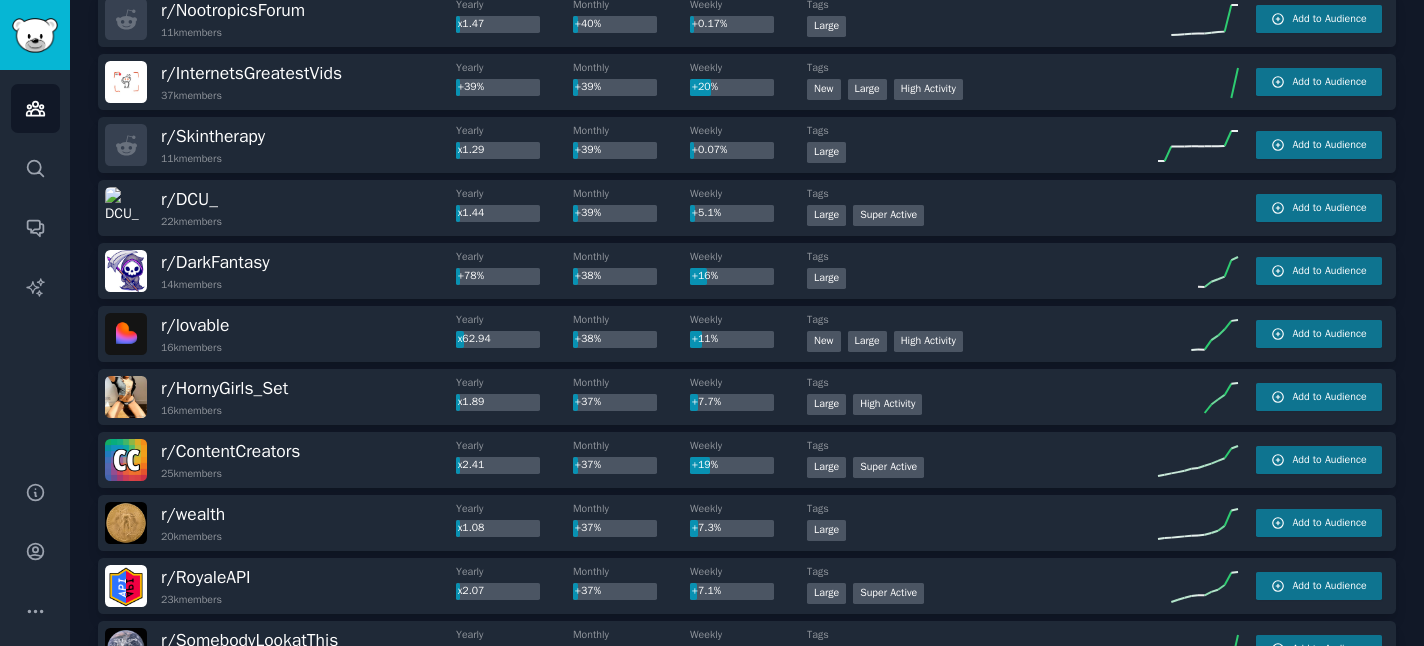 scroll, scrollTop: 5310, scrollLeft: 0, axis: vertical 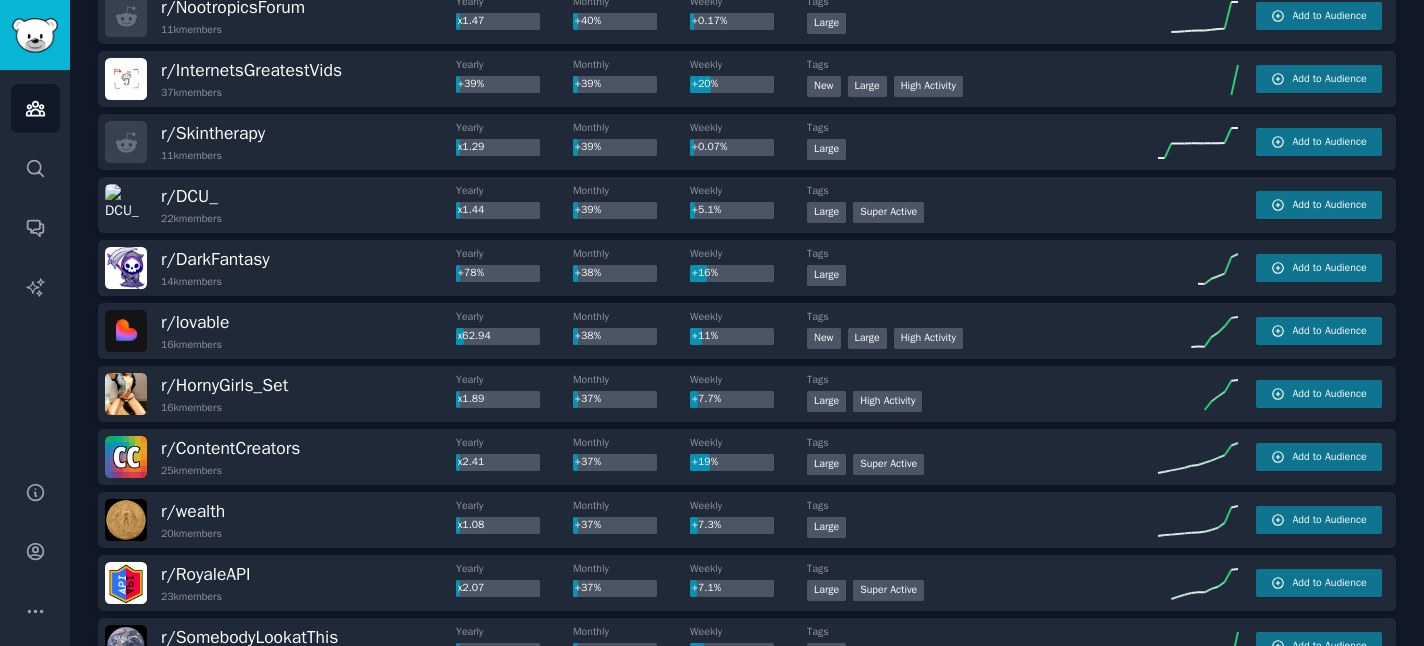 click on "Audiences Search Conversations AI Reports" at bounding box center (35, 263) 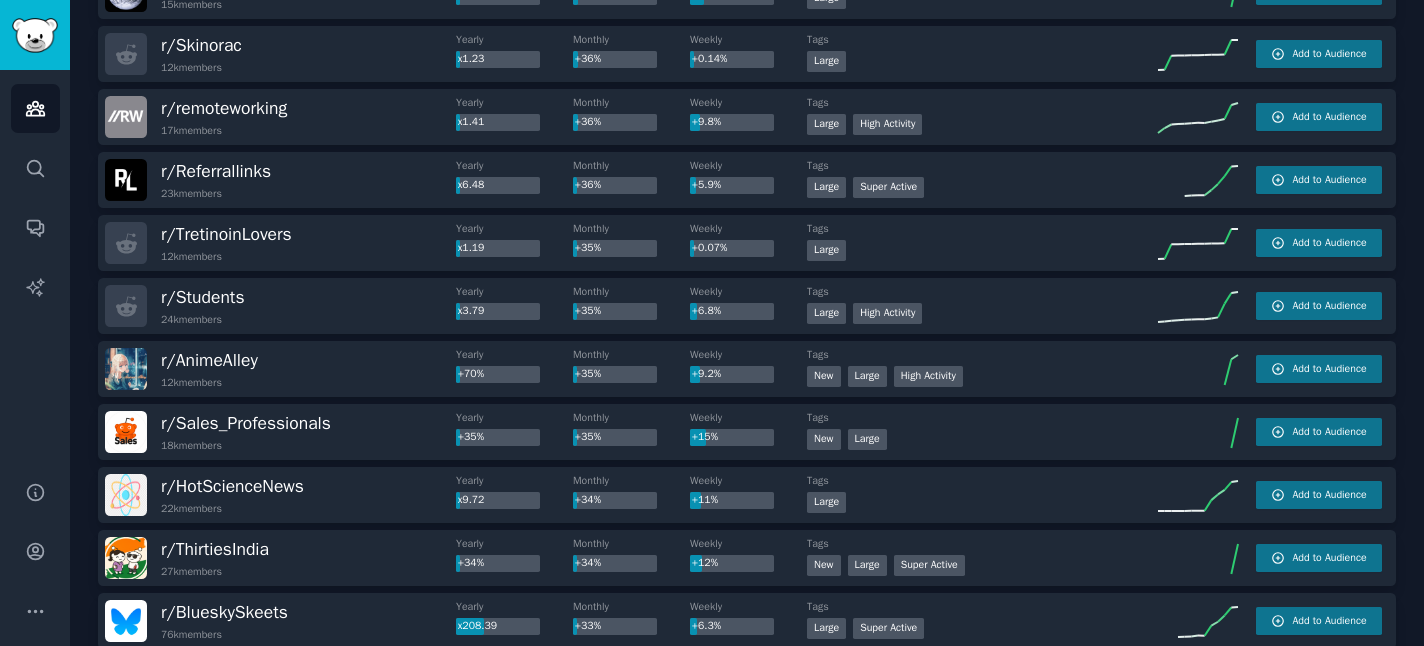 scroll, scrollTop: 5999, scrollLeft: 0, axis: vertical 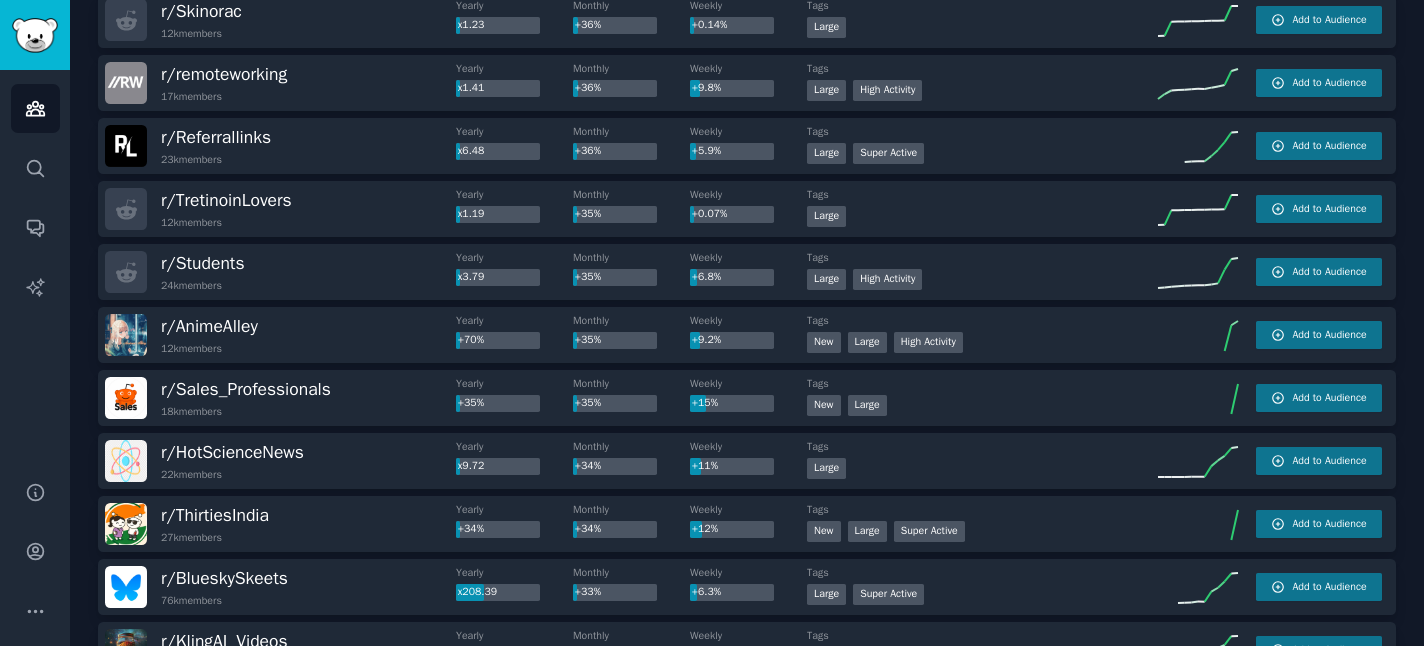 click on "More subreddits please" at bounding box center (673, 921) 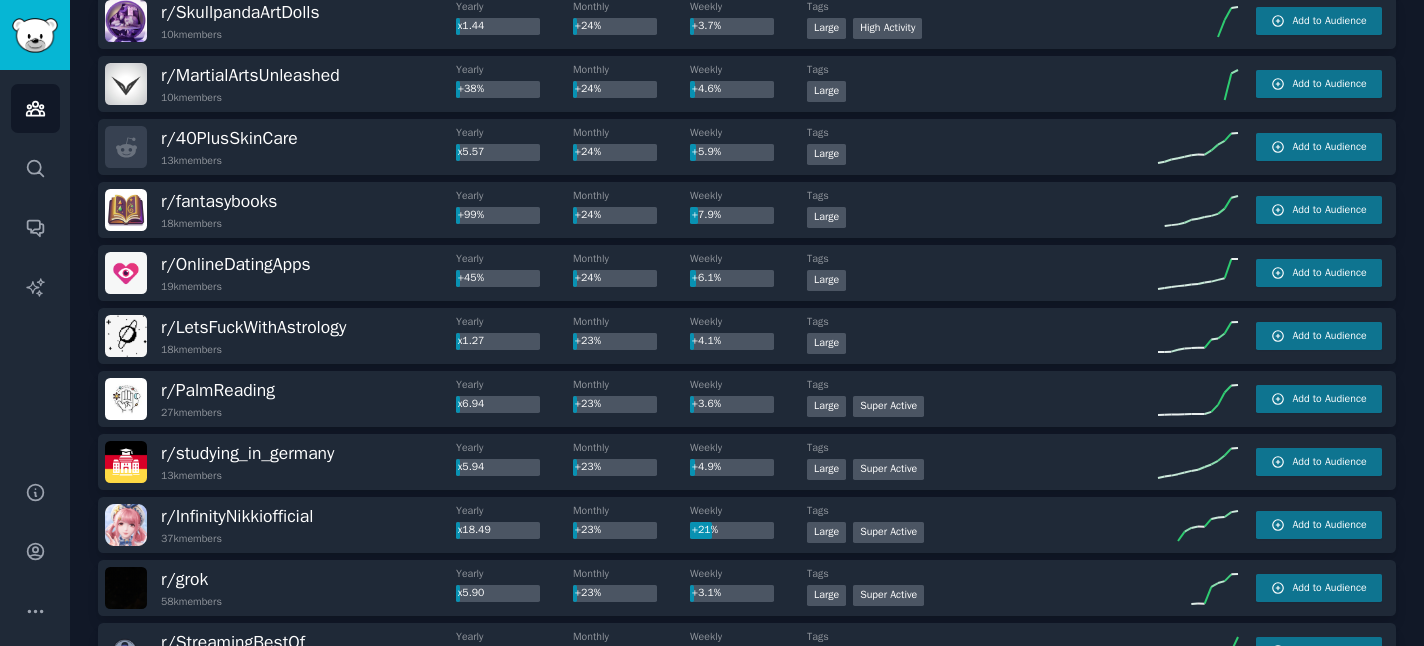 scroll, scrollTop: 9149, scrollLeft: 0, axis: vertical 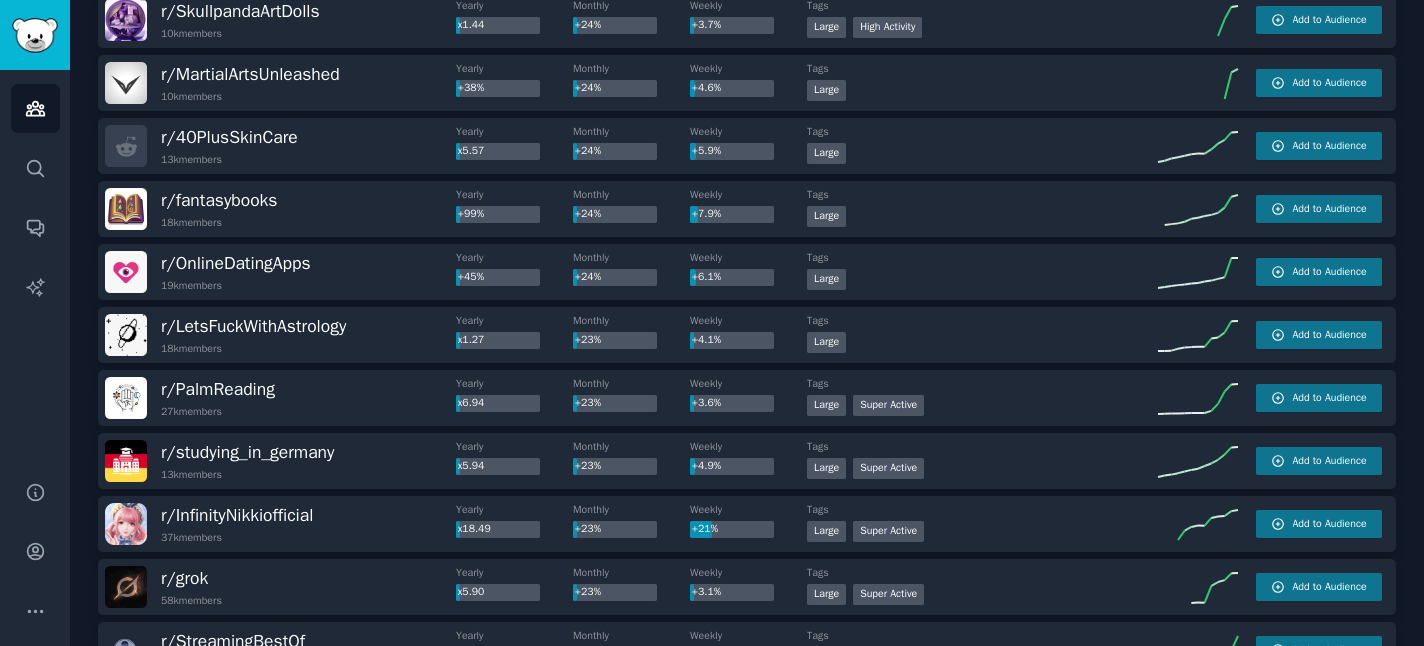 drag, startPoint x: 708, startPoint y: 567, endPoint x: 533, endPoint y: 515, distance: 182.56232 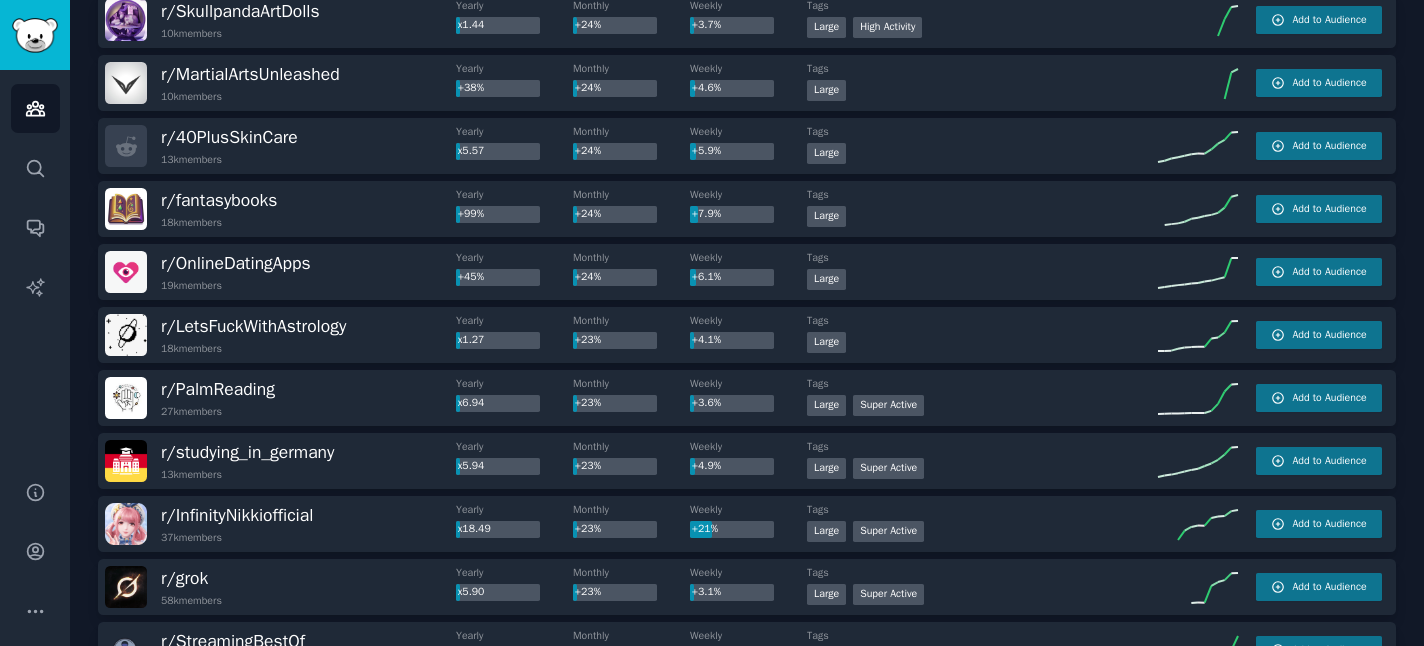 click on "More subreddits please" at bounding box center (673, 921) 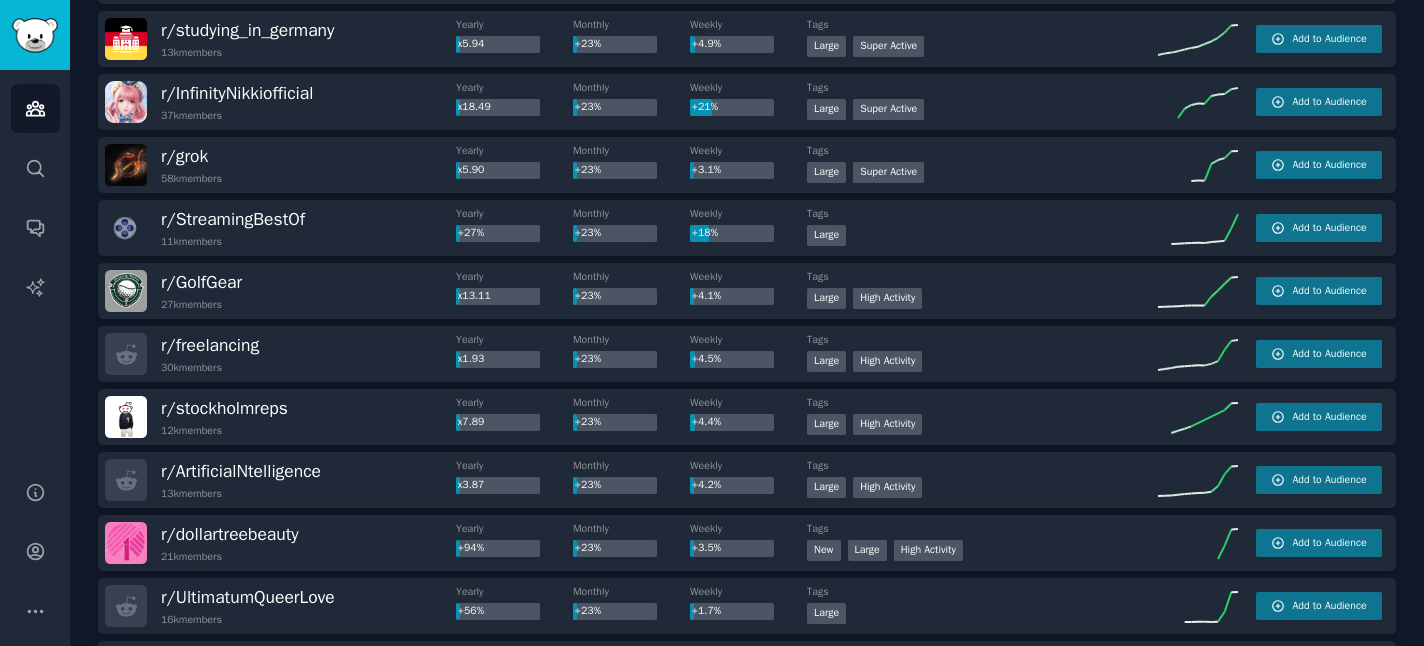 scroll, scrollTop: 9745, scrollLeft: 0, axis: vertical 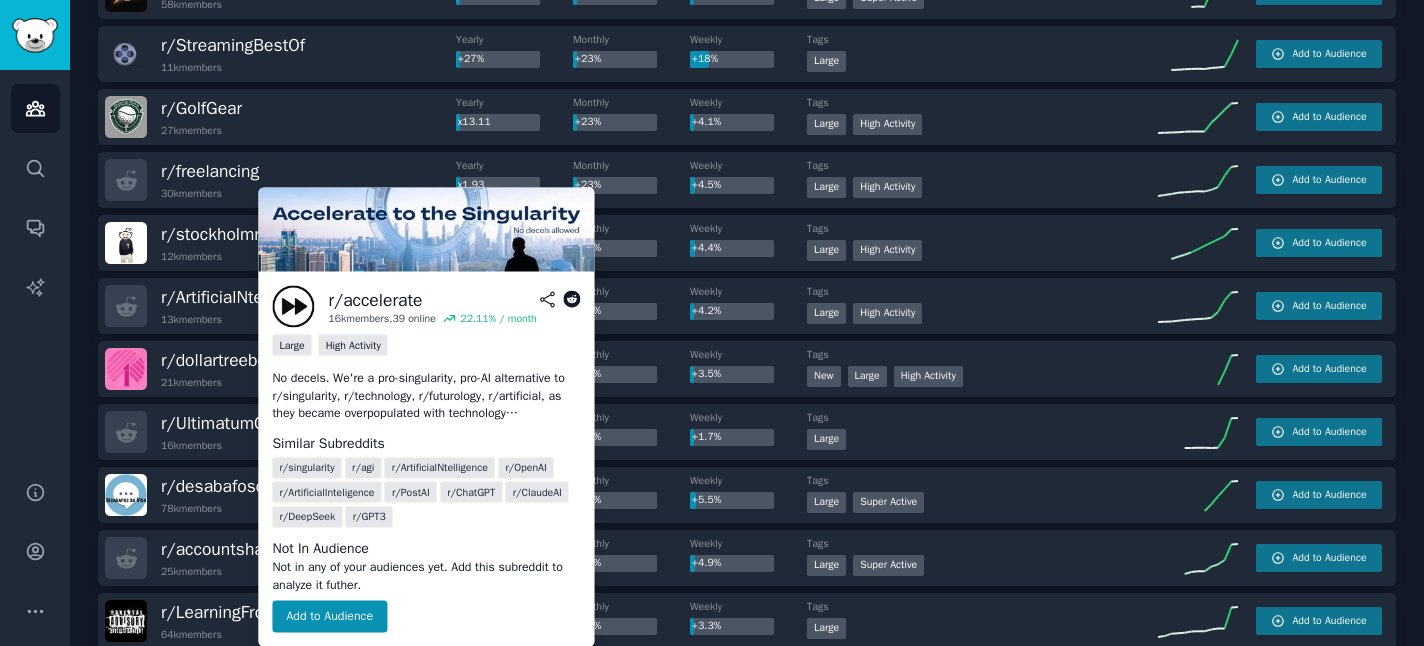 click 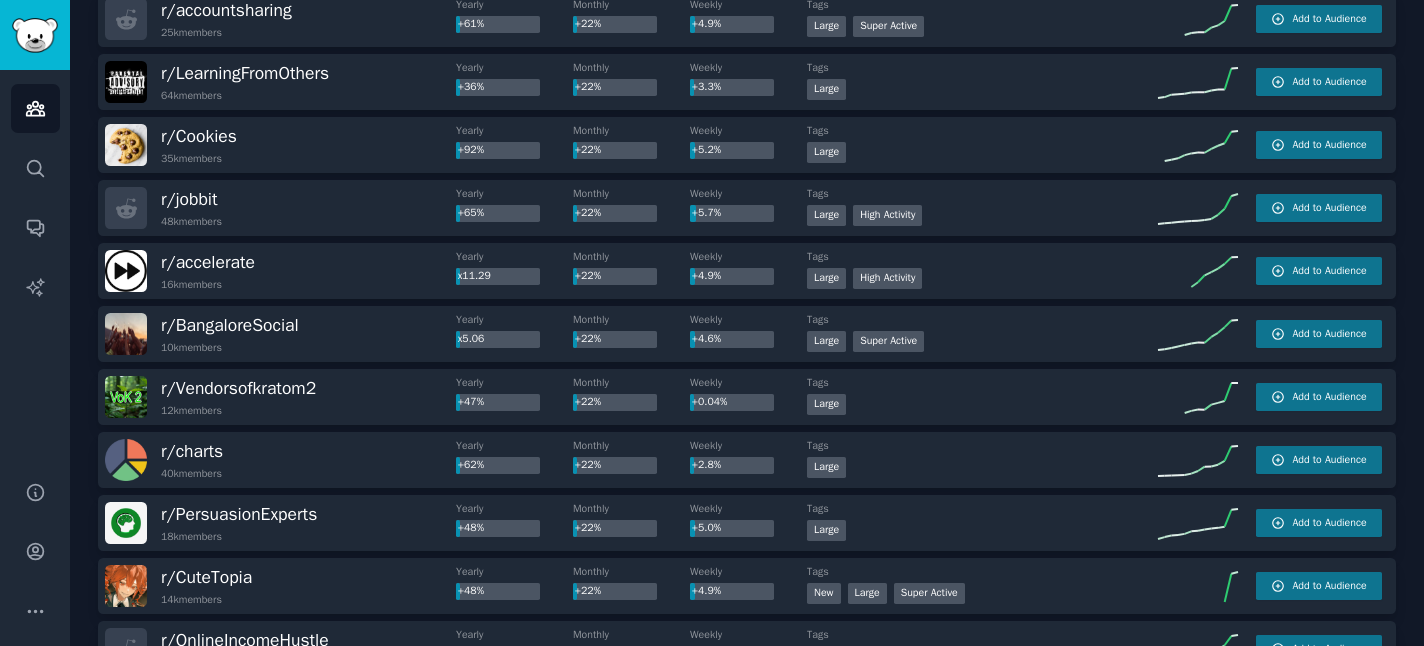 scroll, scrollTop: 10285, scrollLeft: 0, axis: vertical 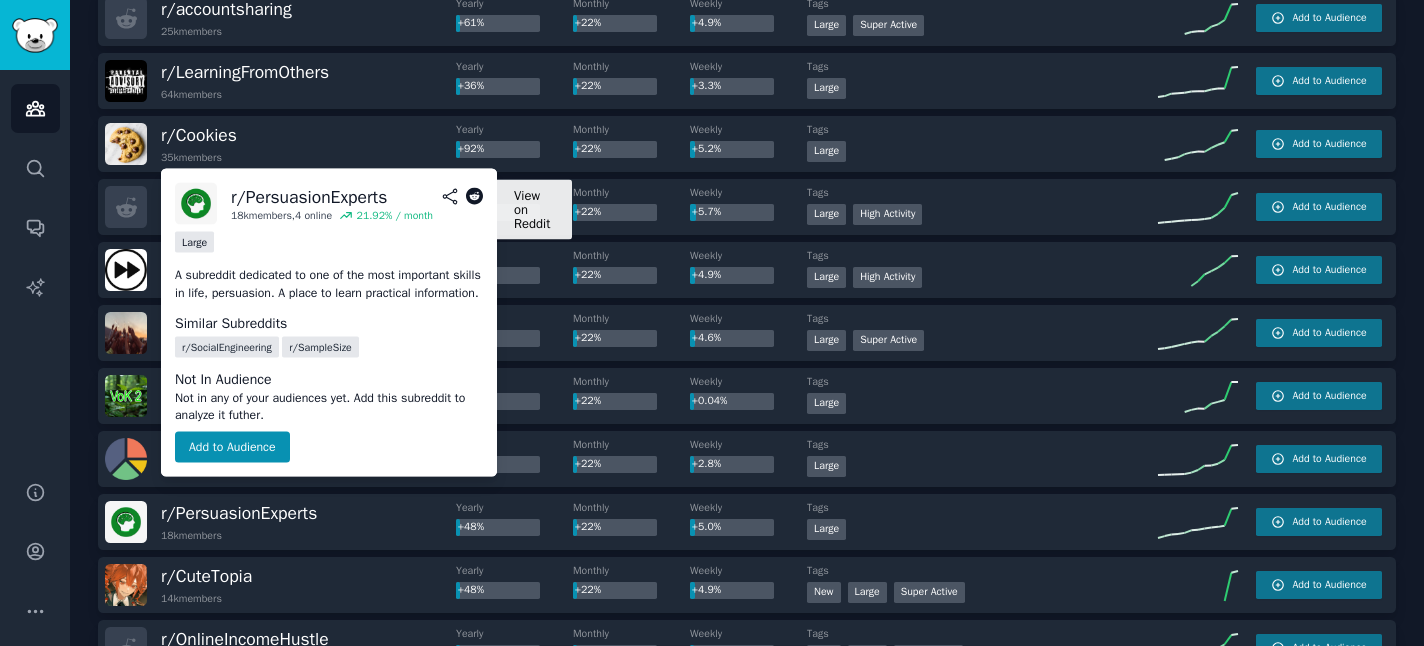 click 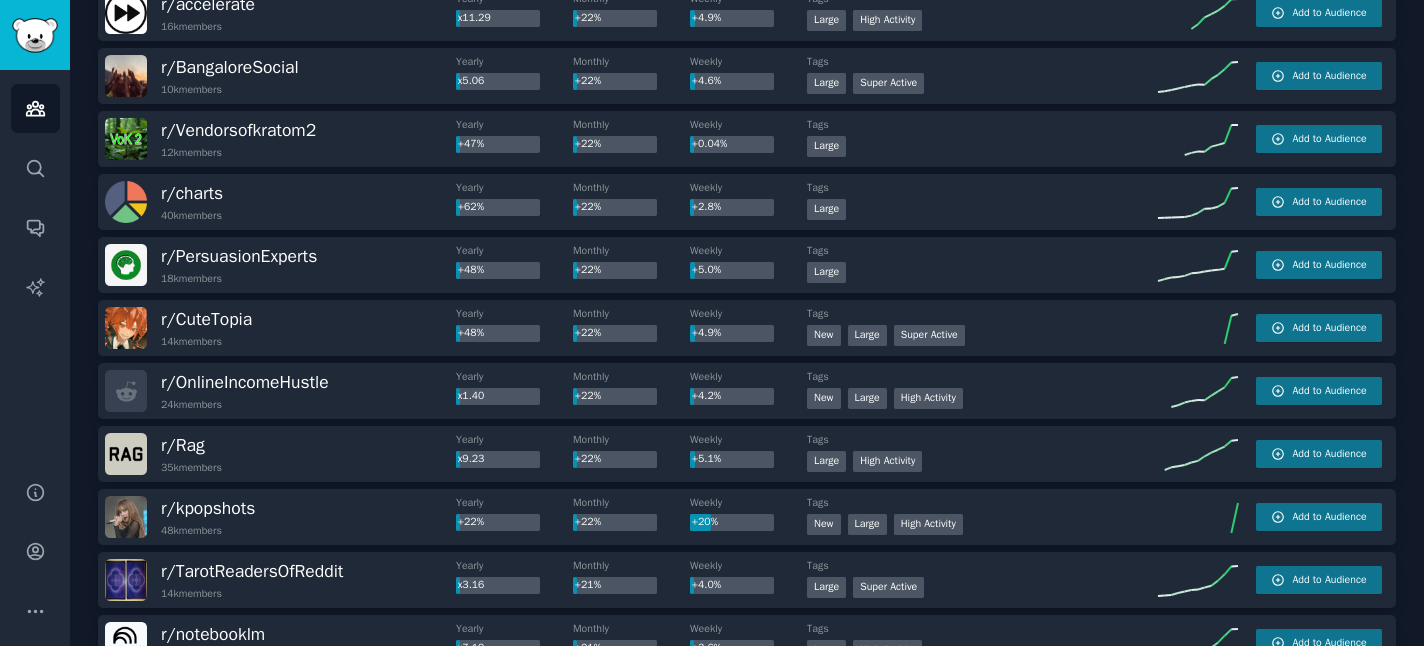 scroll, scrollTop: 10542, scrollLeft: 0, axis: vertical 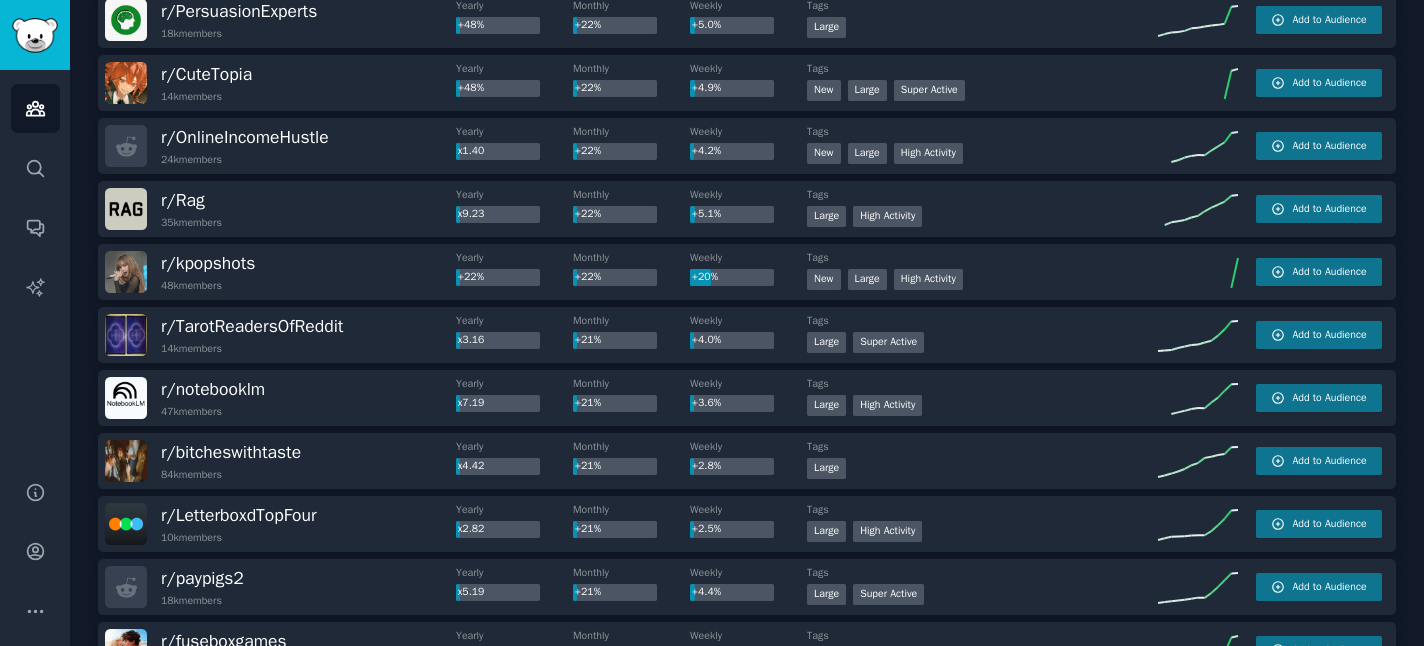 click on "Audiences Info New Saved Curated Trending Top   Subreddits Top Subreddits Largest Active Growing Sort by Member Growth Timeframe Monthly Size 10k - 100k r/ BinanceCrypto 72k  members Yearly x8.29 Monthly x6.70 Weekly +0.10% Tags Large Add to Audience r/ BuyItForLifeIndia 11k  members Yearly x13.15 Monthly x5.46 Weekly +42% Tags Large Add to Audience r/ StakeScam 69k  members Yearly x5.36 Monthly x5.35 Weekly +0.01% Tags Large Add to Audience r/ ClaudeCode 14k  members Yearly x518.04 Monthly x5.27 Weekly +21% Tags New Large High Activity Add to Audience r/ pointstravel 21k  members Yearly x6.75 Monthly x3.60 Weekly +29% Tags New Large Add to Audience r/ Saree 18k  members Yearly x5.90 Monthly x3.26 Weekly +32% Tags Large Add to Audience r/ aivids 12k  members Yearly x2.87 Monthly x2.87 Weekly +55% Tags Large Super Active Add to Audience r/ sidehustlePH 15k  members Yearly x2.84 Monthly x2.35 Weekly +21% Tags Large High Activity Add to Audience r/ digitalproductselling 16k  members Yearly x32.21 Monthly x1.82" 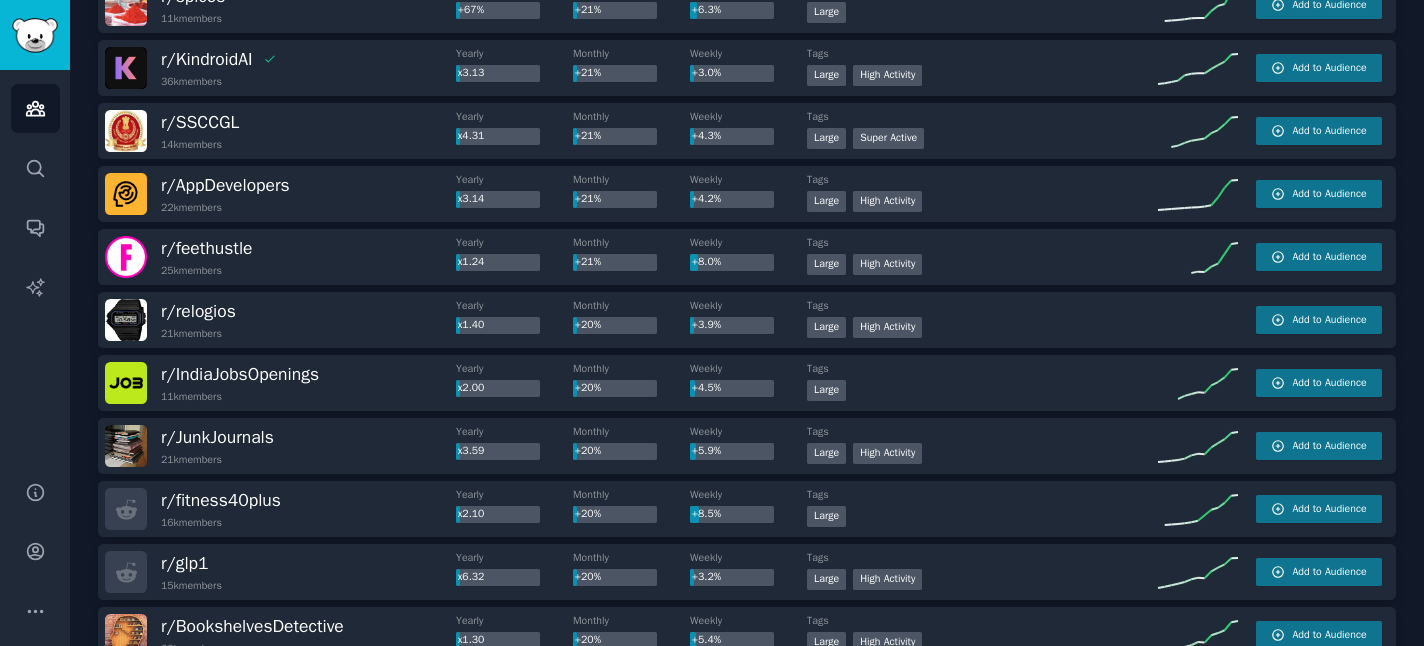 scroll, scrollTop: 11875, scrollLeft: 0, axis: vertical 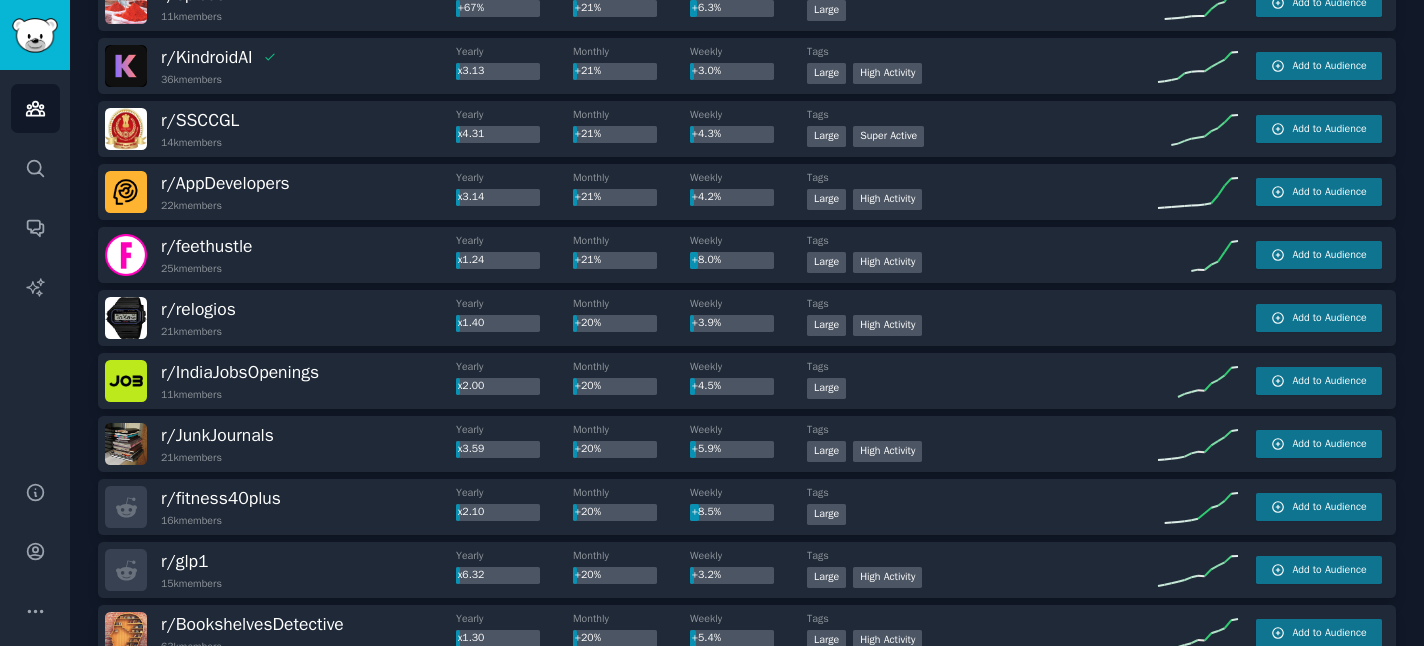 click on "Audiences Info New Saved Curated Trending Top   Subreddits Top Subreddits Largest Active Growing Sort by Member Growth Timeframe Monthly Size 10k - 100k r/ BinanceCrypto 72k  members Yearly x8.29 Monthly x6.70 Weekly +0.10% Tags Large Add to Audience r/ BuyItForLifeIndia 11k  members Yearly x13.15 Monthly x5.46 Weekly +42% Tags Large Add to Audience r/ StakeScam 69k  members Yearly x5.36 Monthly x5.35 Weekly +0.01% Tags Large Add to Audience r/ ClaudeCode 14k  members Yearly x518.04 Monthly x5.27 Weekly +21% Tags New Large High Activity Add to Audience r/ pointstravel 21k  members Yearly x6.75 Monthly x3.60 Weekly +29% Tags New Large Add to Audience r/ Saree 18k  members Yearly x5.90 Monthly x3.26 Weekly +32% Tags Large Add to Audience r/ aivids 12k  members Yearly x2.87 Monthly x2.87 Weekly +55% Tags Large Super Active Add to Audience r/ sidehustlePH 15k  members Yearly x2.84 Monthly x2.35 Weekly +21% Tags Large High Activity Add to Audience r/ digitalproductselling 16k  members Yearly x32.21 Monthly x1.82" 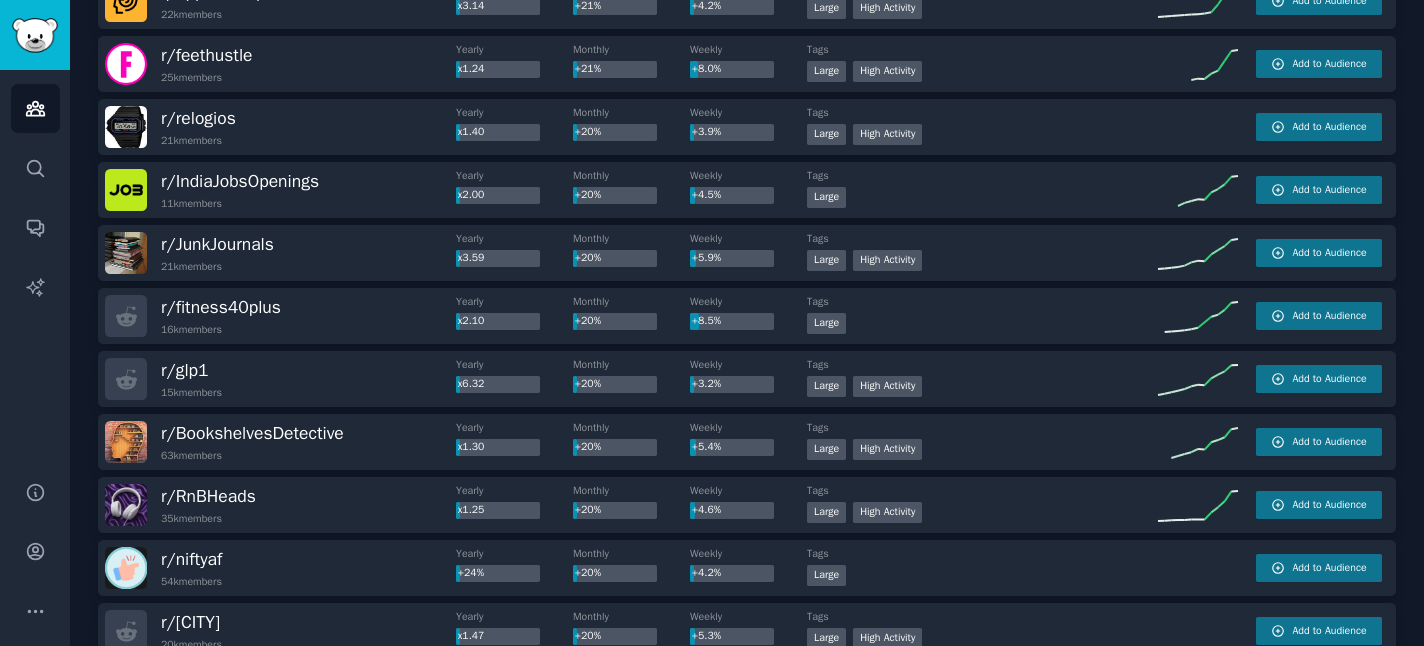 scroll, scrollTop: 12156, scrollLeft: 0, axis: vertical 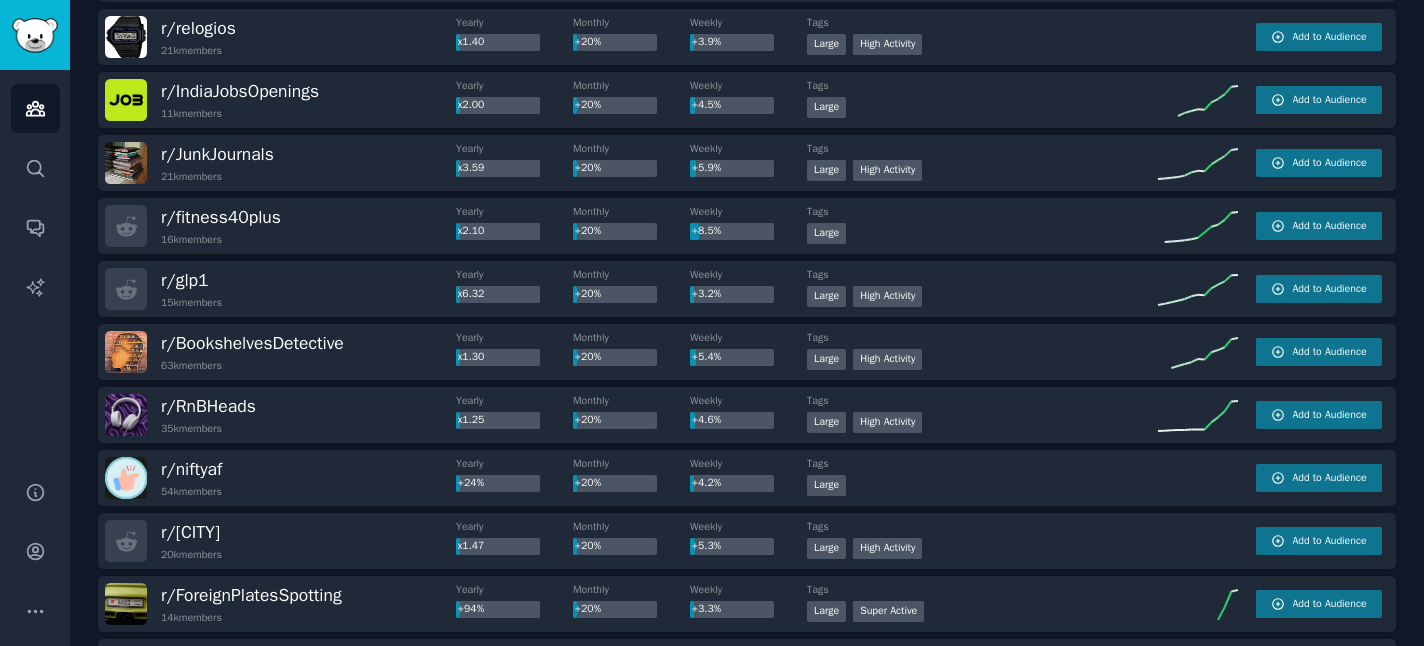 click on "Audiences Info New Saved Curated Trending Top   Subreddits Top Subreddits Largest Active Growing Sort by Member Growth Timeframe Monthly Size 10k - 100k r/ BinanceCrypto 72k  members Yearly x8.29 Monthly x6.70 Weekly +0.10% Tags Large Add to Audience r/ BuyItForLifeIndia 11k  members Yearly x13.15 Monthly x5.46 Weekly +42% Tags Large Add to Audience r/ StakeScam 69k  members Yearly x5.36 Monthly x5.35 Weekly +0.01% Tags Large Add to Audience r/ ClaudeCode 14k  members Yearly x518.04 Monthly x5.27 Weekly +21% Tags New Large High Activity Add to Audience r/ pointstravel 21k  members Yearly x6.75 Monthly x3.60 Weekly +29% Tags New Large Add to Audience r/ Saree 18k  members Yearly x5.90 Monthly x3.26 Weekly +32% Tags Large Add to Audience r/ aivids 12k  members Yearly x2.87 Monthly x2.87 Weekly +55% Tags Large Super Active Add to Audience r/ sidehustlePH 15k  members Yearly x2.84 Monthly x2.35 Weekly +21% Tags Large High Activity Add to Audience r/ digitalproductselling 16k  members Yearly x32.21 Monthly x1.82" 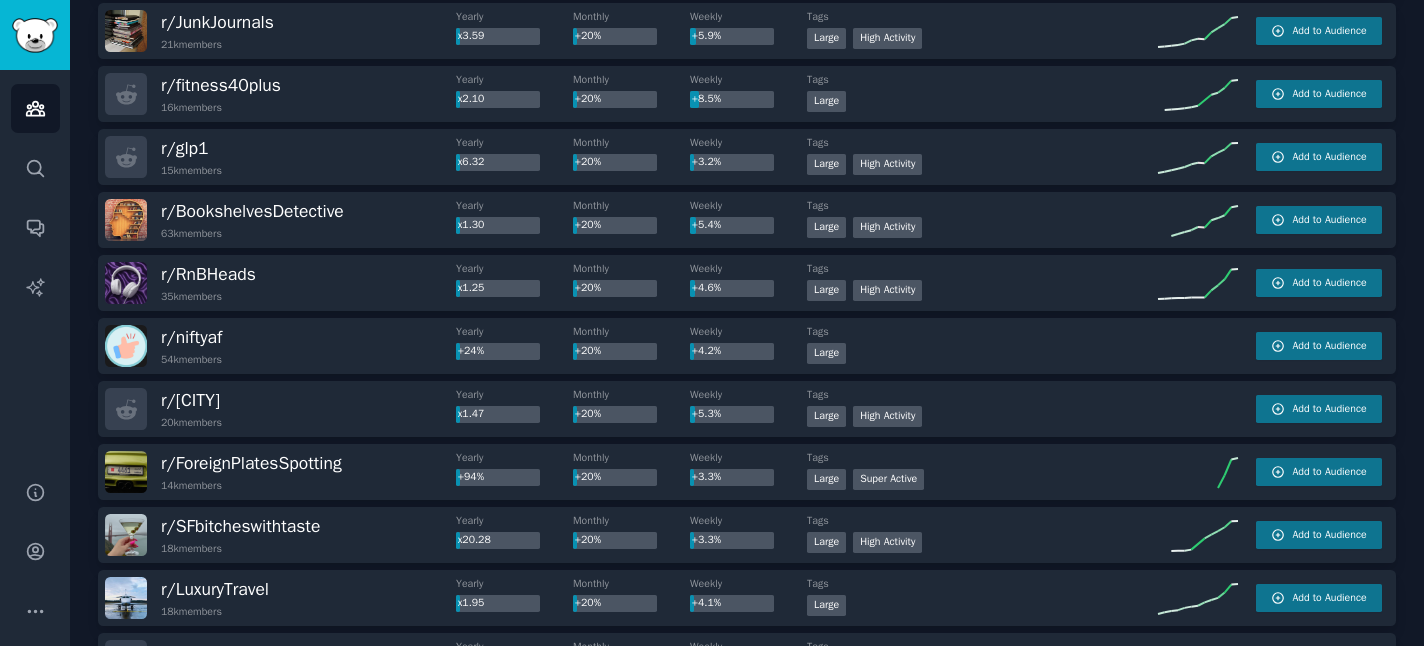 scroll, scrollTop: 12299, scrollLeft: 0, axis: vertical 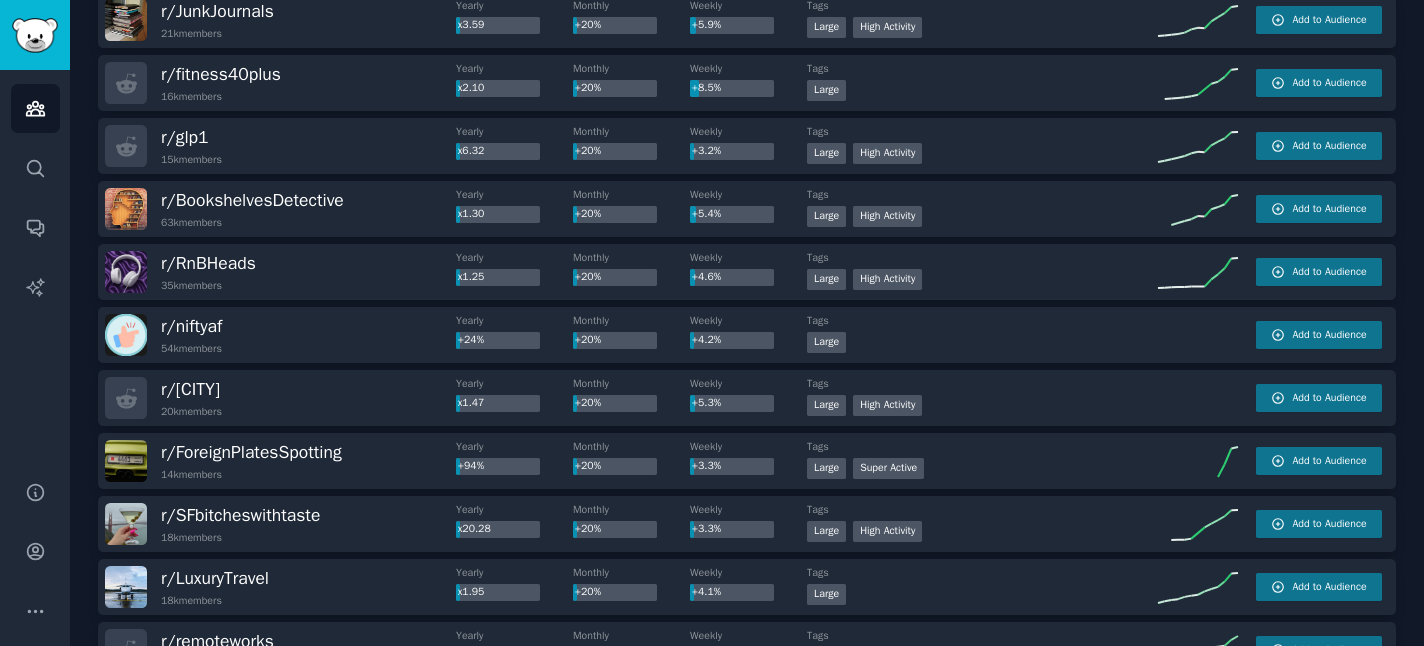click on "More subreddits please" at bounding box center (673, 921) 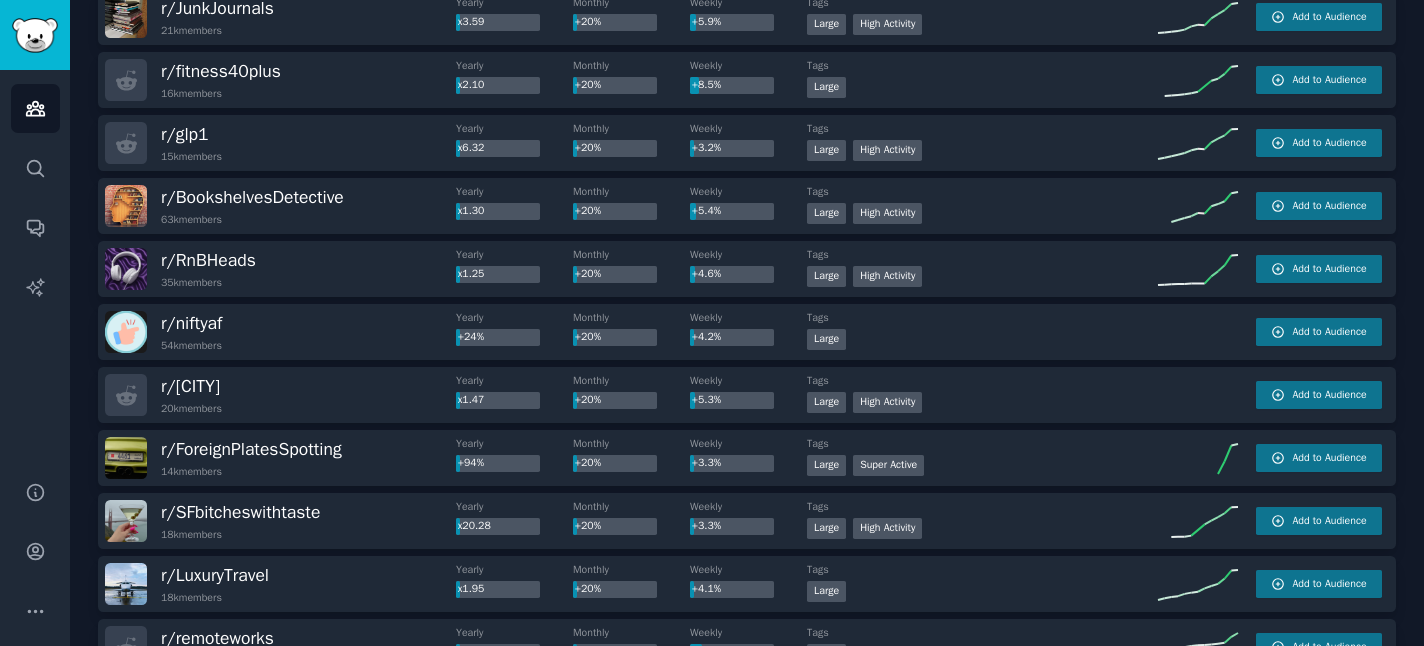 scroll, scrollTop: 12303, scrollLeft: 0, axis: vertical 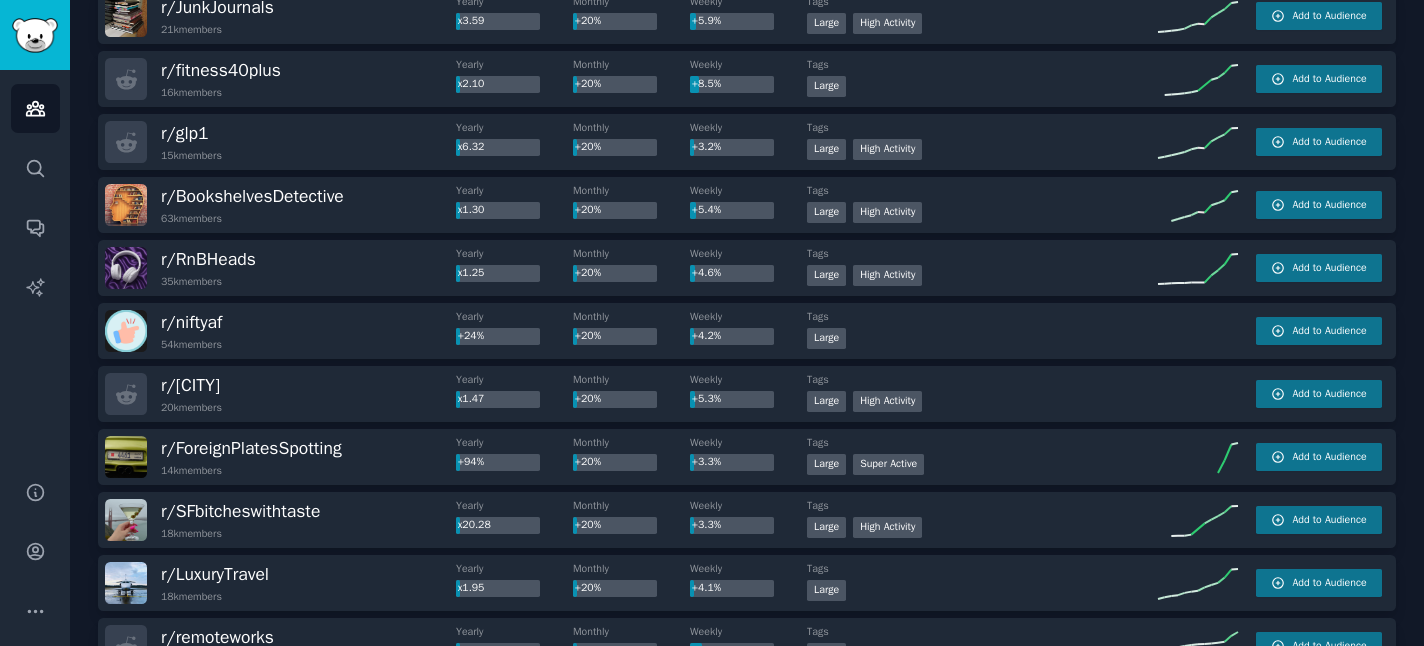 click on "Audiences Info New Saved Curated Trending Top   Subreddits Top Subreddits Largest Active Growing Sort by Member Growth Timeframe Monthly Size 10k - 100k r/ BinanceCrypto 72k  members Yearly x8.29 Monthly x6.70 Weekly +0.10% Tags Large Add to Audience r/ BuyItForLifeIndia 11k  members Yearly x13.15 Monthly x5.46 Weekly +42% Tags Large Add to Audience r/ StakeScam 69k  members Yearly x5.36 Monthly x5.35 Weekly +0.01% Tags Large Add to Audience r/ ClaudeCode 14k  members Yearly x518.04 Monthly x5.27 Weekly +21% Tags New Large High Activity Add to Audience r/ pointstravel 21k  members Yearly x6.75 Monthly x3.60 Weekly +29% Tags New Large Add to Audience r/ Saree 18k  members Yearly x5.90 Monthly x3.26 Weekly +32% Tags Large Add to Audience r/ aivids 12k  members Yearly x2.87 Monthly x2.87 Weekly +55% Tags Large Super Active Add to Audience r/ sidehustlePH 15k  members Yearly x2.84 Monthly x2.35 Weekly +21% Tags Large High Activity Add to Audience r/ digitalproductselling 16k  members Yearly x32.21 Monthly x1.82" 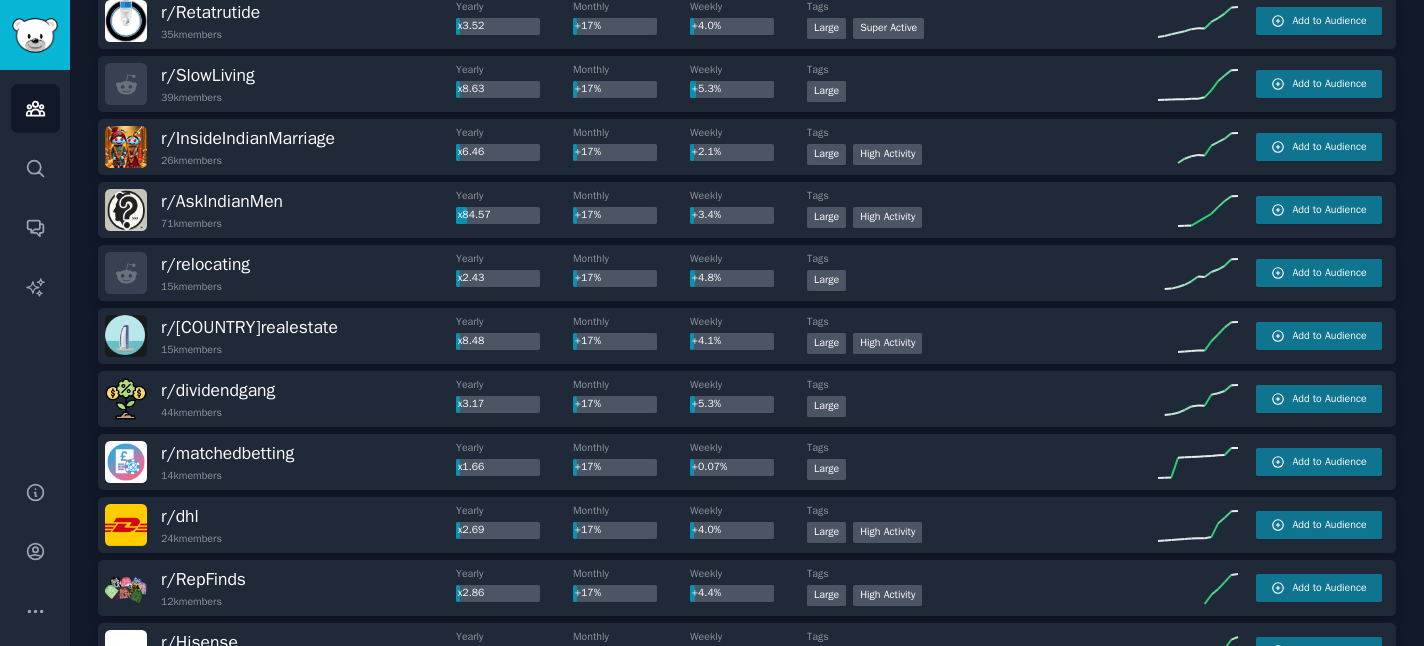 scroll, scrollTop: 15449, scrollLeft: 0, axis: vertical 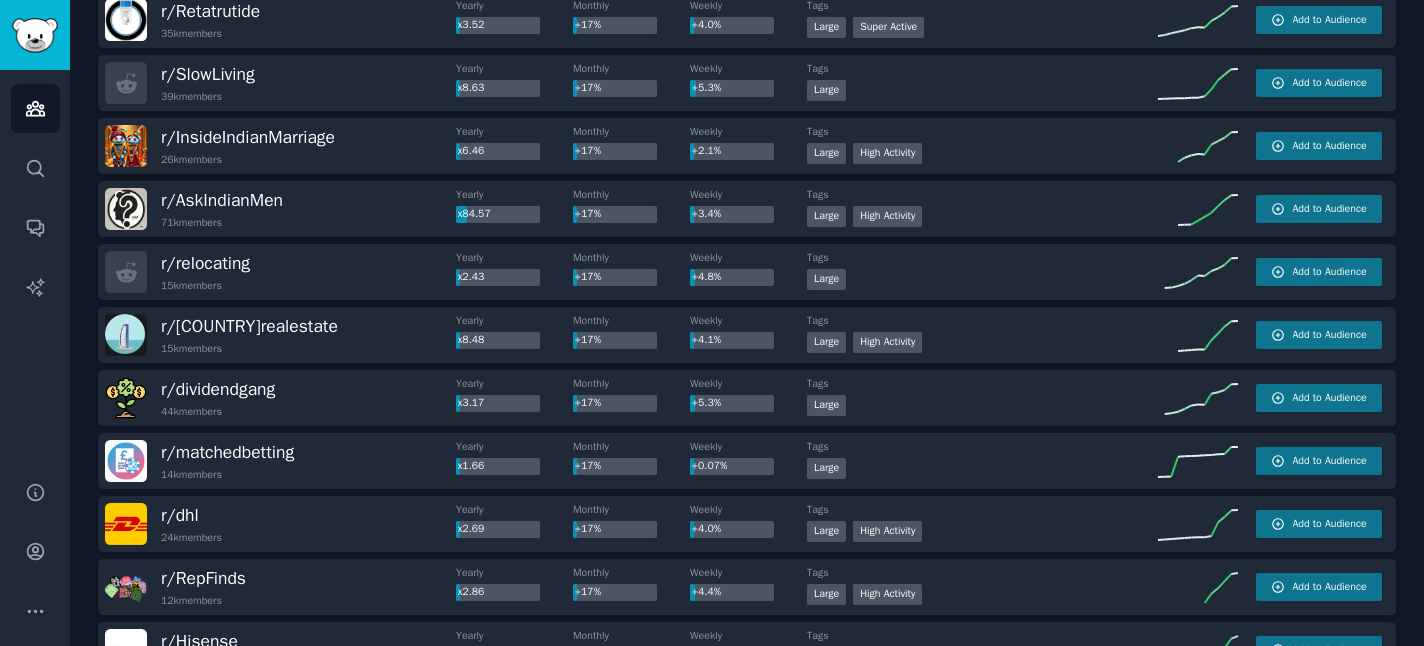 click on "More subreddits please" at bounding box center (673, 921) 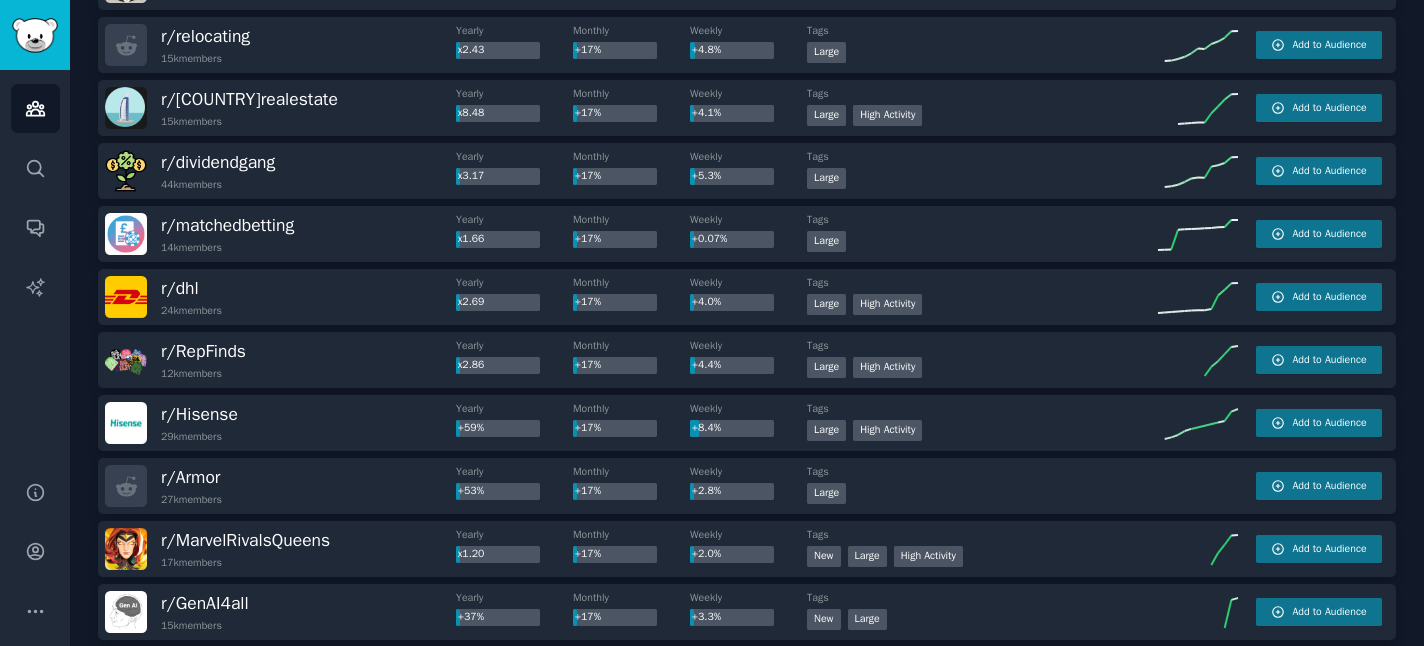 scroll, scrollTop: 15677, scrollLeft: 0, axis: vertical 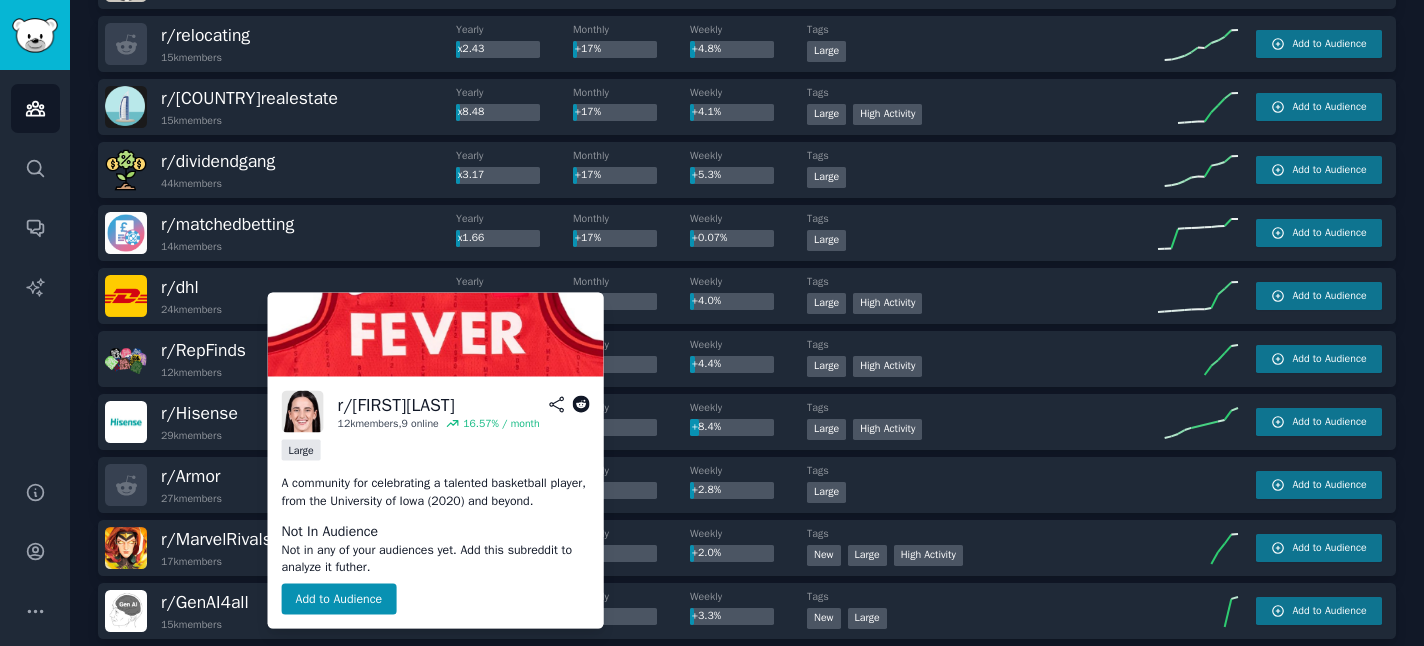 drag, startPoint x: 278, startPoint y: 291, endPoint x: 266, endPoint y: 307, distance: 20 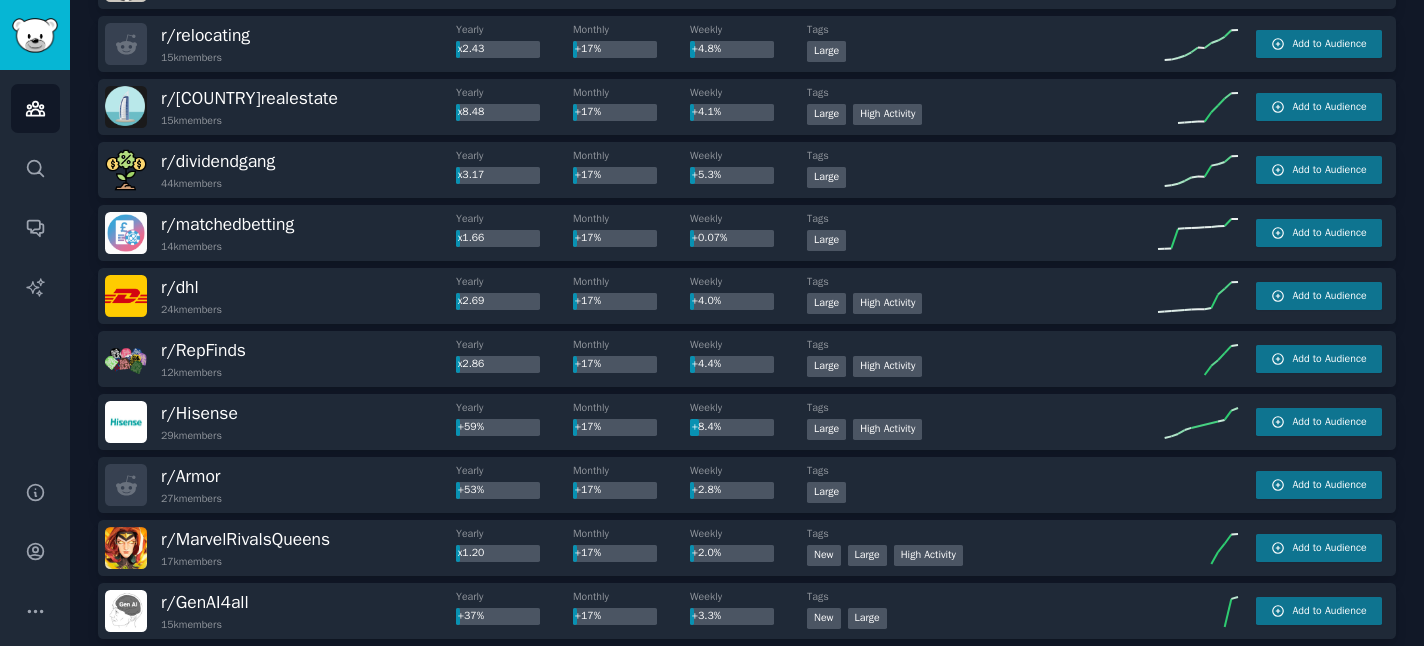 copy on "r/ [PERSON]" 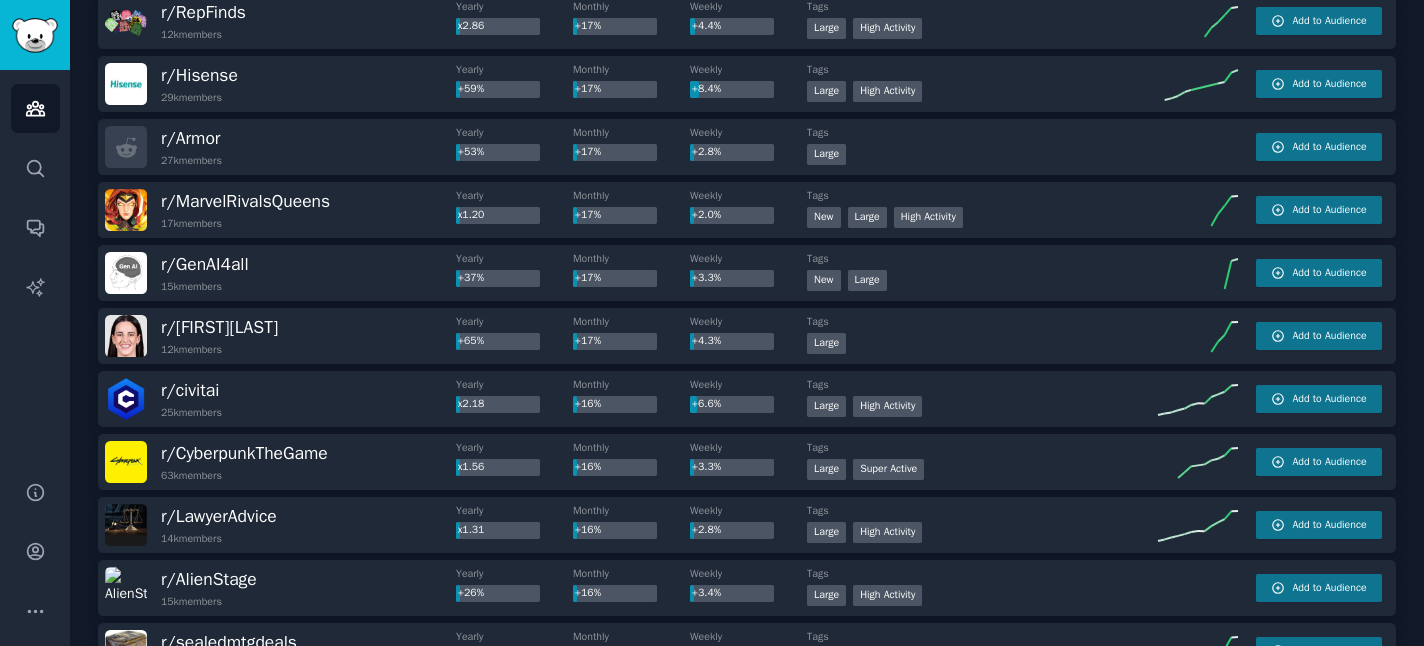 scroll, scrollTop: 16016, scrollLeft: 0, axis: vertical 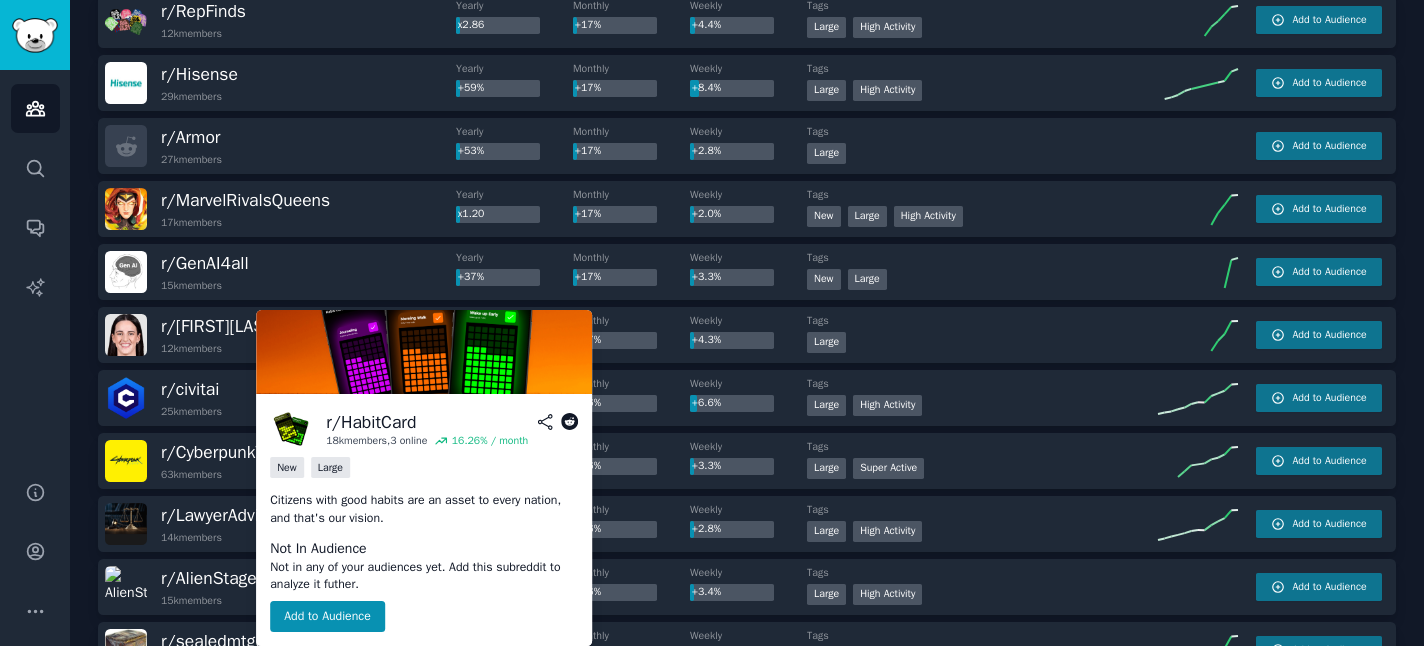 click 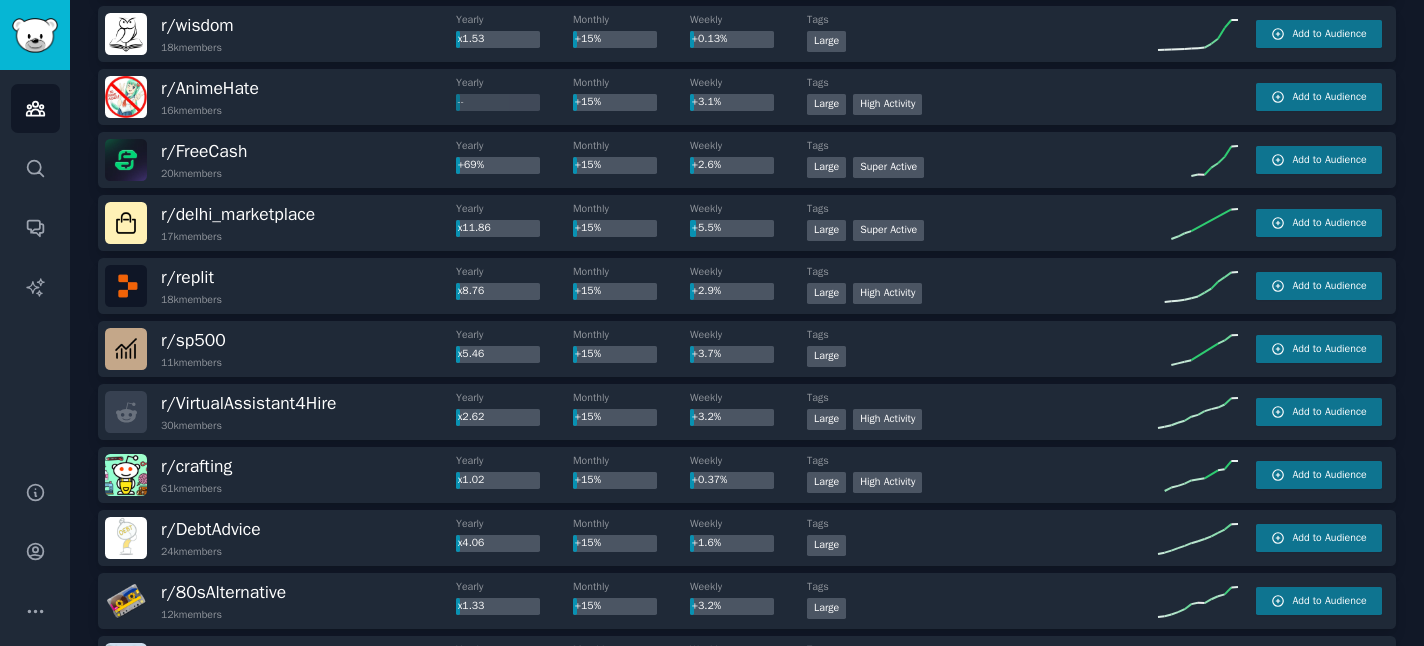 scroll, scrollTop: 17896, scrollLeft: 0, axis: vertical 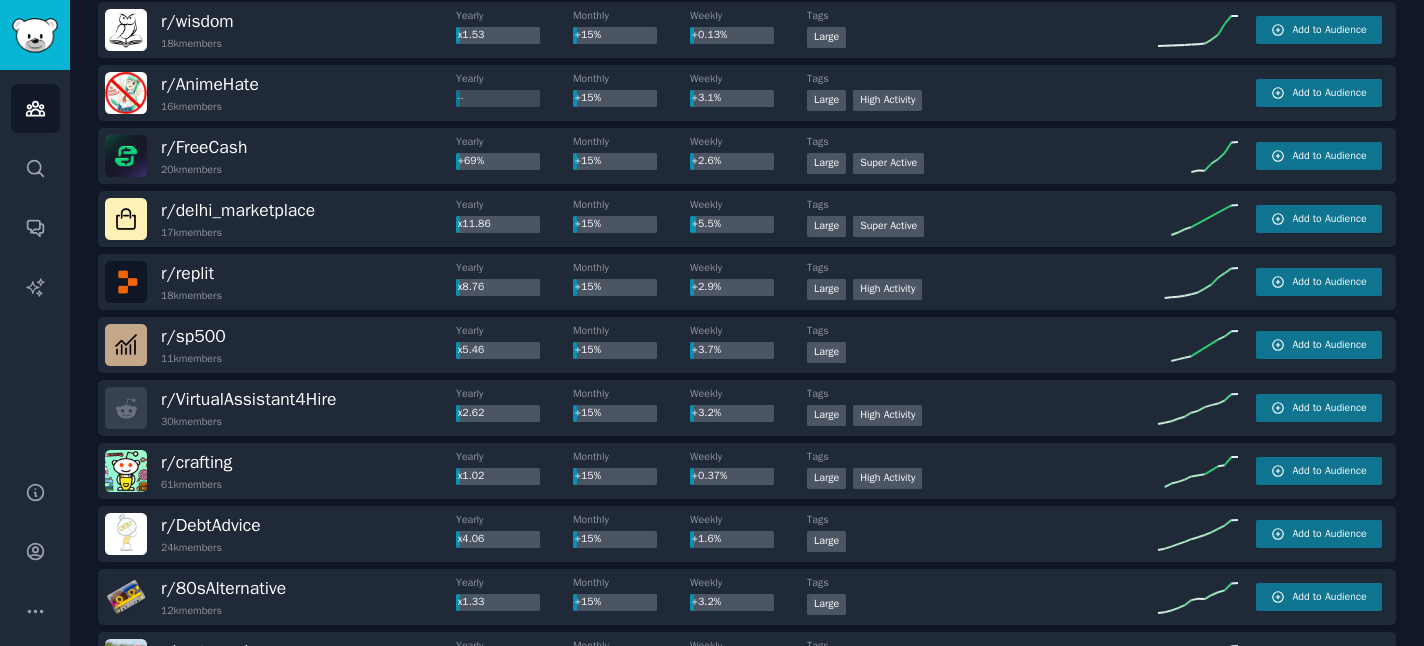 click on "Audiences Info New Saved Curated Trending Top   Subreddits Top Subreddits Largest Active Growing Sort by Member Growth Timeframe Monthly Size 10k - 100k r/ BinanceCrypto 72k  members Yearly x8.29 Monthly x6.70 Weekly +0.10% Tags Large Add to Audience r/ BuyItForLifeIndia 11k  members Yearly x13.15 Monthly x5.46 Weekly +42% Tags Large Add to Audience r/ StakeScam 69k  members Yearly x5.36 Monthly x5.35 Weekly +0.01% Tags Large Add to Audience r/ ClaudeCode 14k  members Yearly x518.04 Monthly x5.27 Weekly +21% Tags New Large High Activity Add to Audience r/ pointstravel 21k  members Yearly x6.75 Monthly x3.60 Weekly +29% Tags New Large Add to Audience r/ Saree 18k  members Yearly x5.90 Monthly x3.26 Weekly +32% Tags Large Add to Audience r/ aivids 12k  members Yearly x2.87 Monthly x2.87 Weekly +55% Tags Large Super Active Add to Audience r/ sidehustlePH 15k  members Yearly x2.84 Monthly x2.35 Weekly +21% Tags Large High Activity Add to Audience r/ digitalproductselling 16k  members Yearly x32.21 Monthly x1.82" 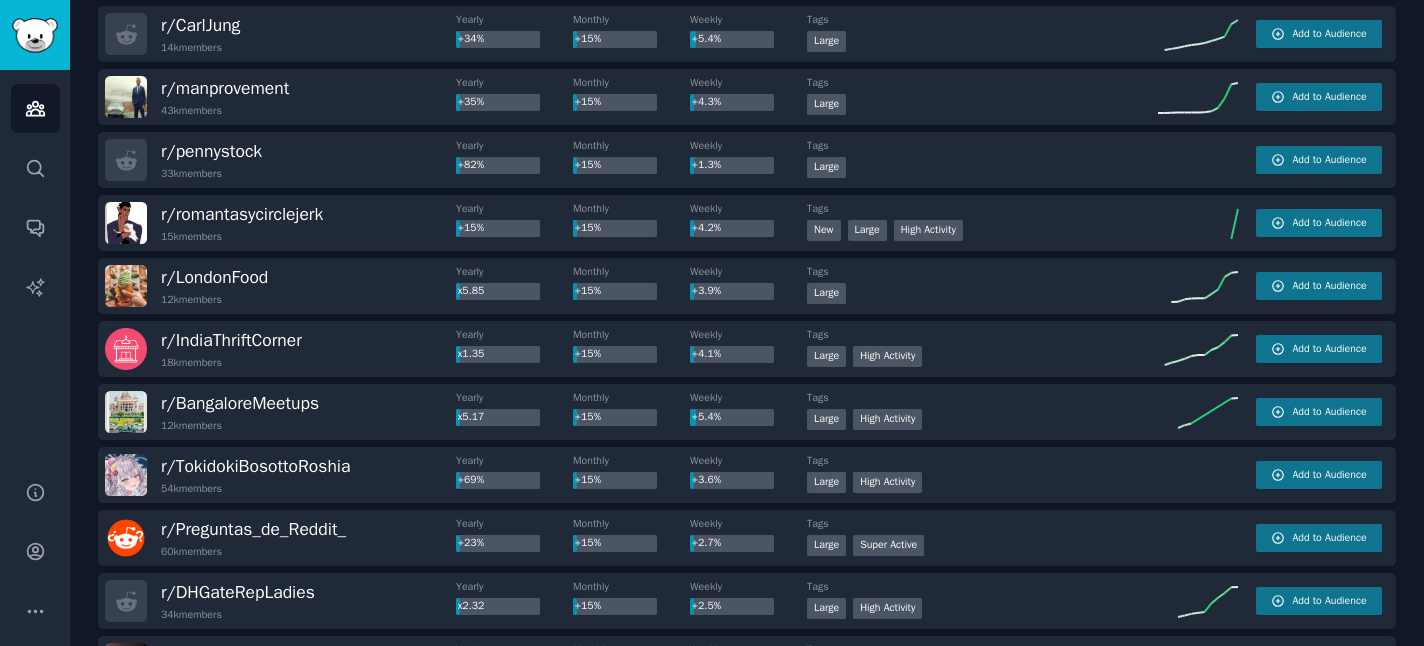 scroll, scrollTop: 18599, scrollLeft: 0, axis: vertical 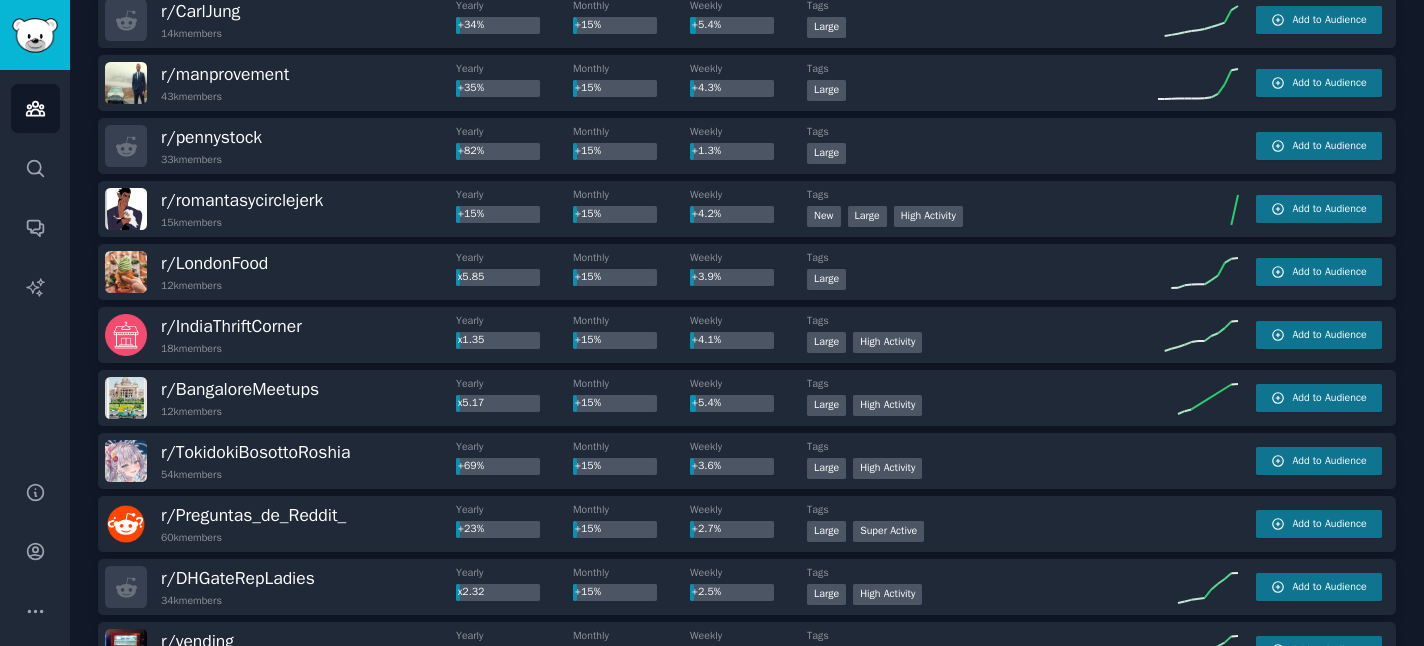 click on "Audiences Info New Saved Curated Trending Top   Subreddits Top Subreddits Largest Active Growing Sort by Member Growth Timeframe Monthly Size 10k - 100k r/ BinanceCrypto 72k  members Yearly x8.29 Monthly x6.70 Weekly +0.10% Tags Large Add to Audience r/ BuyItForLifeIndia 11k  members Yearly x13.15 Monthly x5.46 Weekly +42% Tags Large Add to Audience r/ StakeScam 69k  members Yearly x5.36 Monthly x5.35 Weekly +0.01% Tags Large Add to Audience r/ ClaudeCode 14k  members Yearly x518.04 Monthly x5.27 Weekly +21% Tags New Large High Activity Add to Audience r/ pointstravel 21k  members Yearly x6.75 Monthly x3.60 Weekly +29% Tags New Large Add to Audience r/ Saree 18k  members Yearly x5.90 Monthly x3.26 Weekly +32% Tags Large Add to Audience r/ aivids 12k  members Yearly x2.87 Monthly x2.87 Weekly +55% Tags Large Super Active Add to Audience r/ sidehustlePH 15k  members Yearly x2.84 Monthly x2.35 Weekly +21% Tags Large High Activity Add to Audience r/ digitalproductselling 16k  members Yearly x32.21 Monthly x1.82" 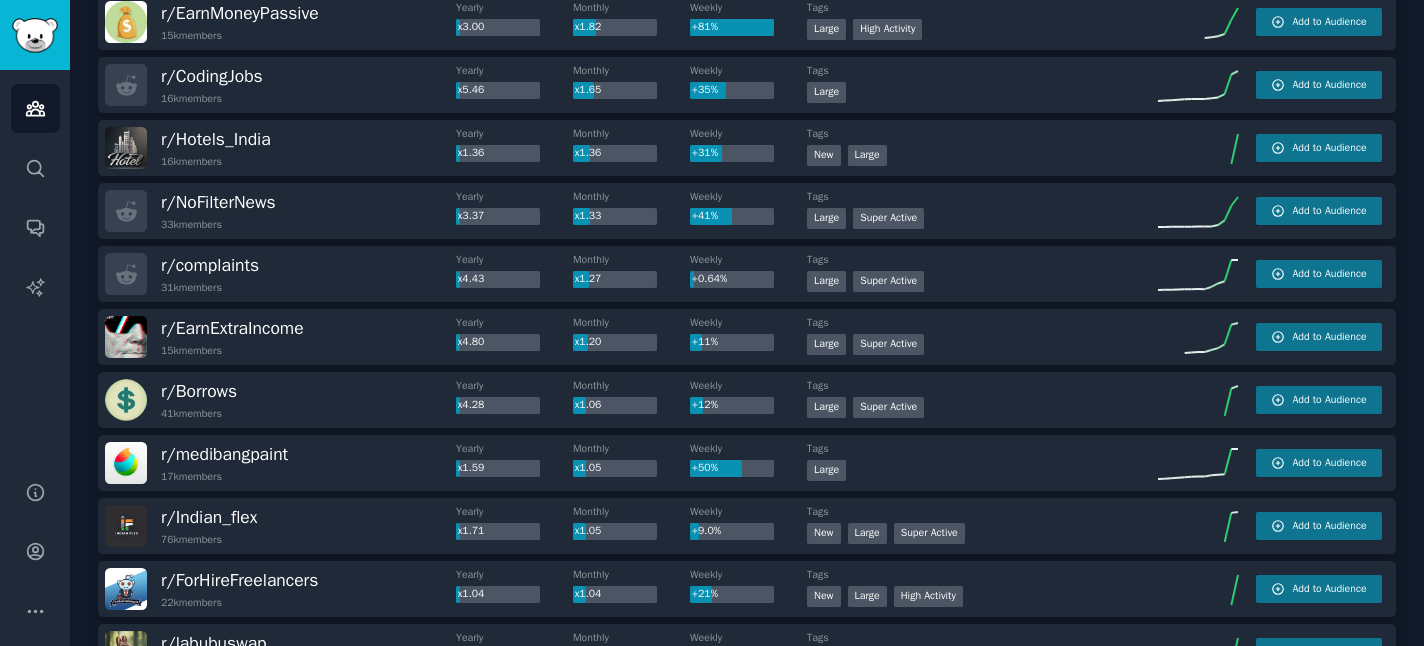 scroll, scrollTop: 0, scrollLeft: 0, axis: both 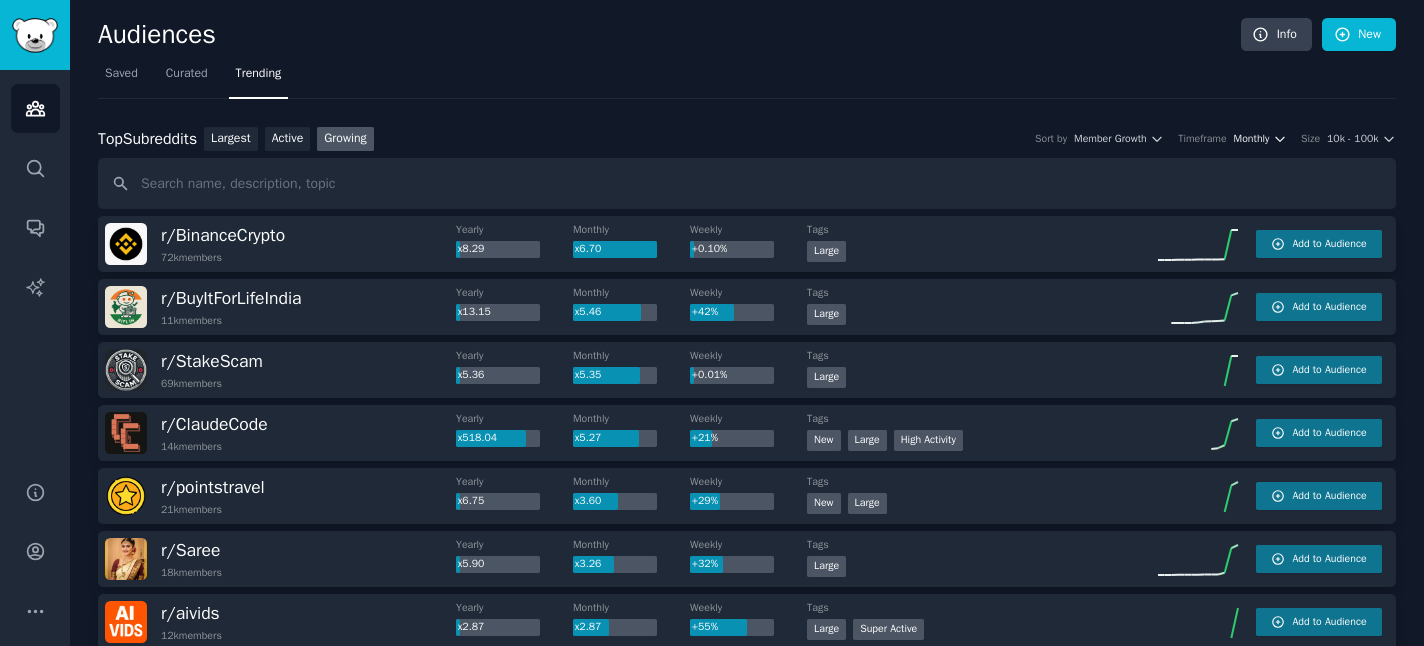 click on "Monthly" at bounding box center (1252, 139) 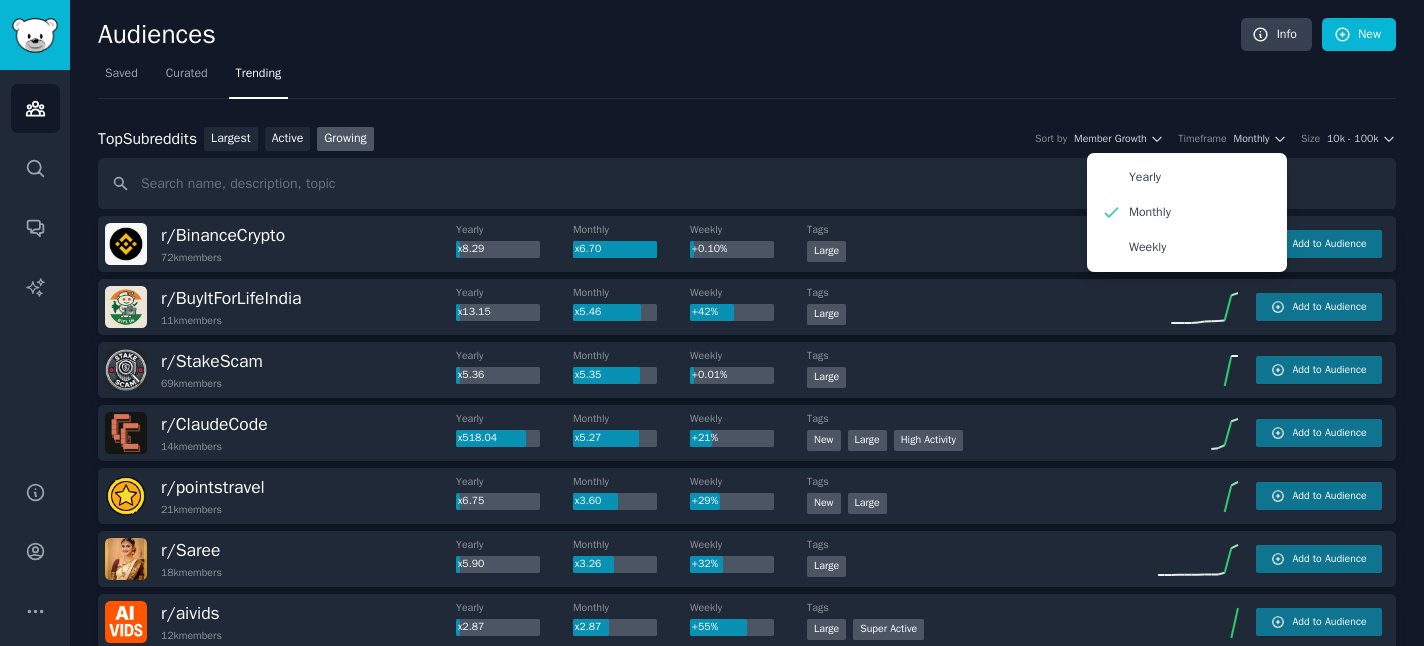 click on "Saved Curated Trending" at bounding box center (747, 78) 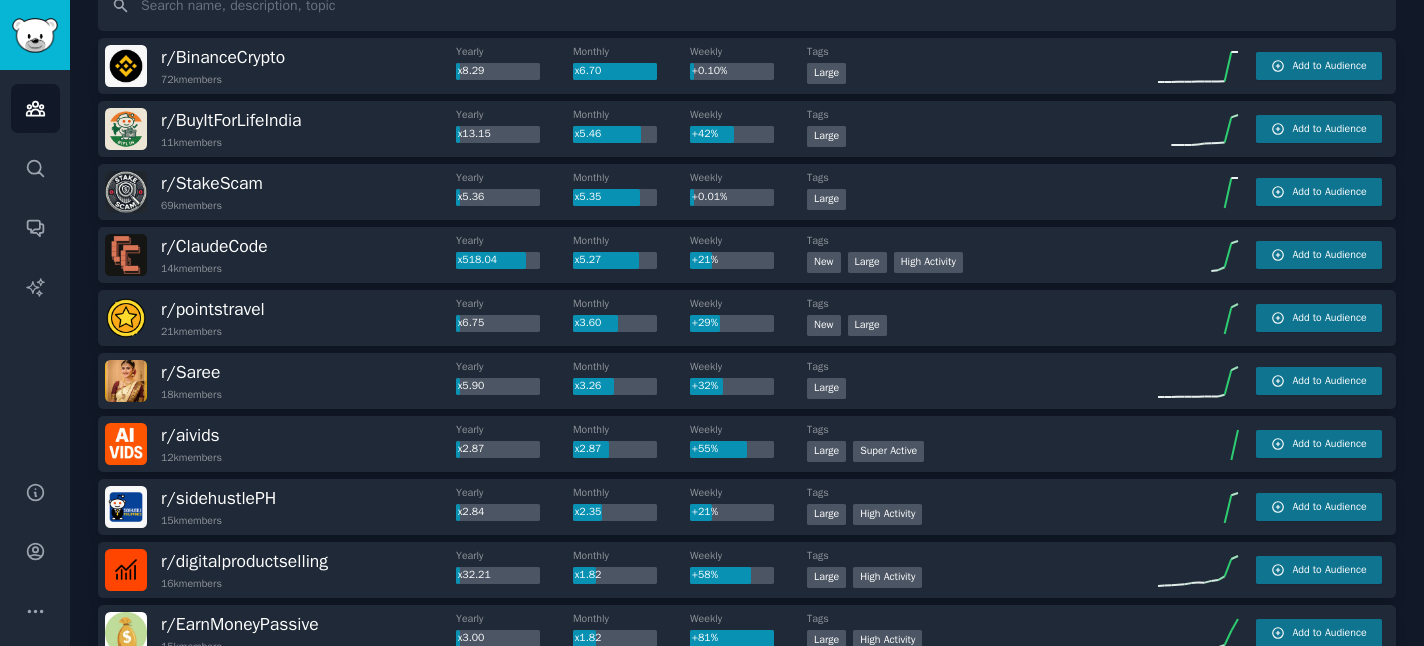 scroll, scrollTop: 0, scrollLeft: 0, axis: both 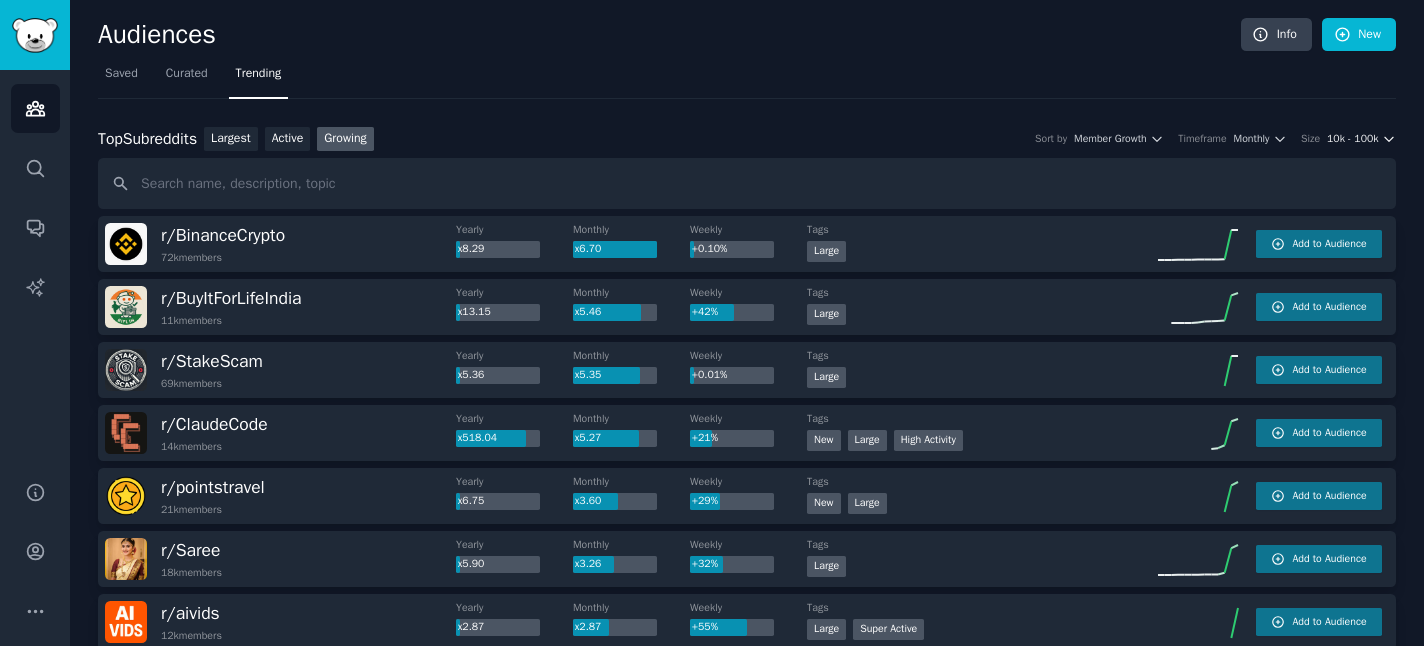 click on "10k - 100k" at bounding box center [1361, 139] 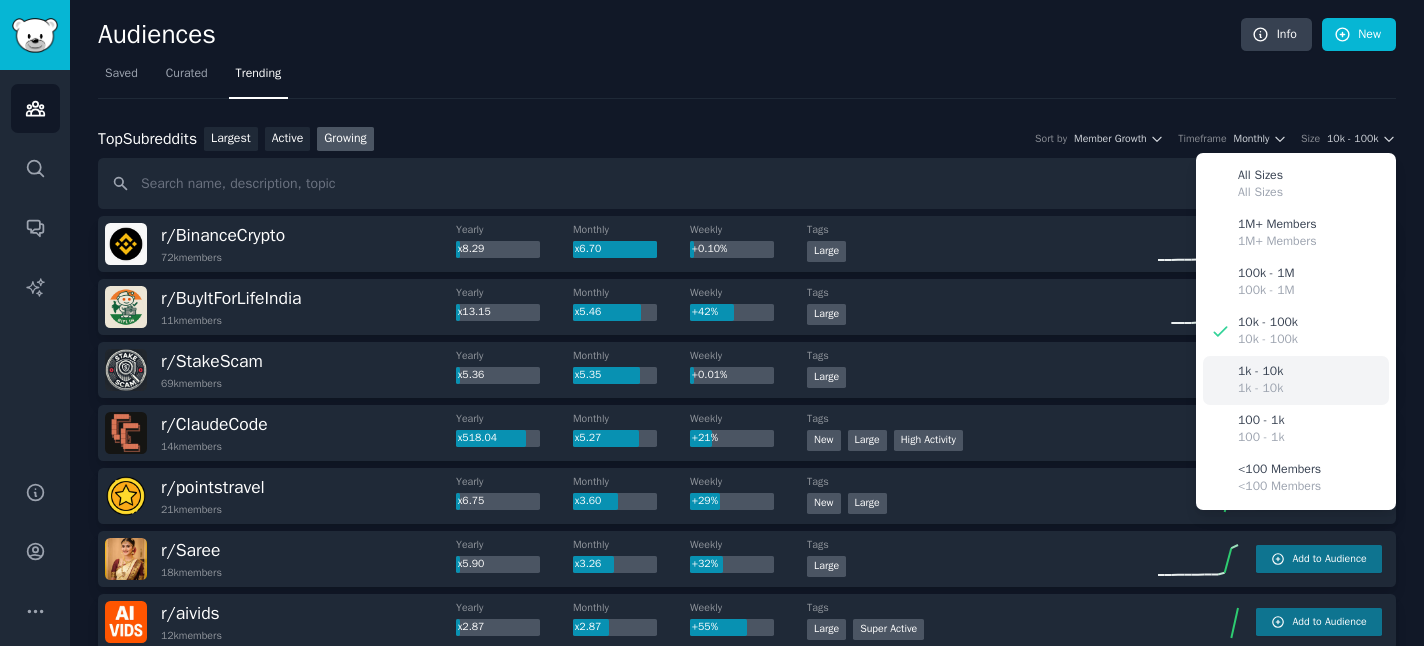 click on "1k - 10k" at bounding box center (1260, 389) 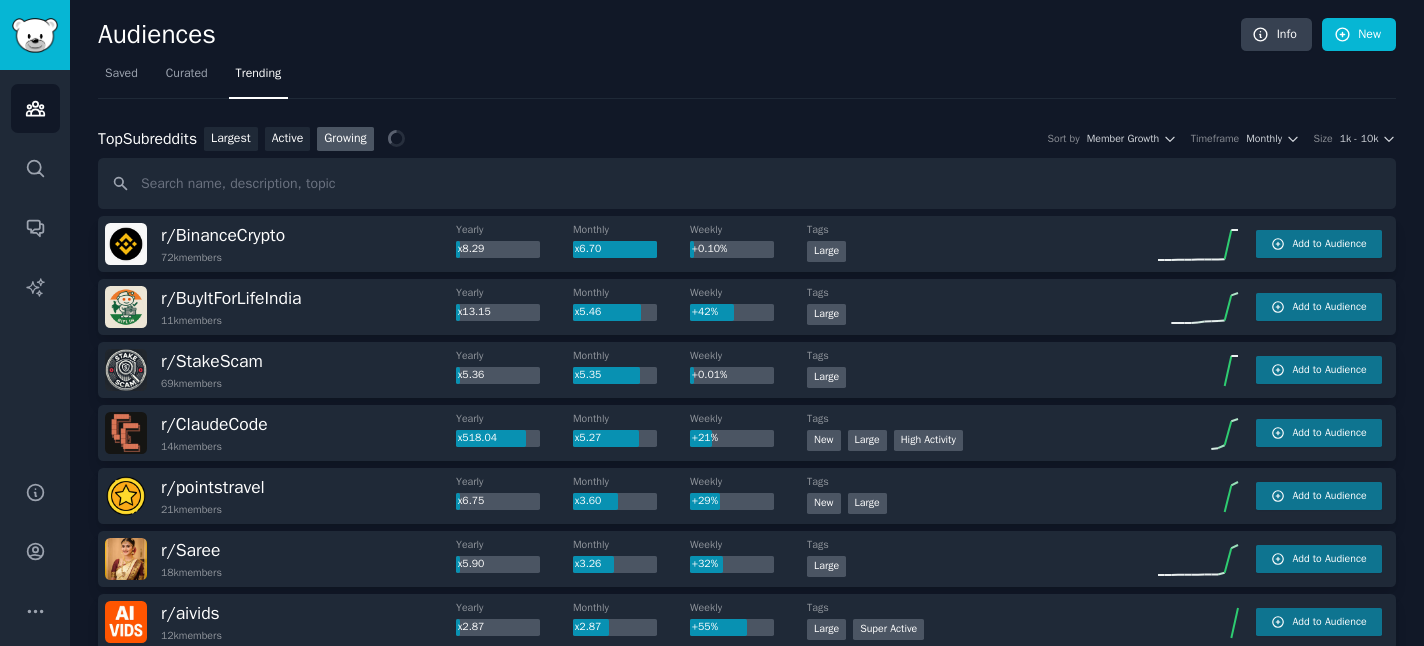 click on "Saved Curated Trending" at bounding box center [747, 78] 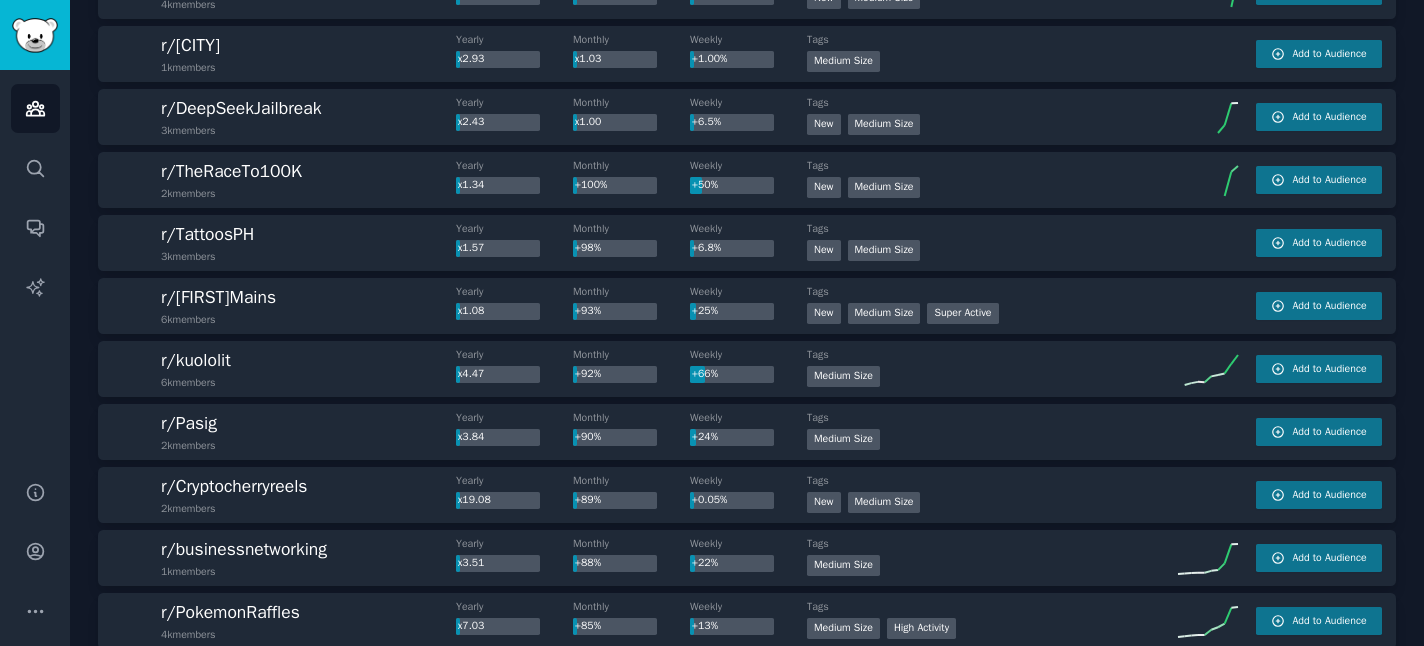 scroll, scrollTop: 3404, scrollLeft: 0, axis: vertical 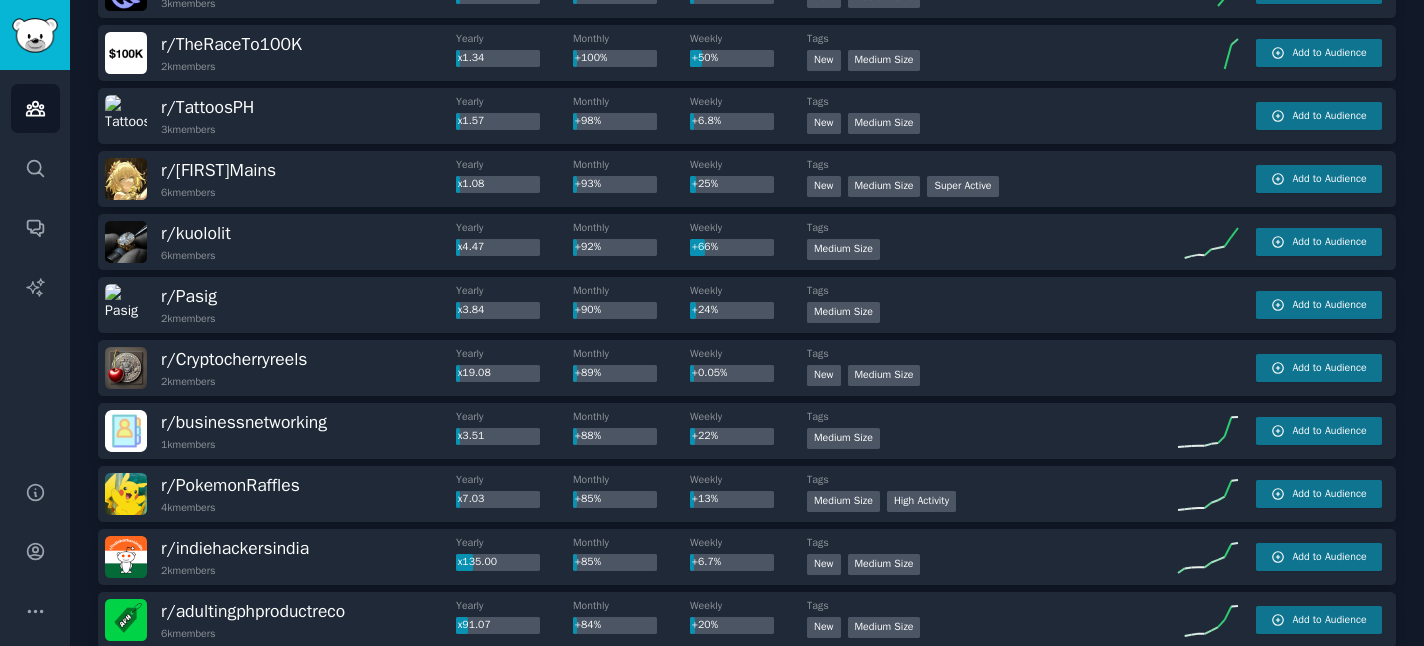click on "Audiences Search Conversations AI Reports" at bounding box center (35, 263) 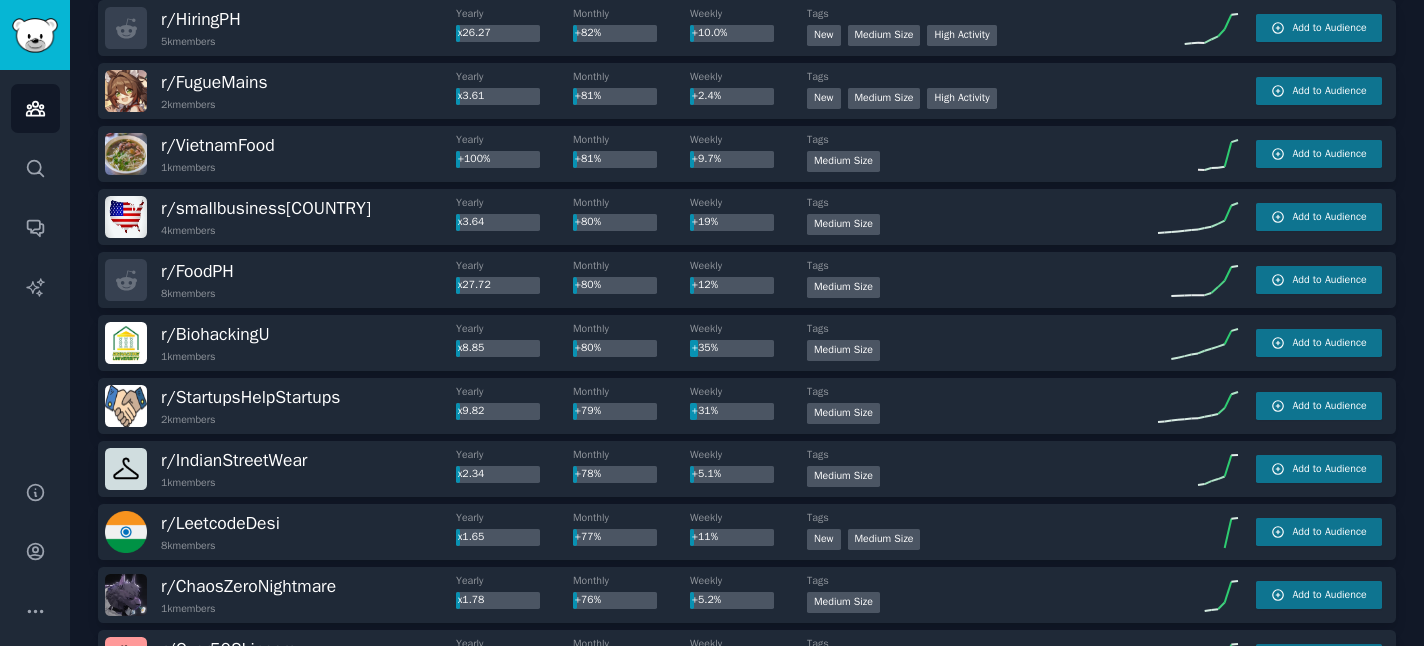 scroll, scrollTop: 4357, scrollLeft: 0, axis: vertical 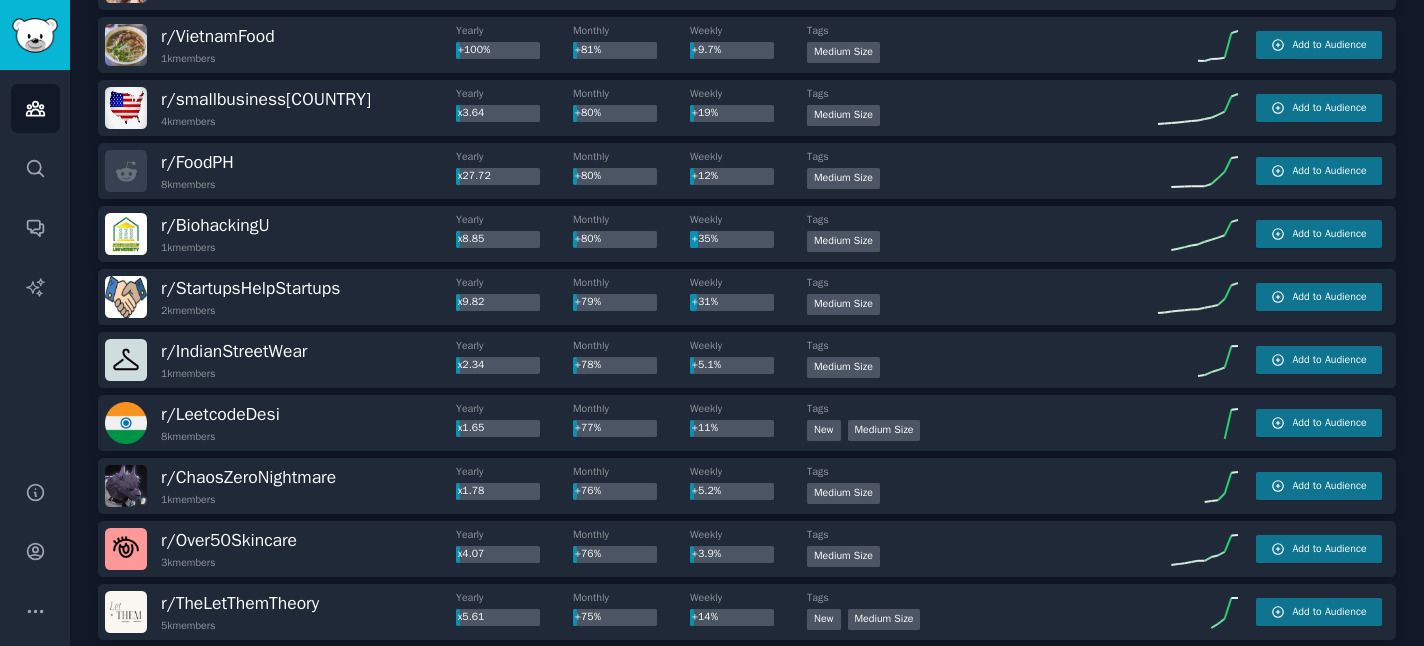 click on "Audiences Info New Saved Curated Trending Top Subreddits Top Subreddits Largest Active Growing Sort by Member Growth Timeframe Monthly Size 1k - 10k r/ LongevityStacks 2k members Yearly x226.20 Monthly x226.20 Weekly +0.93% Tags New Medium Size High Activity Add to Audience r/ NextGenAITool 4k members Yearly x124.13 Monthly x124.13 Weekly +34% Tags New Medium Size Add to Audience r/ TopTierIGTips 6k members Yearly x74.51 Monthly x74.51 Weekly x1.34 Tags New Medium Size Add to Audience r/ AIProductivityLab 2k members Yearly x11.46 Monthly x11.46 Weekly +15% Tags New Medium Size Add to Audience r/ Sunscreenreddit 1k members Yearly x34.83 Monthly x11.42 Weekly +18% Tags Medium Size Add to Audience r/ hosting_choice 1k members Yearly x10.48 Monthly x10.48 Weekly +83% Tags Medium Size Add to Audience r/ gpt5 2k members Yearly x19.55 Monthly x9.89 Weekly +41% Tags Medium Size High Activity Add to Audience r/ WomensGlowUp 2k members Yearly x9.22 Monthly x9.22 Weekly x1.13 Tags New Medium Size r/ aitools 9k" 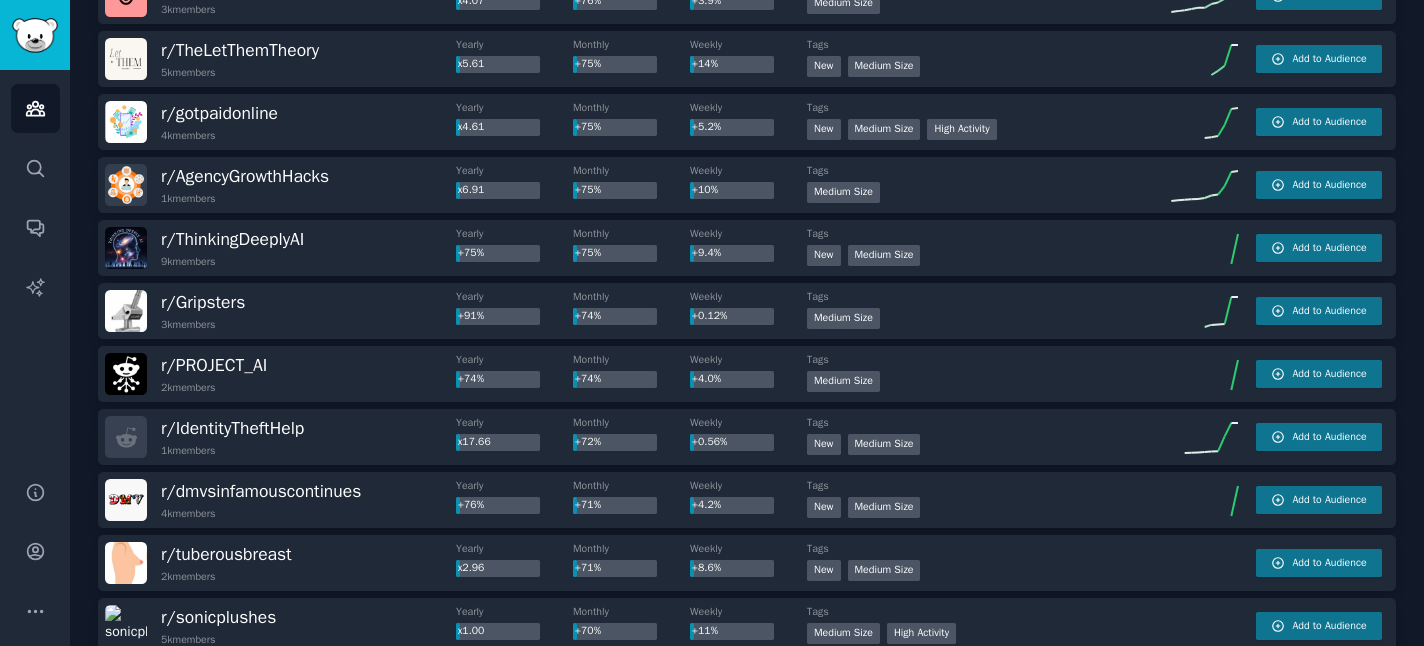 scroll, scrollTop: 4941, scrollLeft: 0, axis: vertical 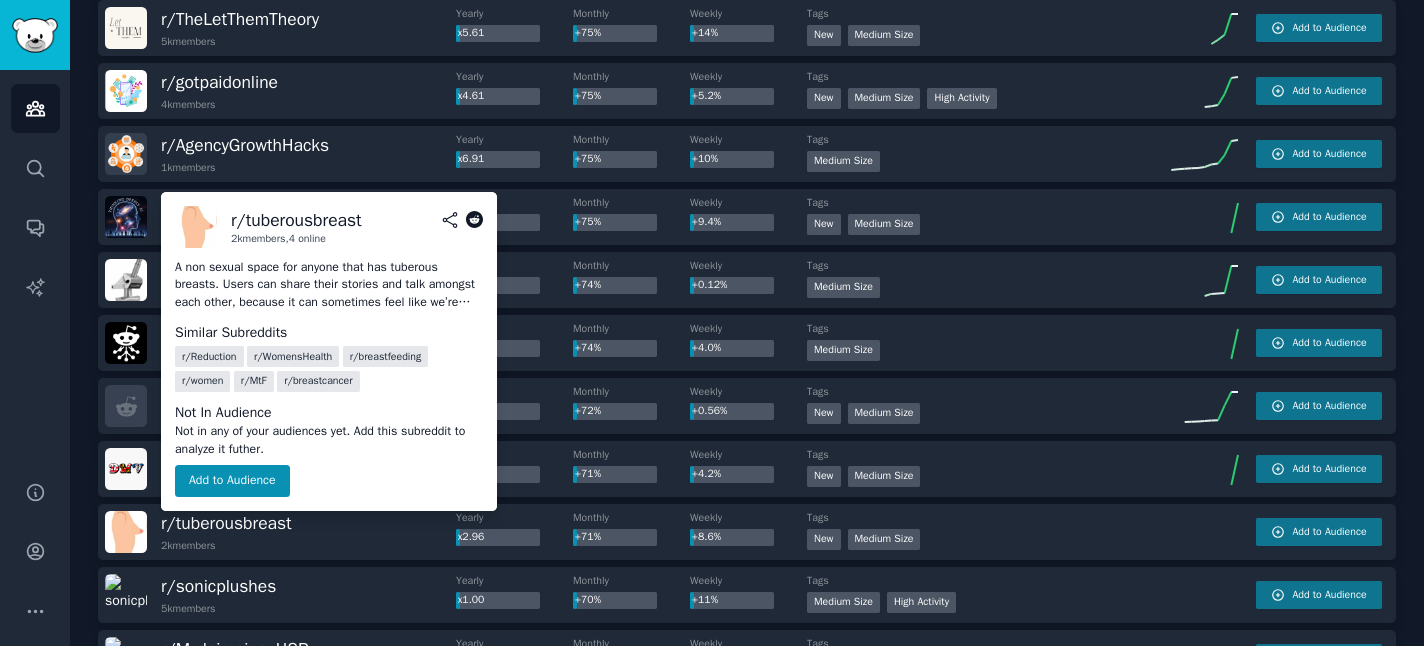 click 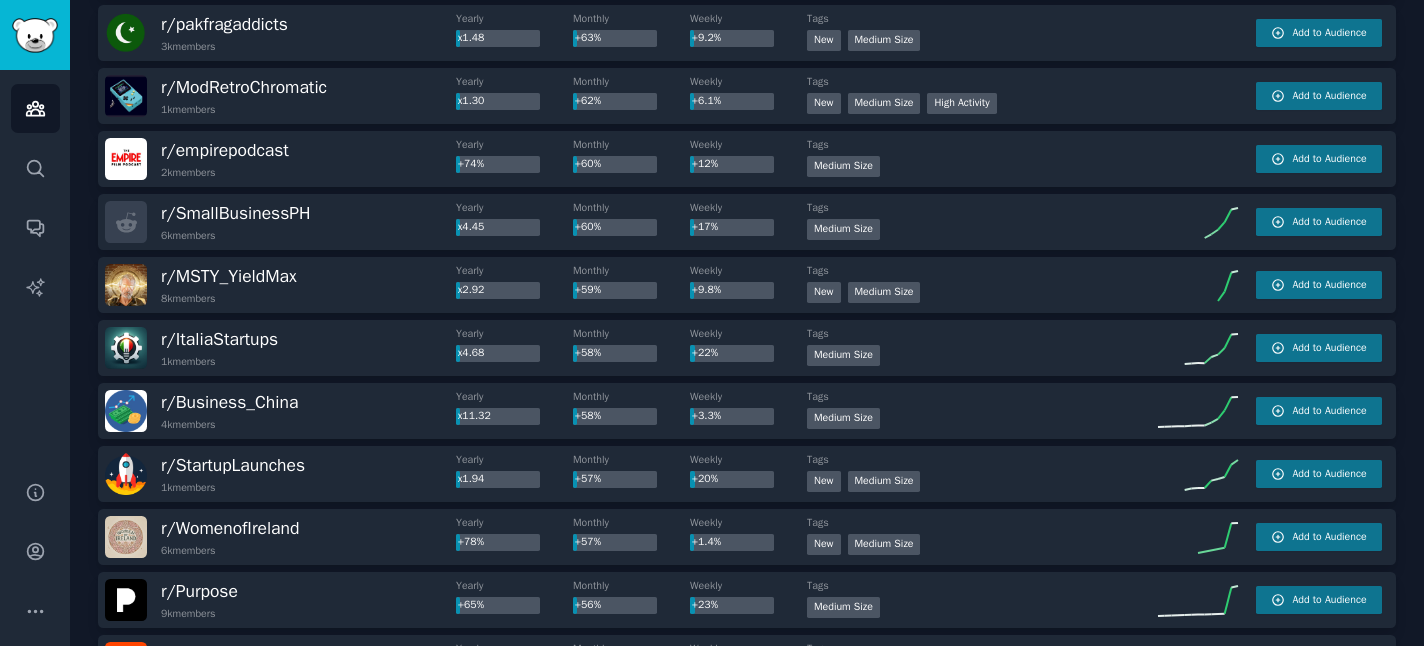 scroll, scrollTop: 6642, scrollLeft: 0, axis: vertical 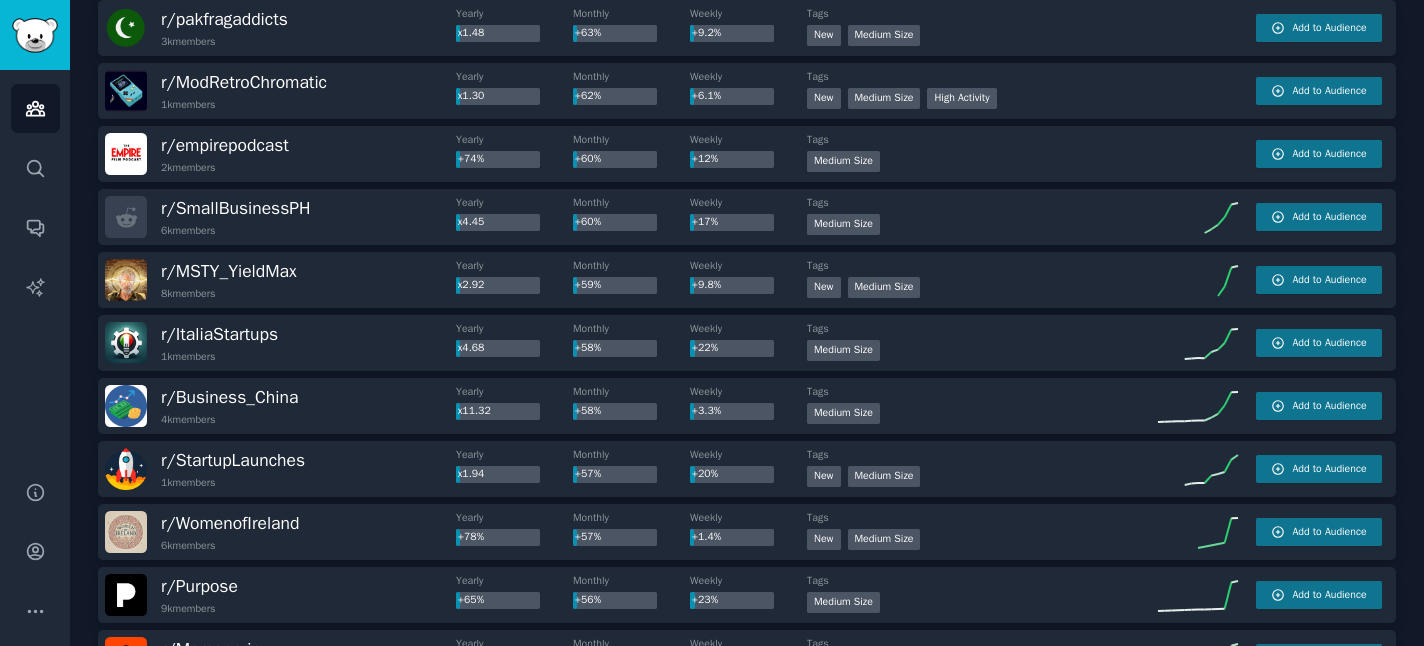click on "Audiences Info New Saved Curated Trending Top Subreddits Top Subreddits Largest Active Growing Sort by Member Growth Timeframe Monthly Size 1k - 10k r/ LongevityStacks 2k members Yearly x226.20 Monthly x226.20 Weekly +0.93% Tags New Medium Size High Activity Add to Audience r/ NextGenAITool 4k members Yearly x124.13 Monthly x124.13 Weekly +34% Tags New Medium Size Add to Audience r/ TopTierIGTips 6k members Yearly x74.51 Monthly x74.51 Weekly x1.34 Tags New Medium Size Add to Audience r/ AIProductivityLab 2k members Yearly x11.46 Monthly x11.46 Weekly +15% Tags New Medium Size Add to Audience r/ Sunscreenreddit 1k members Yearly x34.83 Monthly x11.42 Weekly +18% Tags Medium Size Add to Audience r/ hosting_choice 1k members Yearly x10.48 Monthly x10.48 Weekly +83% Tags Medium Size Add to Audience r/ gpt5 2k members Yearly x19.55 Monthly x9.89 Weekly +41% Tags Medium Size High Activity Add to Audience r/ WomensGlowUp 2k members Yearly x9.22 Monthly x9.22 Weekly x1.13 Tags New Medium Size r/ aitools 9k" 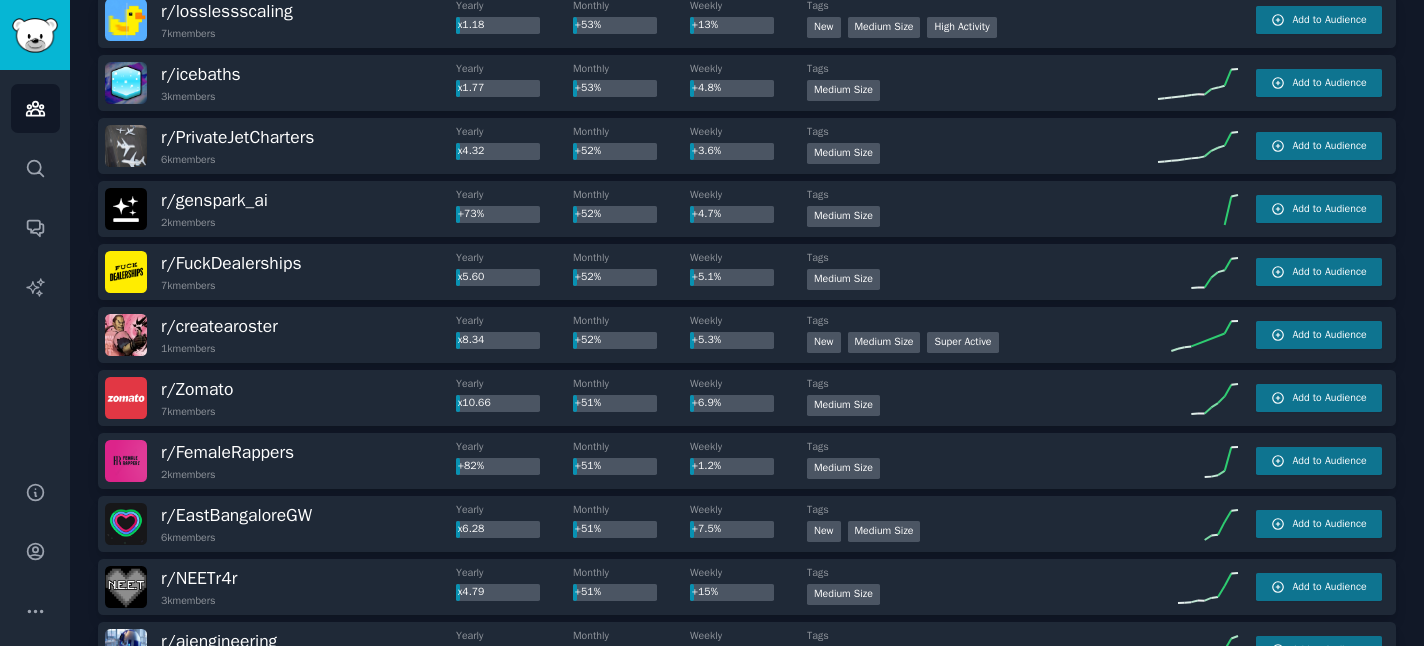scroll, scrollTop: 7838, scrollLeft: 0, axis: vertical 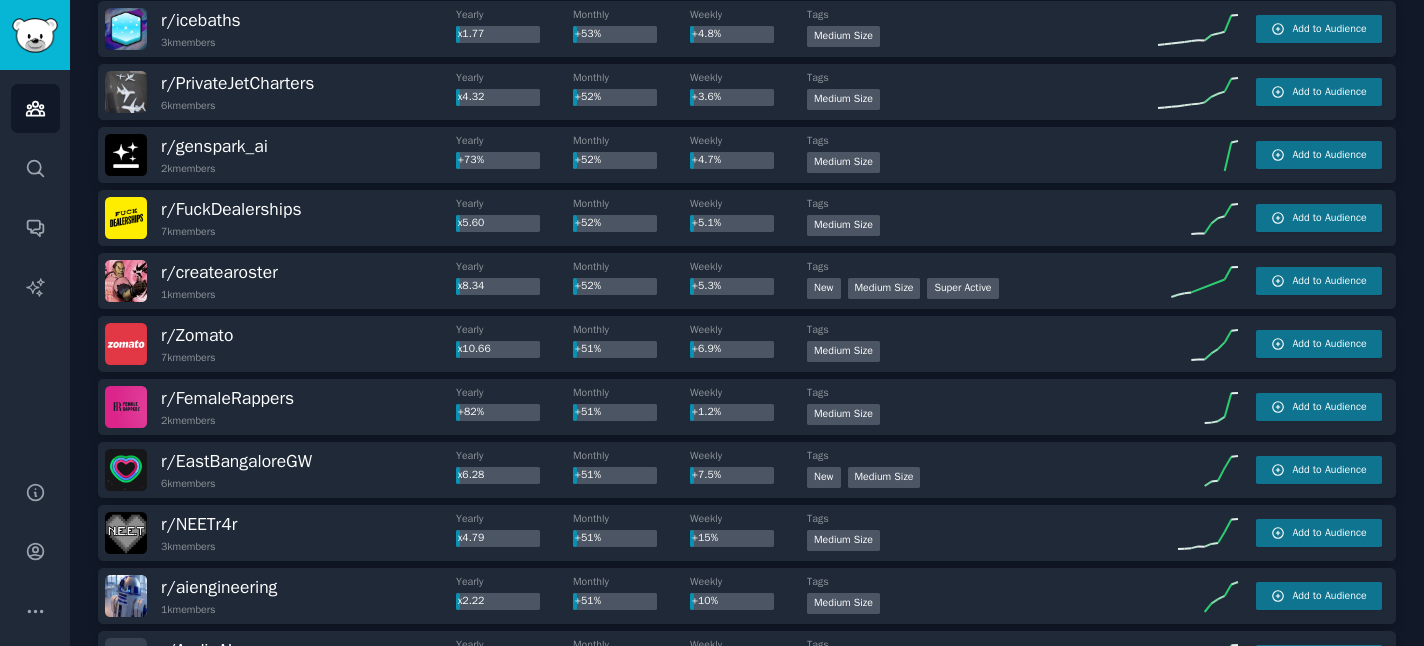 click on "Audiences Info New Saved Curated Trending Top Subreddits Top Subreddits Largest Active Growing Sort by Member Growth Timeframe Monthly Size 1k - 10k r/ LongevityStacks 2k members Yearly x226.20 Monthly x226.20 Weekly +0.93% Tags New Medium Size High Activity Add to Audience r/ NextGenAITool 4k members Yearly x124.13 Monthly x124.13 Weekly +34% Tags New Medium Size Add to Audience r/ TopTierIGTips 6k members Yearly x74.51 Monthly x74.51 Weekly x1.34 Tags New Medium Size Add to Audience r/ AIProductivityLab 2k members Yearly x11.46 Monthly x11.46 Weekly +15% Tags New Medium Size Add to Audience r/ Sunscreenreddit 1k members Yearly x34.83 Monthly x11.42 Weekly +18% Tags Medium Size Add to Audience r/ hosting_choice 1k members Yearly x10.48 Monthly x10.48 Weekly +83% Tags Medium Size Add to Audience r/ gpt5 2k members Yearly x19.55 Monthly x9.89 Weekly +41% Tags Medium Size High Activity Add to Audience r/ WomensGlowUp 2k members Yearly x9.22 Monthly x9.22 Weekly x1.13 Tags New Medium Size r/ aitools 9k" 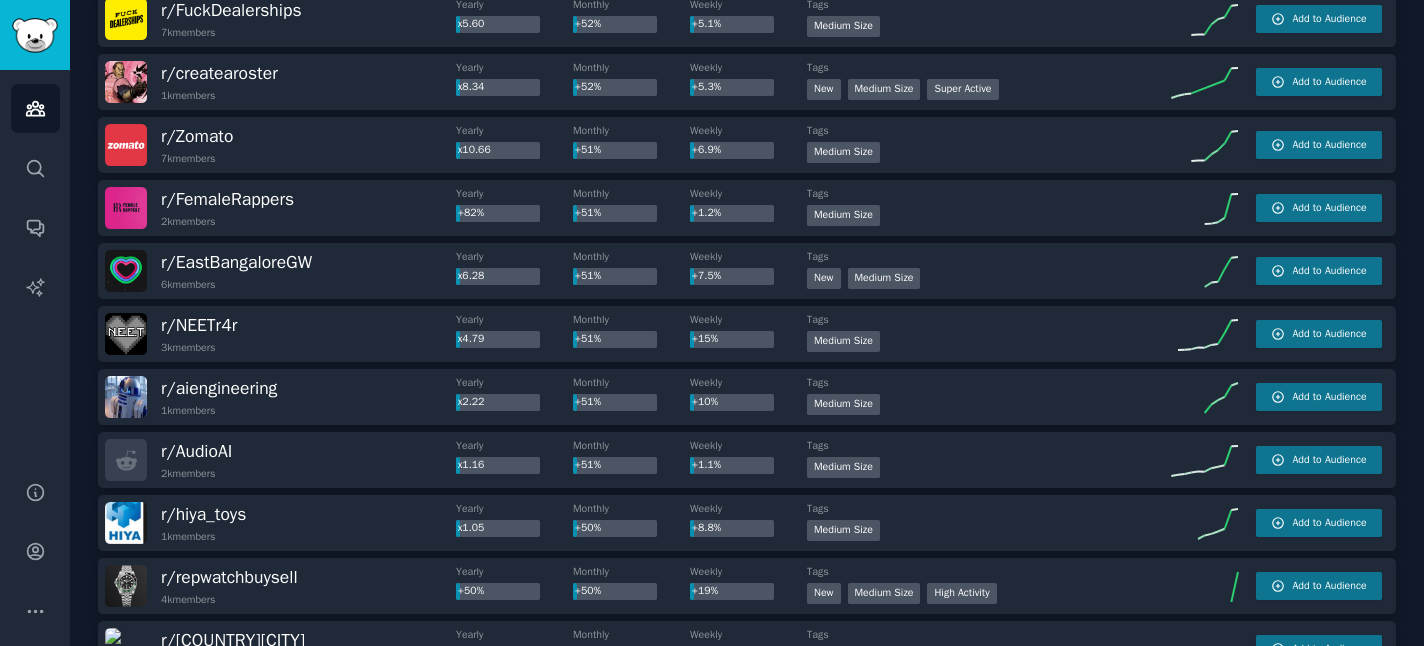 scroll, scrollTop: 8054, scrollLeft: 0, axis: vertical 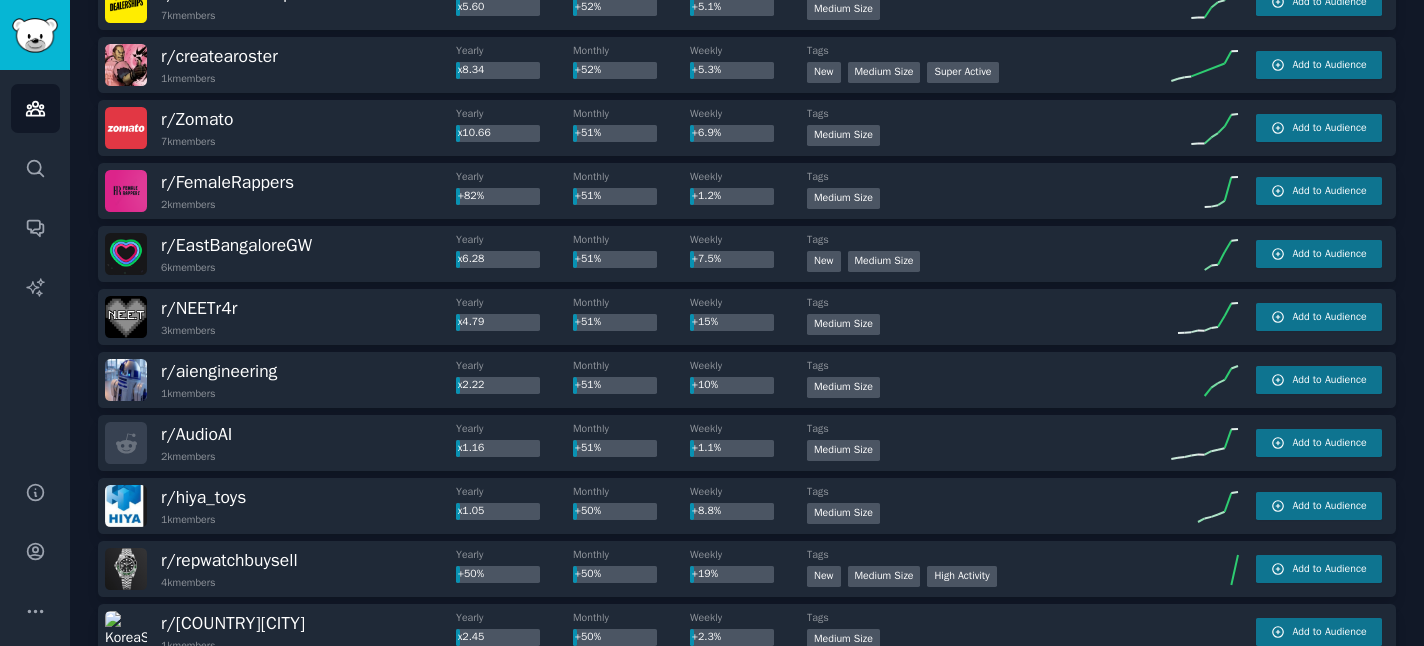 click on "Audiences Info New Saved Curated Trending Top Subreddits Top Subreddits Largest Active Growing Sort by Member Growth Timeframe Monthly Size 1k - 10k r/ LongevityStacks 2k members Yearly x226.20 Monthly x226.20 Weekly +0.93% Tags New Medium Size High Activity Add to Audience r/ NextGenAITool 4k members Yearly x124.13 Monthly x124.13 Weekly +34% Tags New Medium Size Add to Audience r/ TopTierIGTips 6k members Yearly x74.51 Monthly x74.51 Weekly x1.34 Tags New Medium Size Add to Audience r/ AIProductivityLab 2k members Yearly x11.46 Monthly x11.46 Weekly +15% Tags New Medium Size Add to Audience r/ Sunscreenreddit 1k members Yearly x34.83 Monthly x11.42 Weekly +18% Tags Medium Size Add to Audience r/ hosting_choice 1k members Yearly x10.48 Monthly x10.48 Weekly +83% Tags Medium Size Add to Audience r/ gpt5 2k members Yearly x19.55 Monthly x9.89 Weekly +41% Tags Medium Size High Activity Add to Audience r/ WomensGlowUp 2k members Yearly x9.22 Monthly x9.22 Weekly x1.13 Tags New Medium Size r/ aitools 9k" 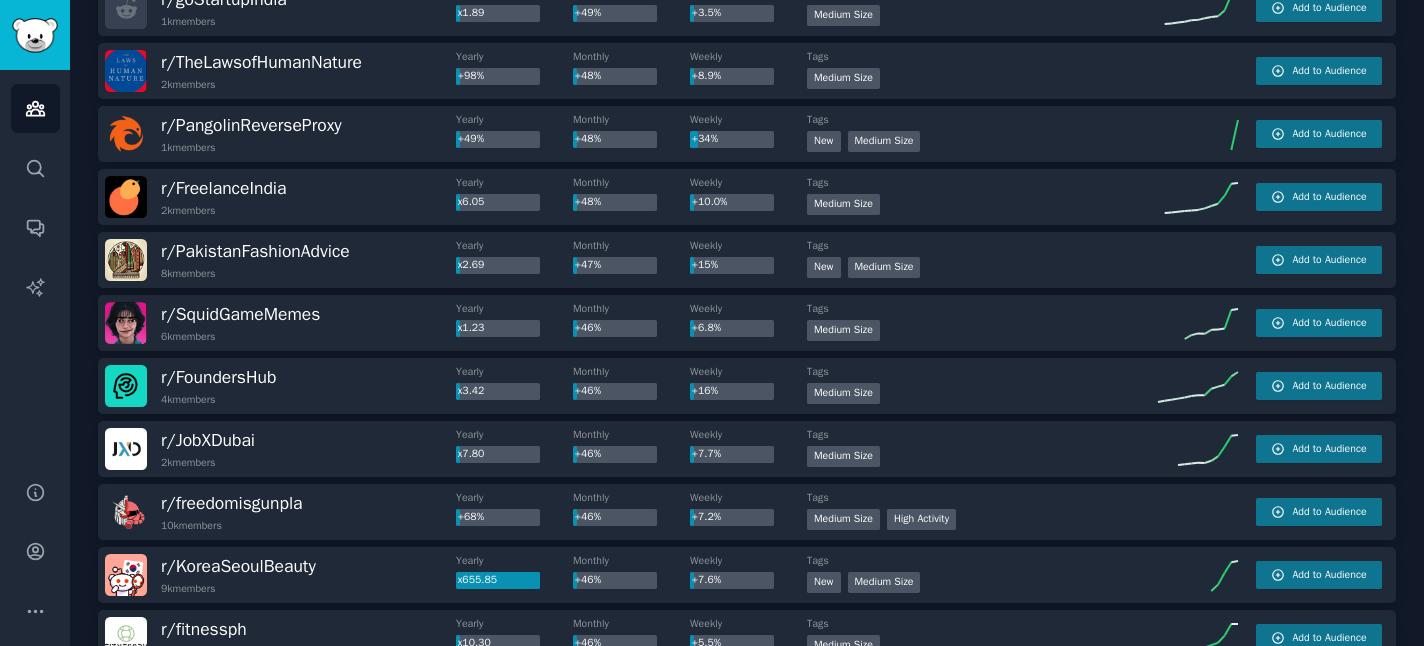 scroll, scrollTop: 9276, scrollLeft: 0, axis: vertical 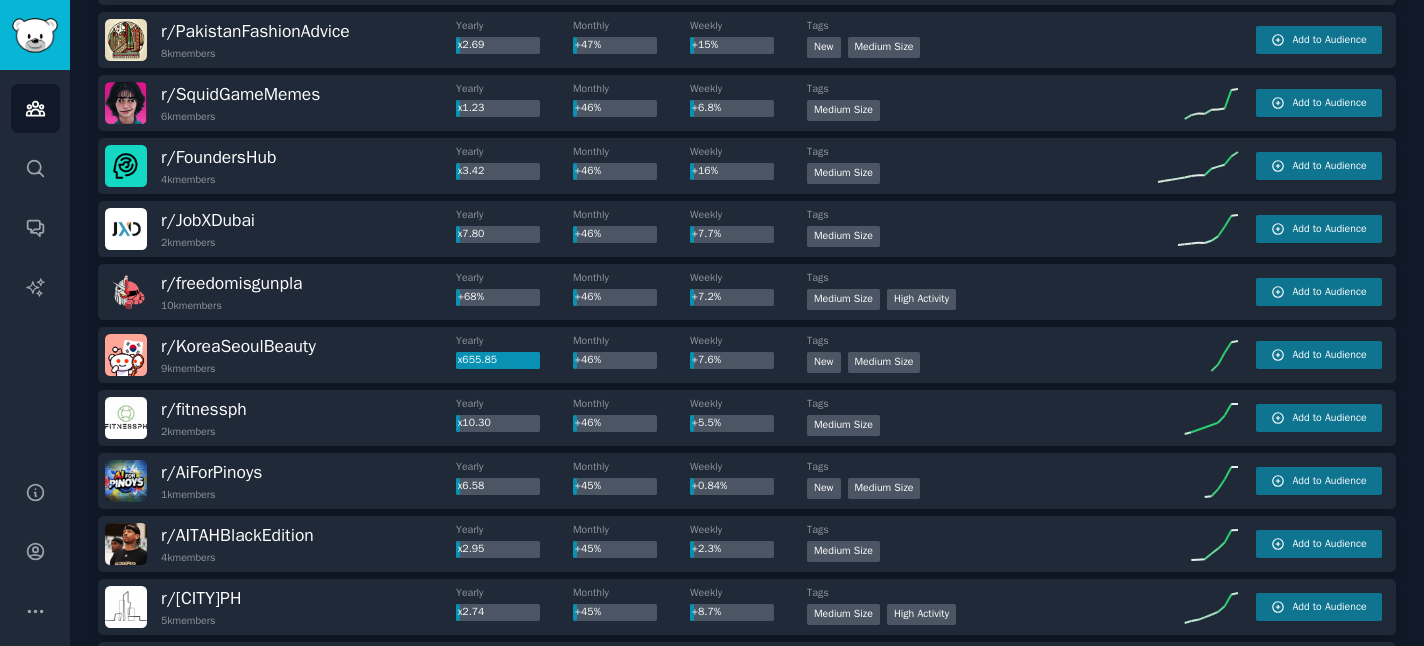 click on "Audiences Info New Saved Curated Trending Top Subreddits Top Subreddits Largest Active Growing Sort by Member Growth Timeframe Monthly Size 1k - 10k r/ LongevityStacks 2k members Yearly x226.20 Monthly x226.20 Weekly +0.93% Tags New Medium Size High Activity Add to Audience r/ NextGenAITool 4k members Yearly x124.13 Monthly x124.13 Weekly +34% Tags New Medium Size Add to Audience r/ TopTierIGTips 6k members Yearly x74.51 Monthly x74.51 Weekly x1.34 Tags New Medium Size Add to Audience r/ AIProductivityLab 2k members Yearly x11.46 Monthly x11.46 Weekly +15% Tags New Medium Size Add to Audience r/ Sunscreenreddit 1k members Yearly x34.83 Monthly x11.42 Weekly +18% Tags Medium Size Add to Audience r/ hosting_choice 1k members Yearly x10.48 Monthly x10.48 Weekly +83% Tags Medium Size Add to Audience r/ gpt5 2k members Yearly x19.55 Monthly x9.89 Weekly +41% Tags Medium Size High Activity Add to Audience r/ WomensGlowUp 2k members Yearly x9.22 Monthly x9.22 Weekly x1.13 Tags New Medium Size r/ aitools 9k" 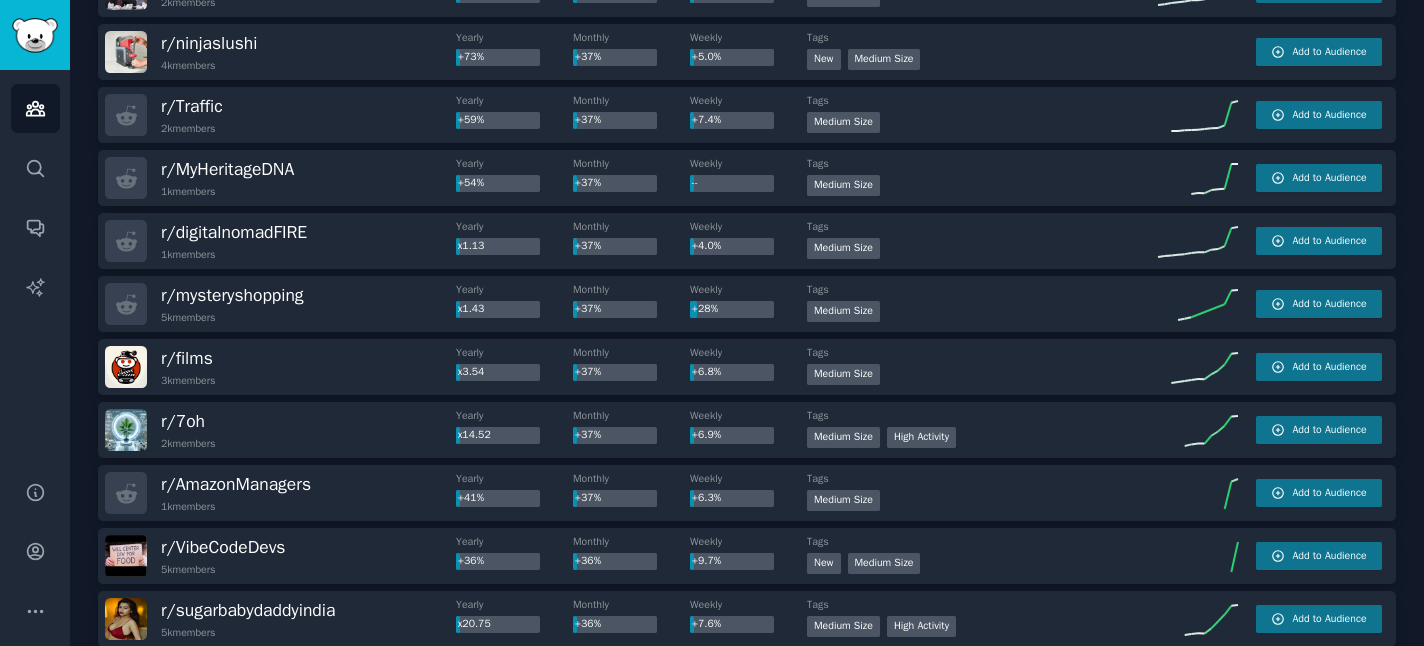 scroll, scrollTop: 13018, scrollLeft: 0, axis: vertical 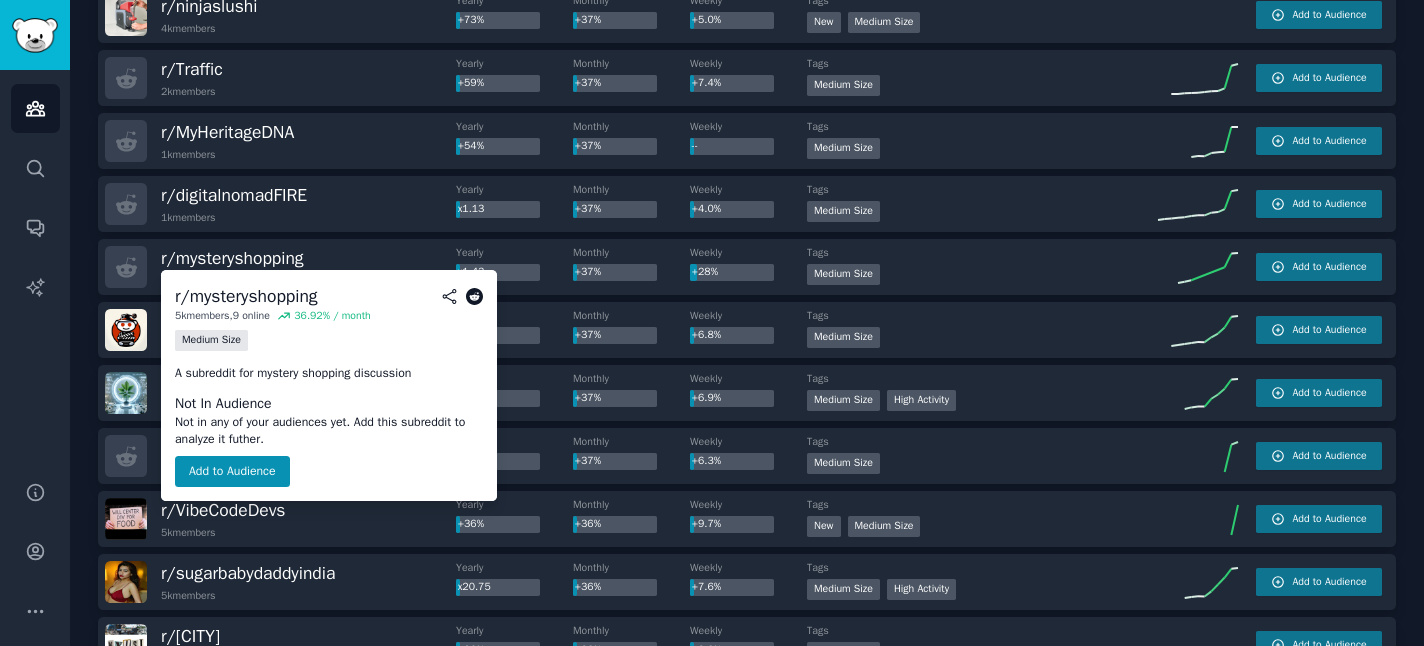 click 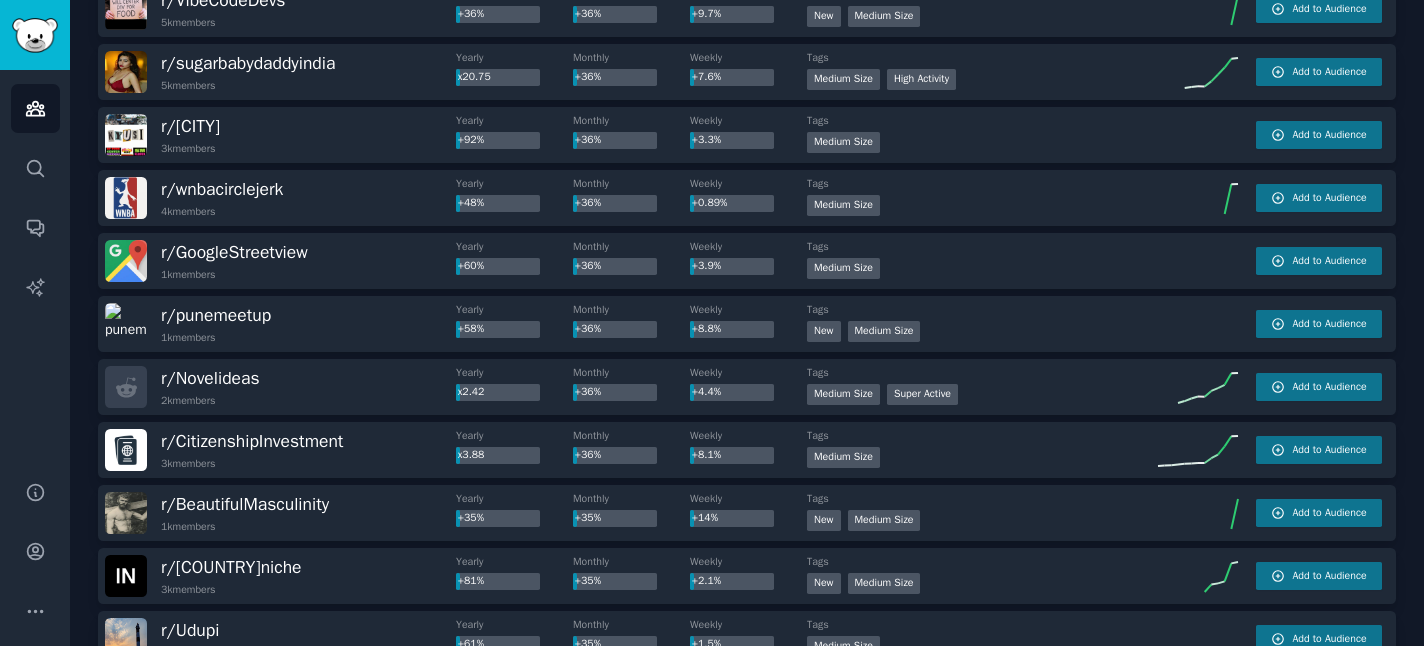 scroll, scrollTop: 13558, scrollLeft: 0, axis: vertical 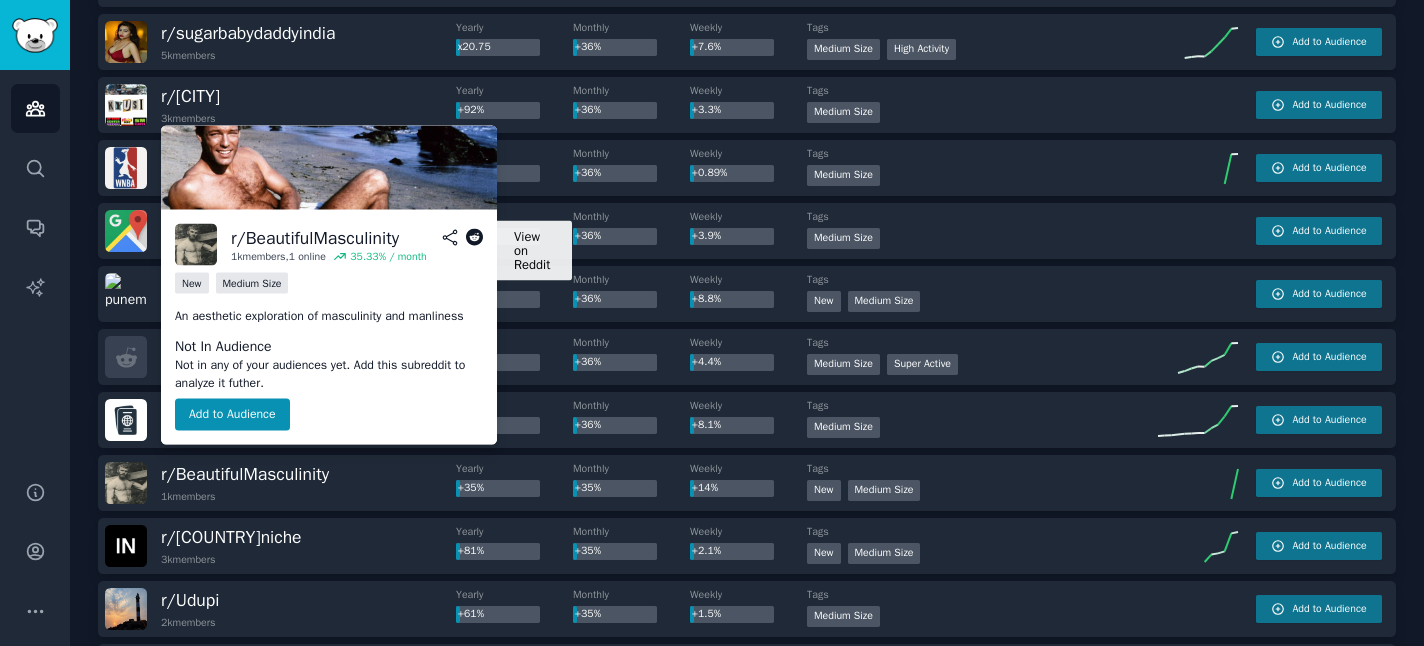 click 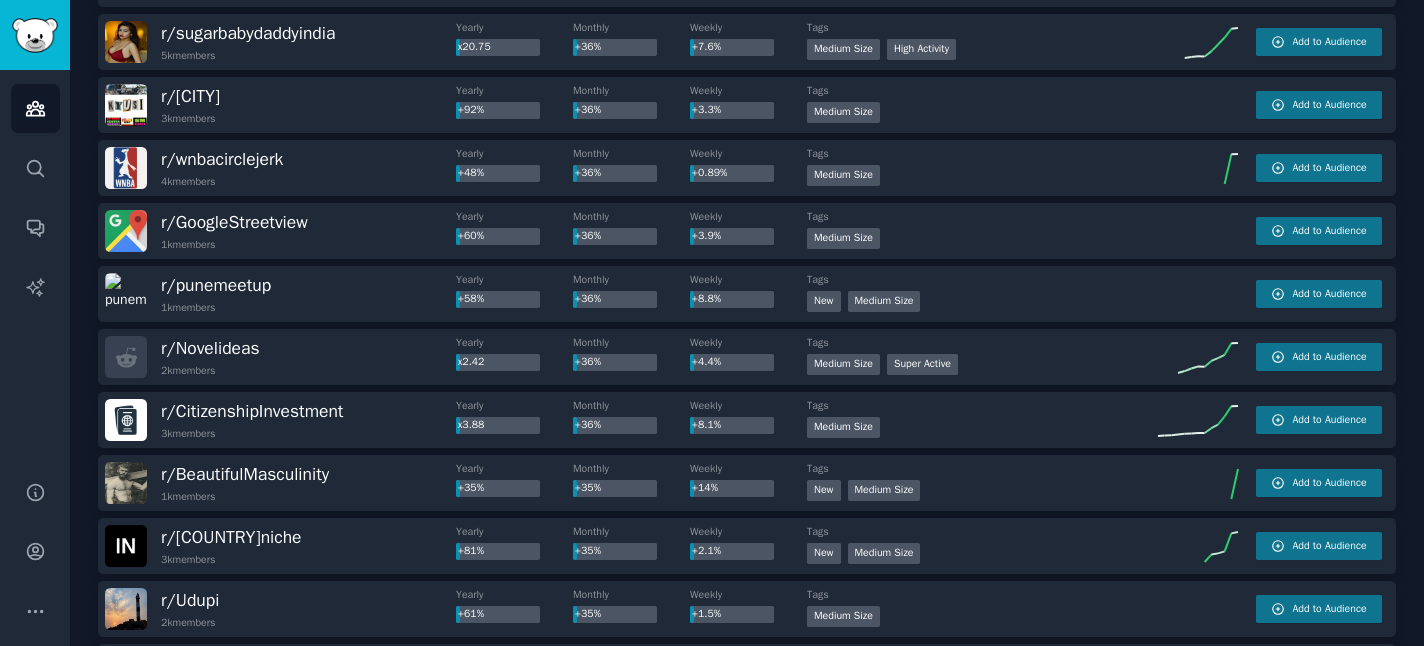 click on "Audiences Info New Saved Curated Trending Top Subreddits Top Subreddits Largest Active Growing Sort by Member Growth Timeframe Monthly Size 1k - 10k r/ LongevityStacks 2k members Yearly x226.20 Monthly x226.20 Weekly +0.93% Tags New Medium Size High Activity Add to Audience r/ NextGenAITool 4k members Yearly x124.13 Monthly x124.13 Weekly +34% Tags New Medium Size Add to Audience r/ TopTierIGTips 6k members Yearly x74.51 Monthly x74.51 Weekly x1.34 Tags New Medium Size Add to Audience r/ AIProductivityLab 2k members Yearly x11.46 Monthly x11.46 Weekly +15% Tags New Medium Size Add to Audience r/ Sunscreenreddit 1k members Yearly x34.83 Monthly x11.42 Weekly +18% Tags Medium Size Add to Audience r/ hosting_choice 1k members Yearly x10.48 Monthly x10.48 Weekly +83% Tags Medium Size Add to Audience r/ gpt5 2k members Yearly x19.55 Monthly x9.89 Weekly +41% Tags Medium Size High Activity Add to Audience r/ WomensGlowUp 2k members Yearly x9.22 Monthly x9.22 Weekly x1.13 Tags New Medium Size r/ aitools 9k" 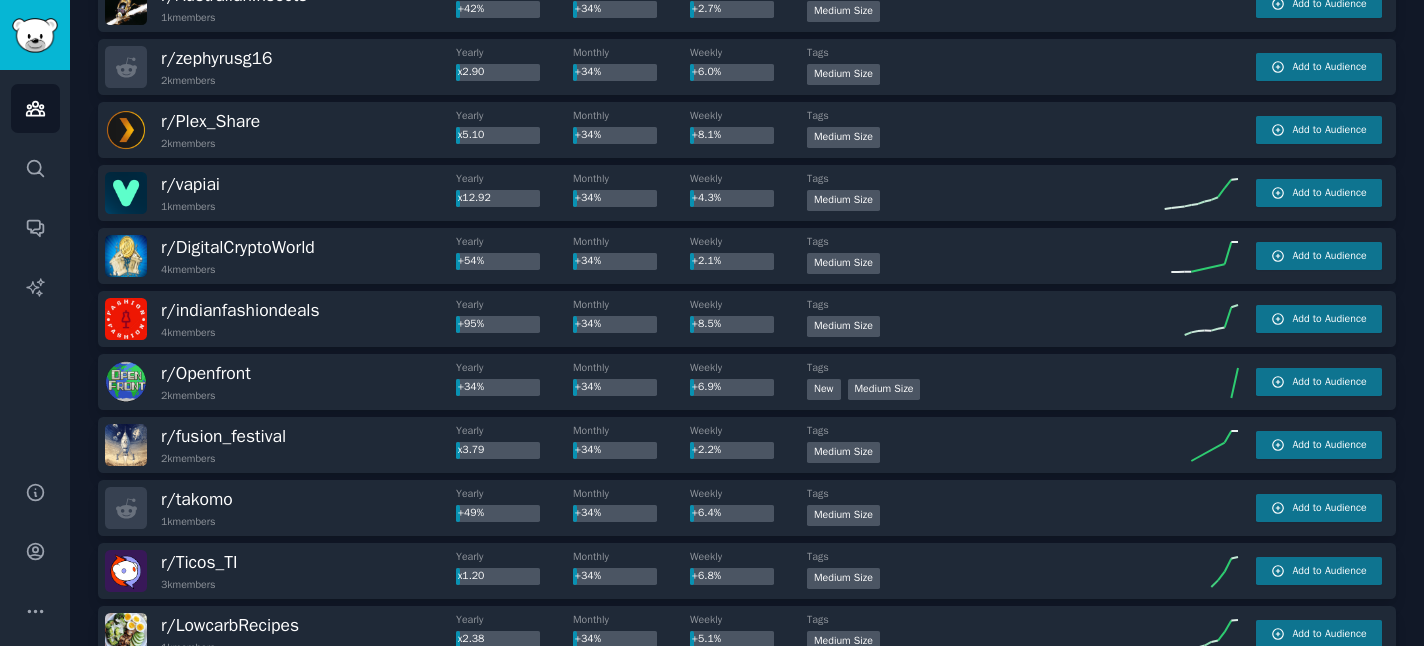 scroll, scrollTop: 14749, scrollLeft: 0, axis: vertical 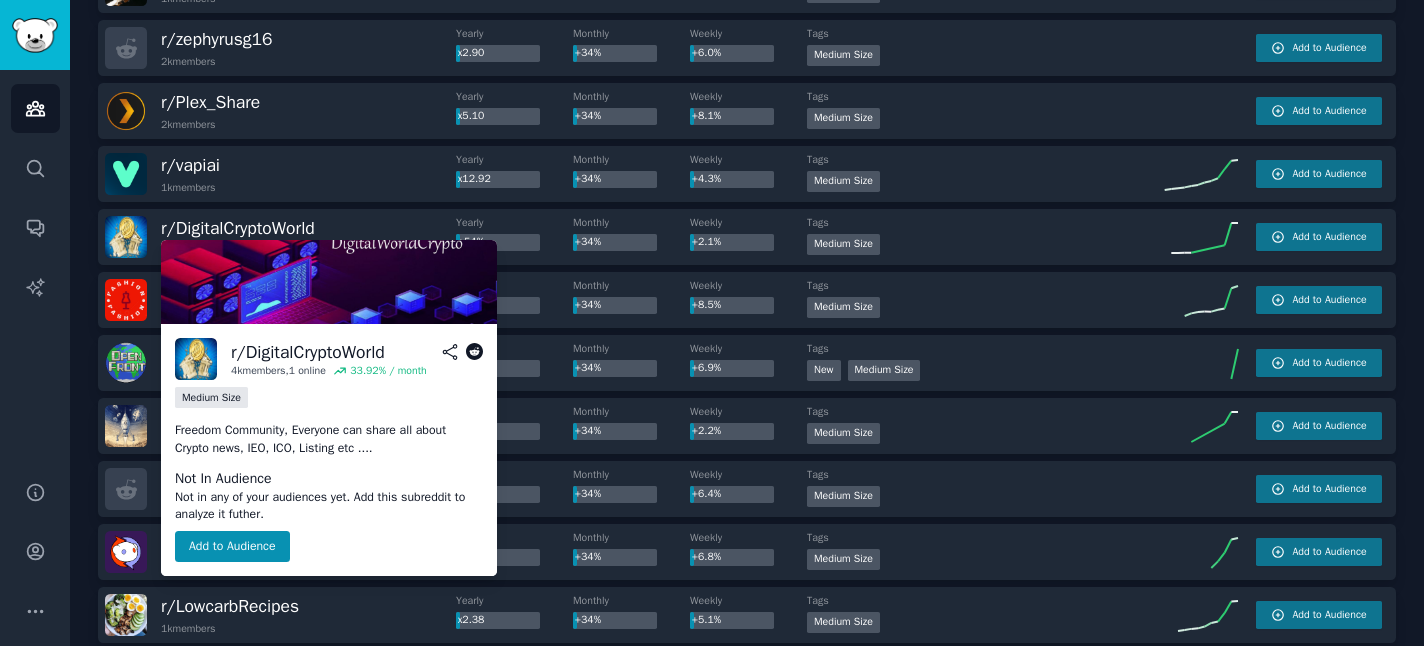 click 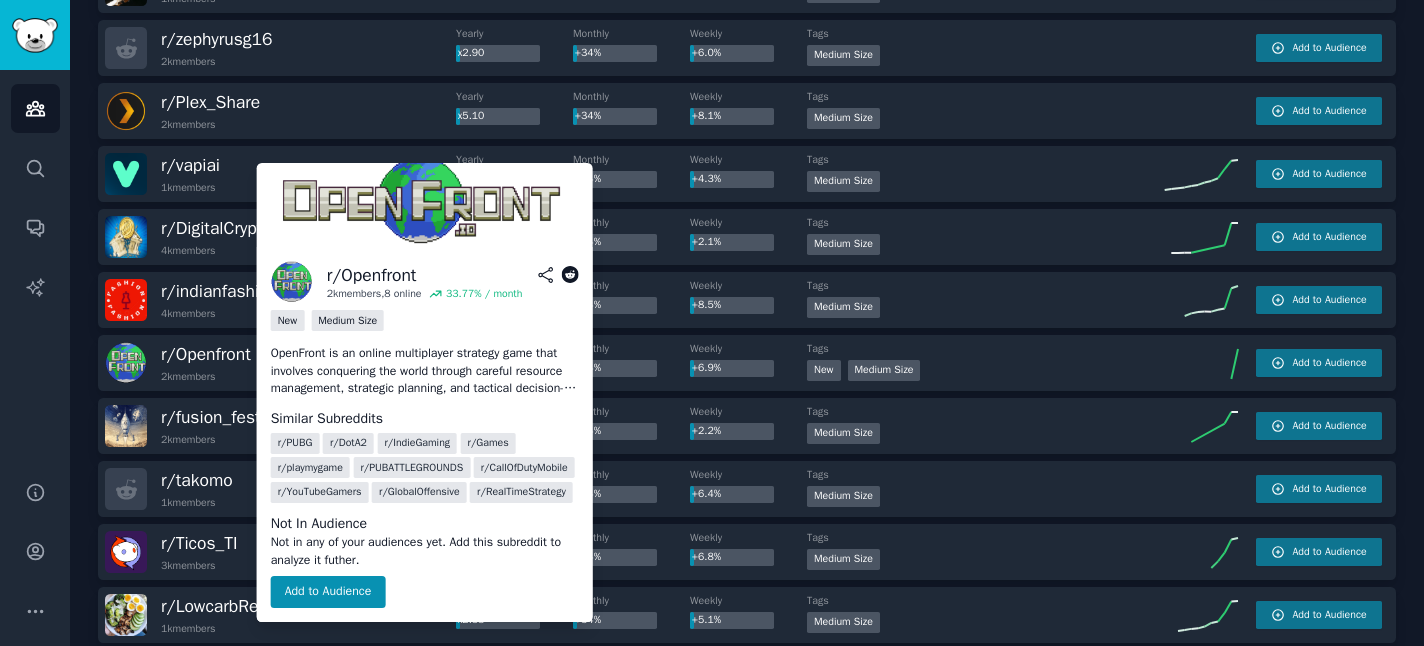 click 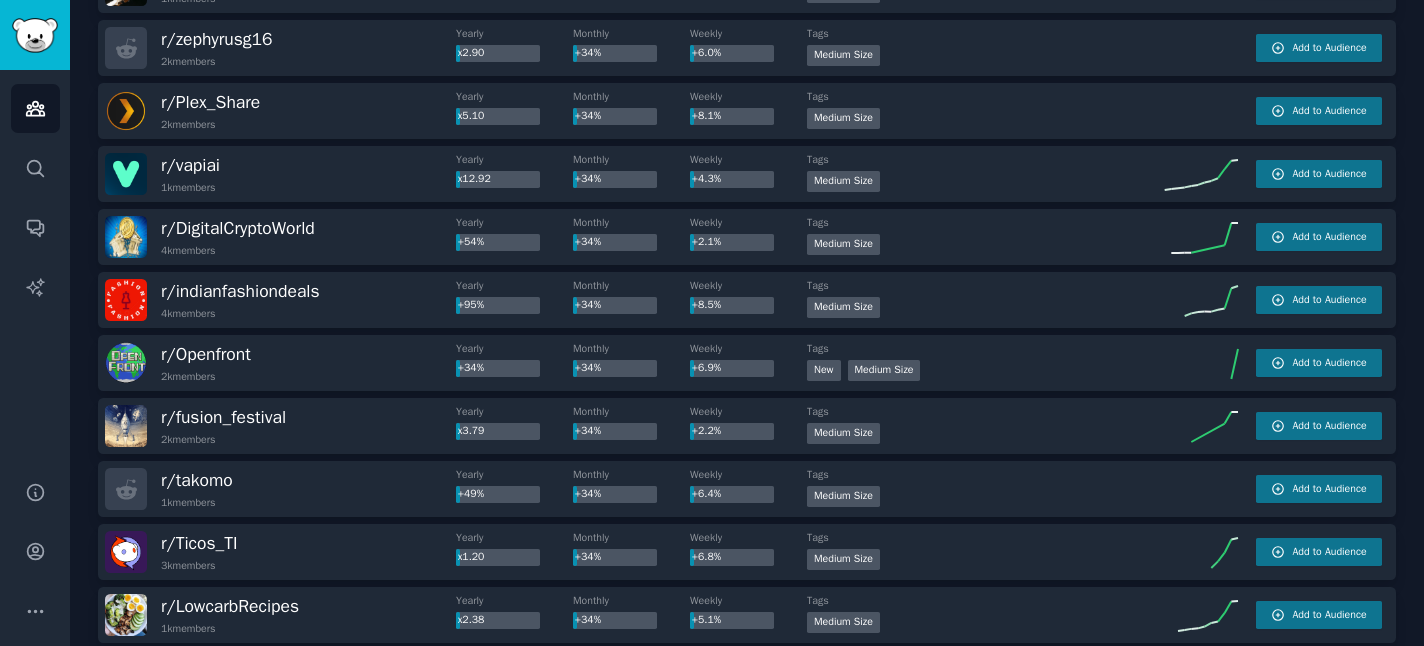 click on "Audiences Info New Saved Curated Trending Top Subreddits Top Subreddits Largest Active Growing Sort by Member Growth Timeframe Monthly Size 1k - 10k r/ LongevityStacks 2k members Yearly x226.20 Monthly x226.20 Weekly +0.93% Tags New Medium Size High Activity Add to Audience r/ NextGenAITool 4k members Yearly x124.13 Monthly x124.13 Weekly +34% Tags New Medium Size Add to Audience r/ TopTierIGTips 6k members Yearly x74.51 Monthly x74.51 Weekly x1.34 Tags New Medium Size Add to Audience r/ AIProductivityLab 2k members Yearly x11.46 Monthly x11.46 Weekly +15% Tags New Medium Size Add to Audience r/ Sunscreenreddit 1k members Yearly x34.83 Monthly x11.42 Weekly +18% Tags Medium Size Add to Audience r/ hosting_choice 1k members Yearly x10.48 Monthly x10.48 Weekly +83% Tags Medium Size Add to Audience r/ gpt5 2k members Yearly x19.55 Monthly x9.89 Weekly +41% Tags Medium Size High Activity Add to Audience r/ WomensGlowUp 2k members Yearly x9.22 Monthly x9.22 Weekly x1.13 Tags New Medium Size r/ aitools 9k" 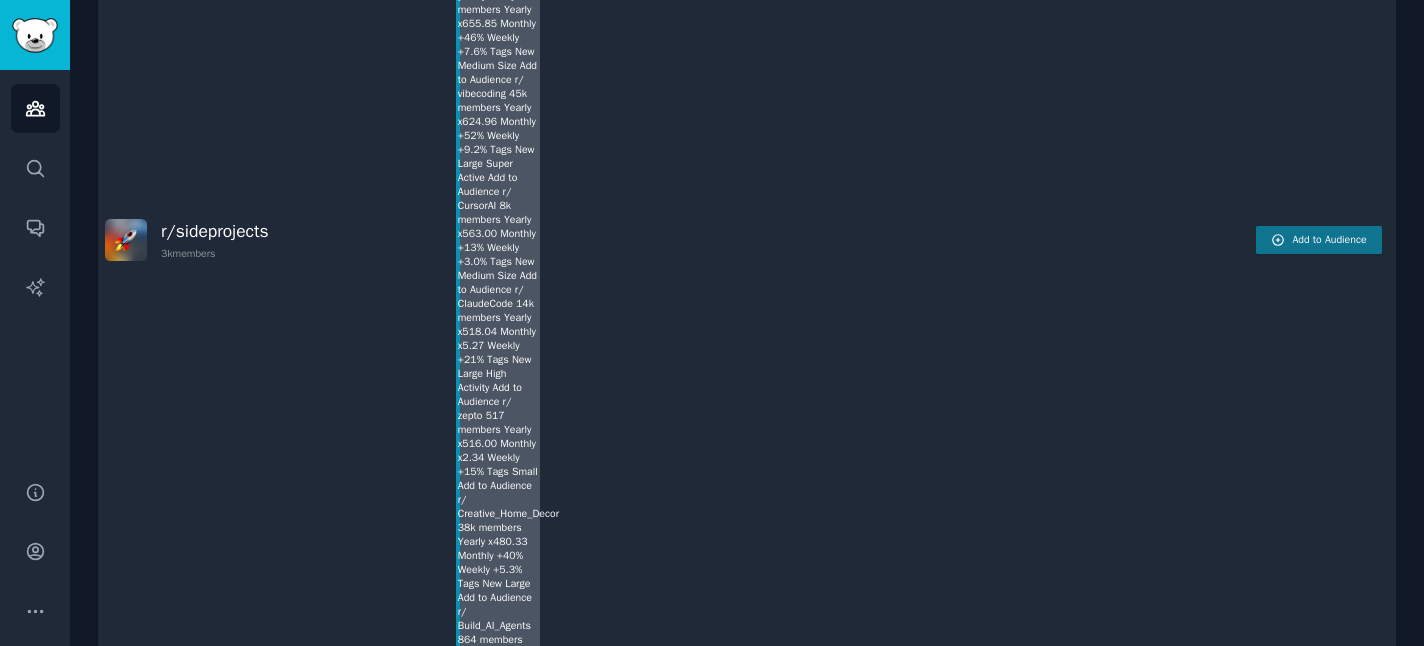 scroll, scrollTop: 17020, scrollLeft: 0, axis: vertical 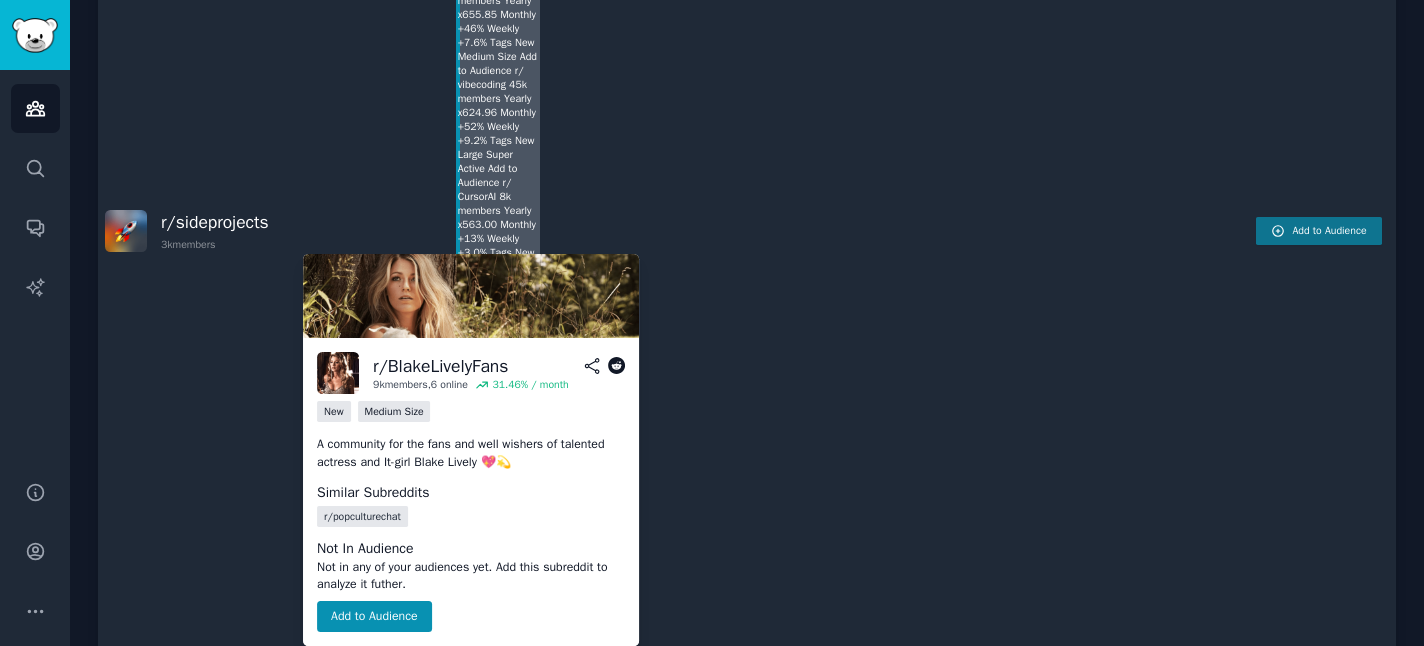 click 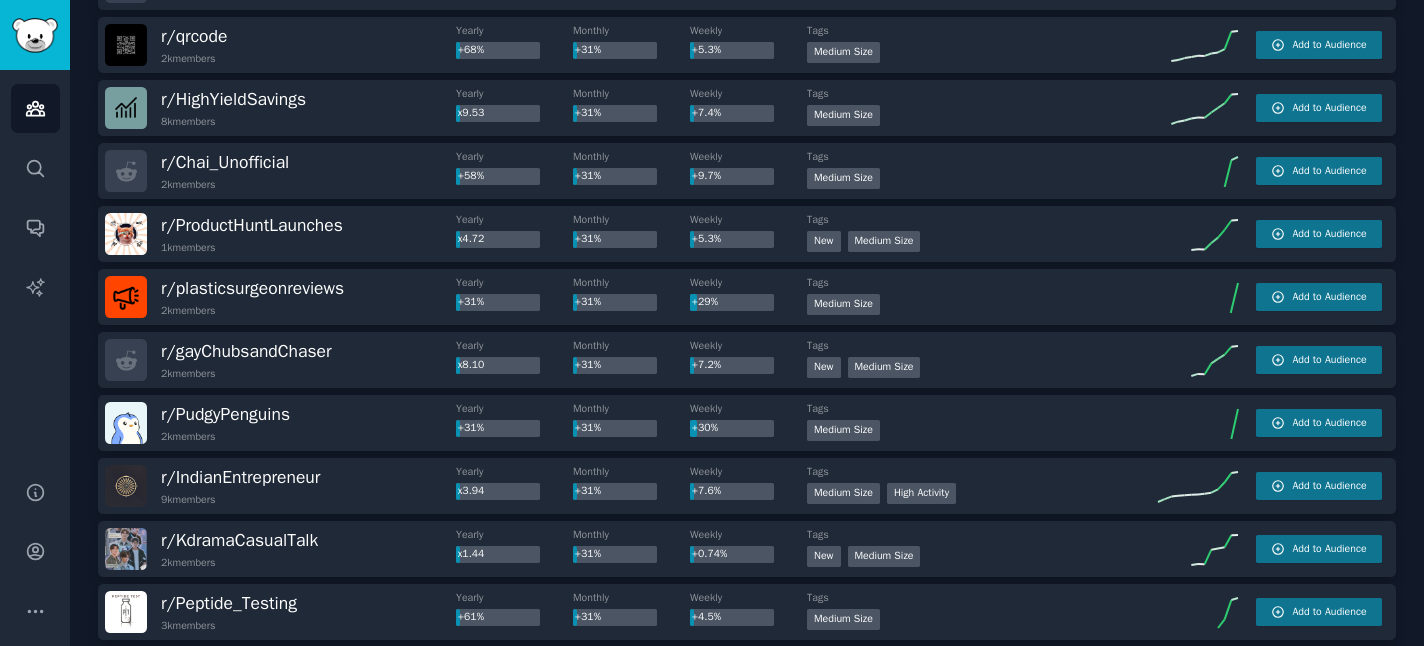 scroll, scrollTop: 18599, scrollLeft: 0, axis: vertical 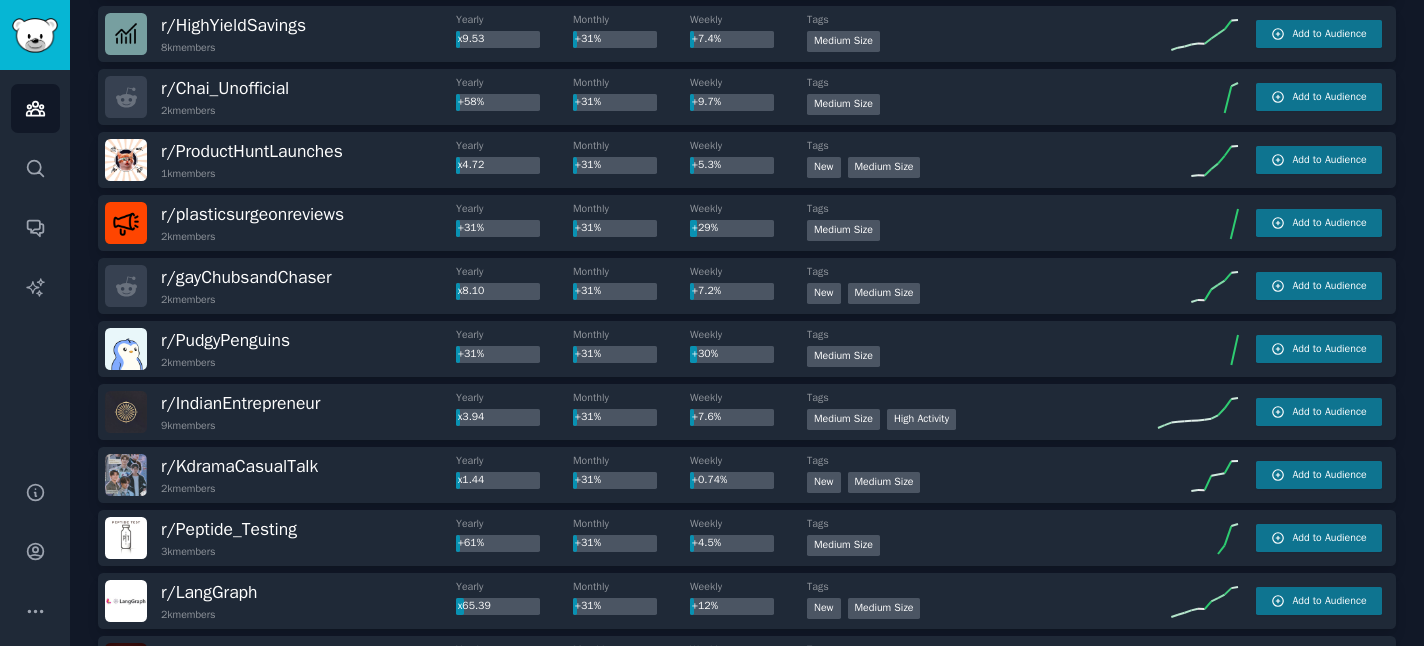 drag, startPoint x: 661, startPoint y: 566, endPoint x: 78, endPoint y: 425, distance: 599.8083 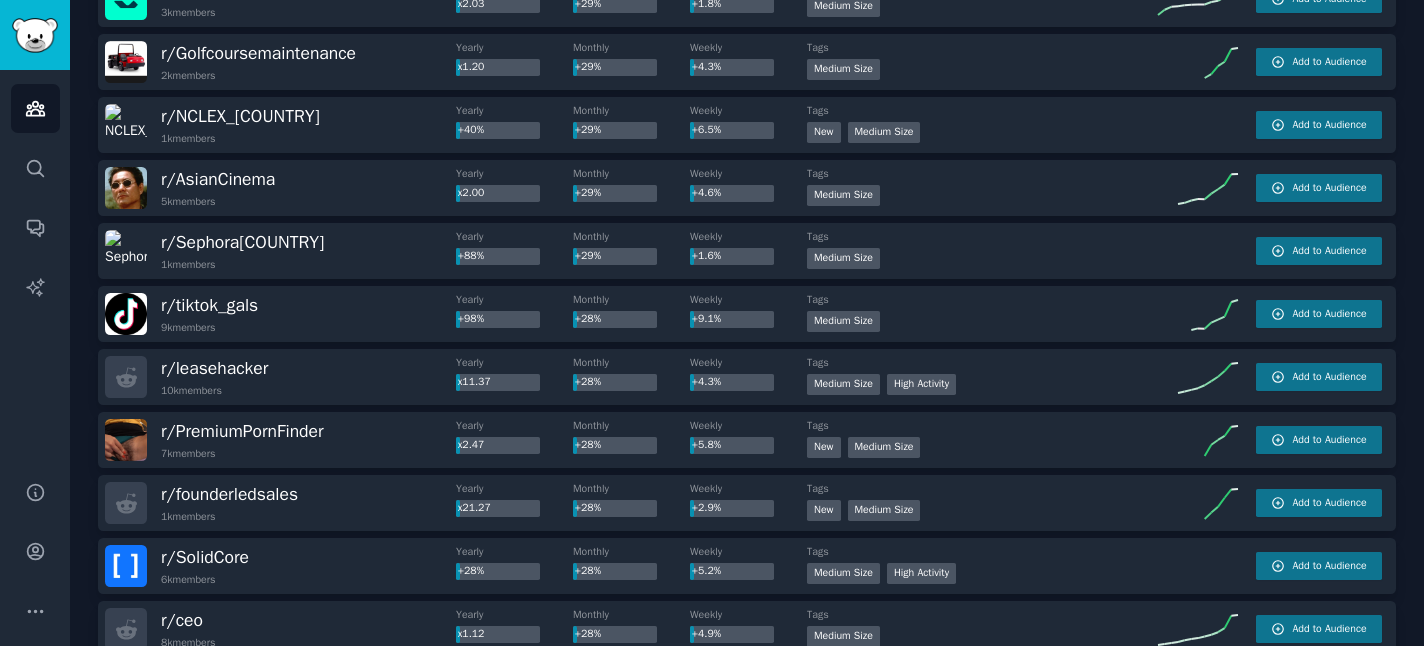 scroll, scrollTop: 21312, scrollLeft: 0, axis: vertical 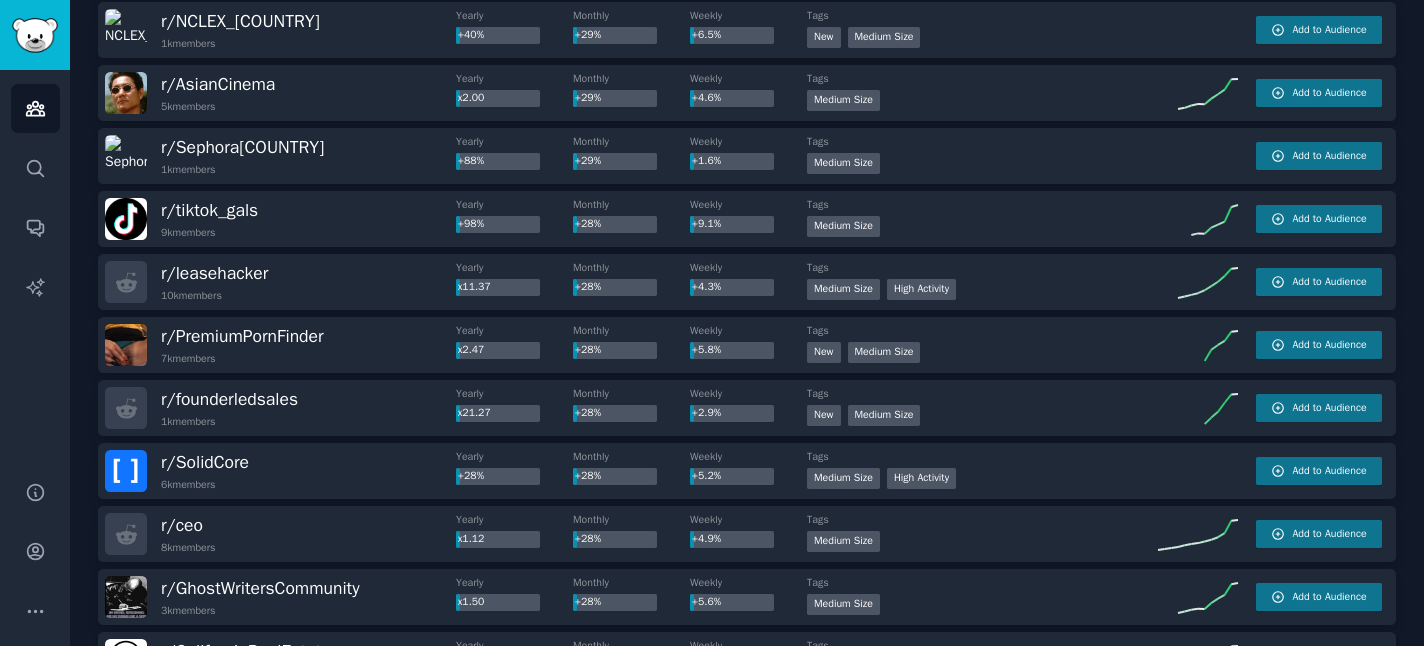 click on "Audiences Search Conversations AI Reports" at bounding box center (35, 263) 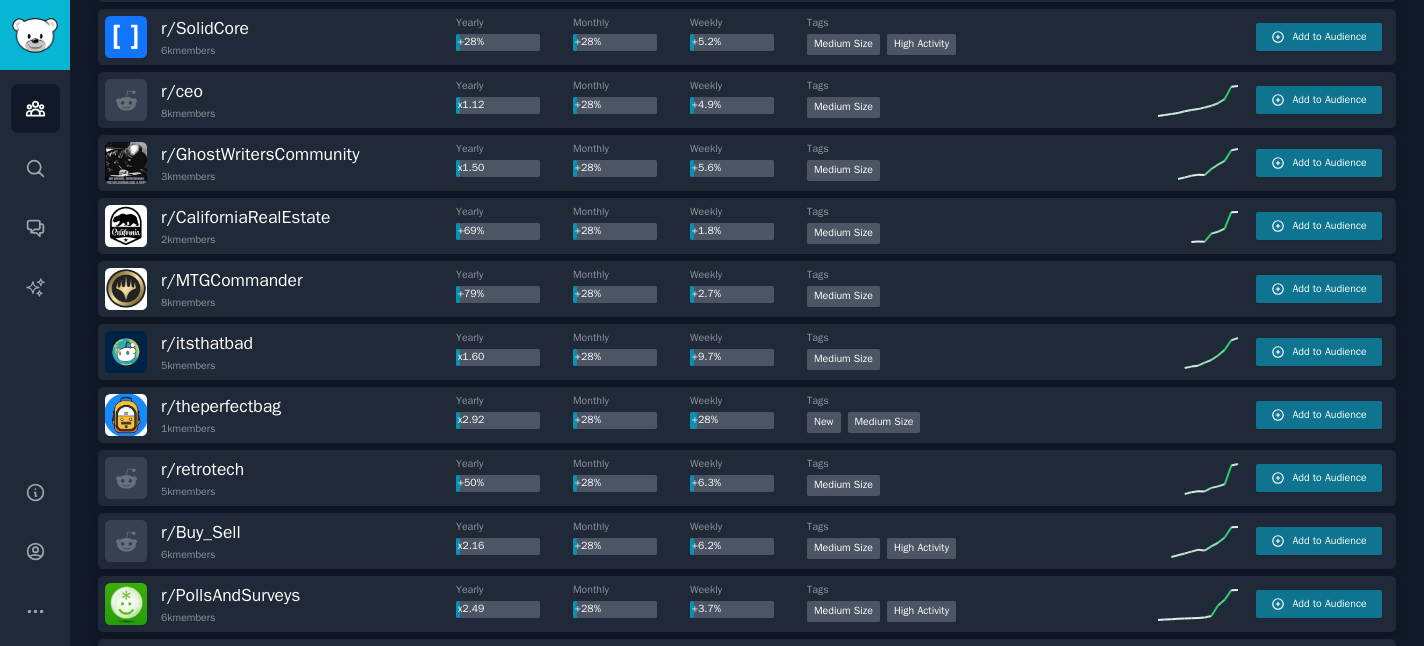 scroll, scrollTop: 21749, scrollLeft: 0, axis: vertical 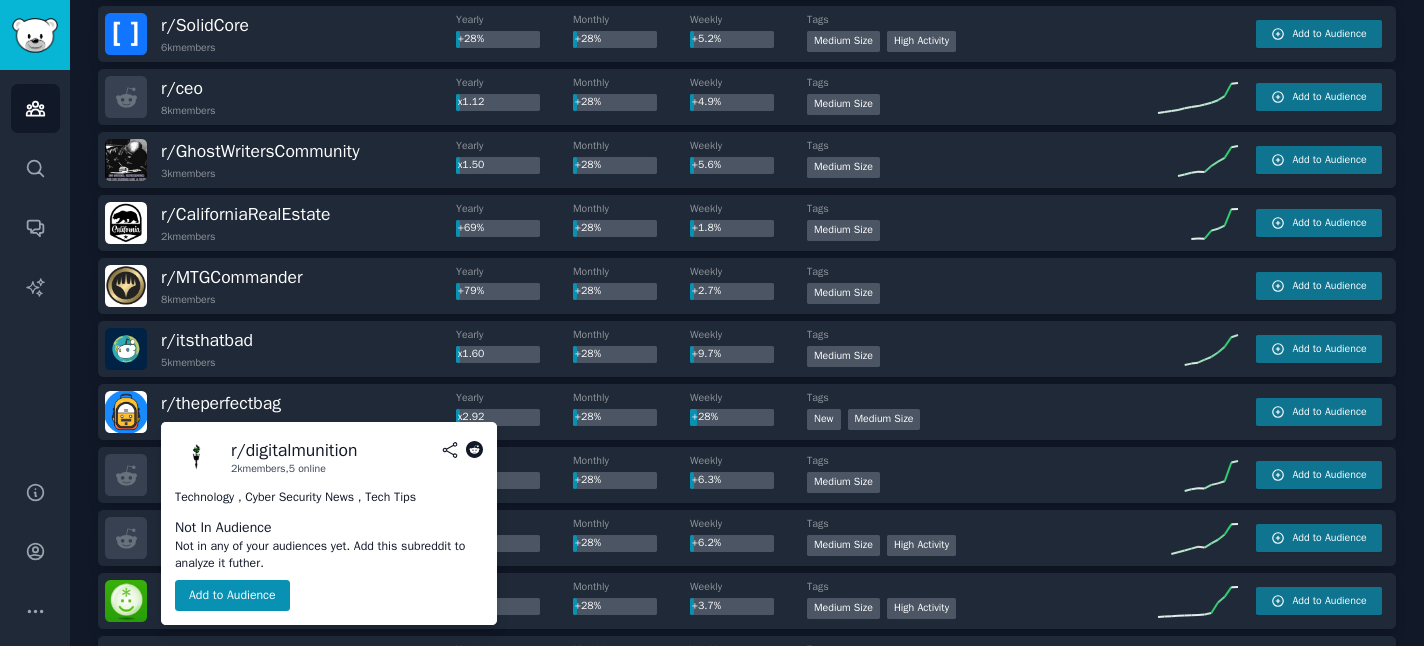 click 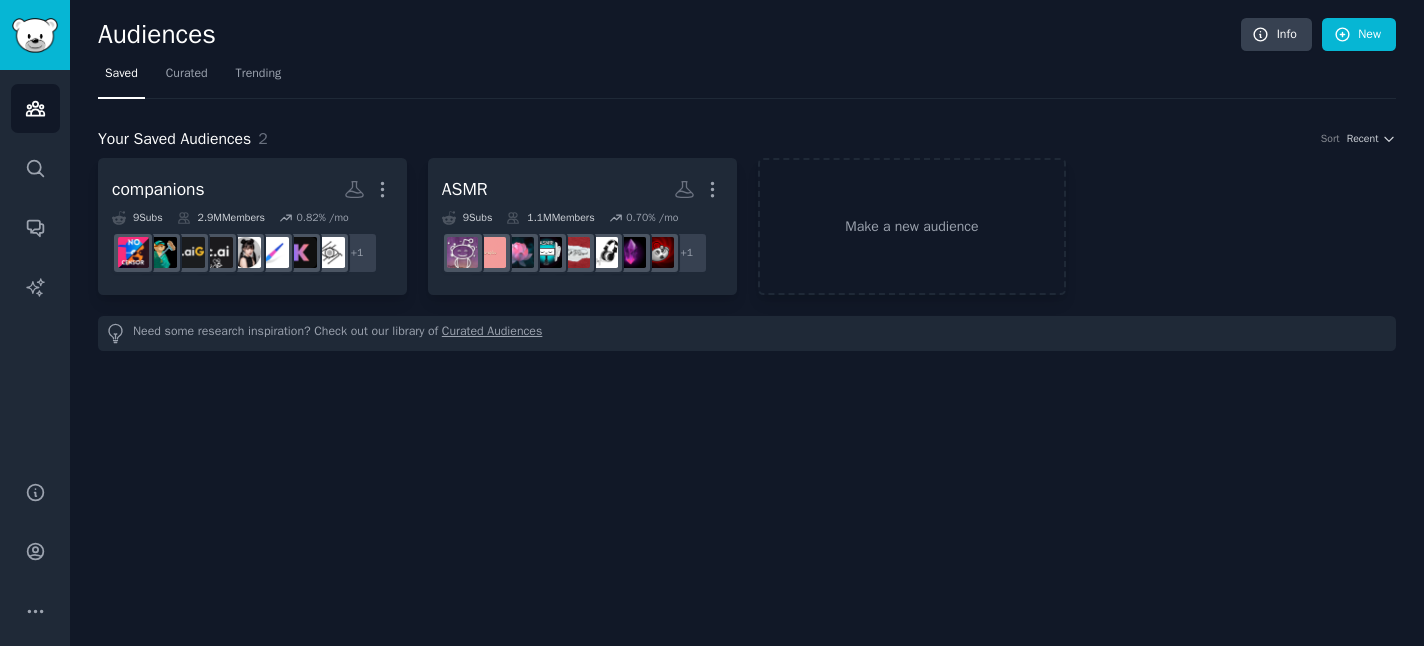 scroll, scrollTop: 0, scrollLeft: 0, axis: both 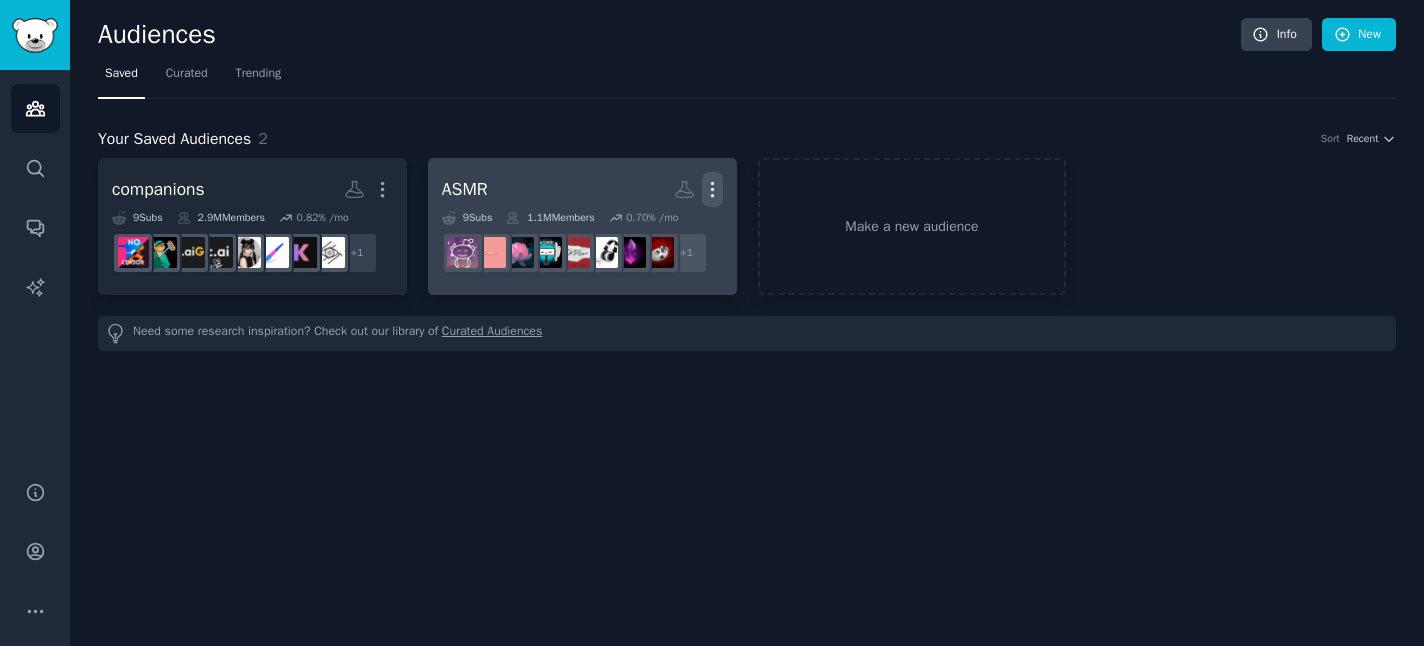 click 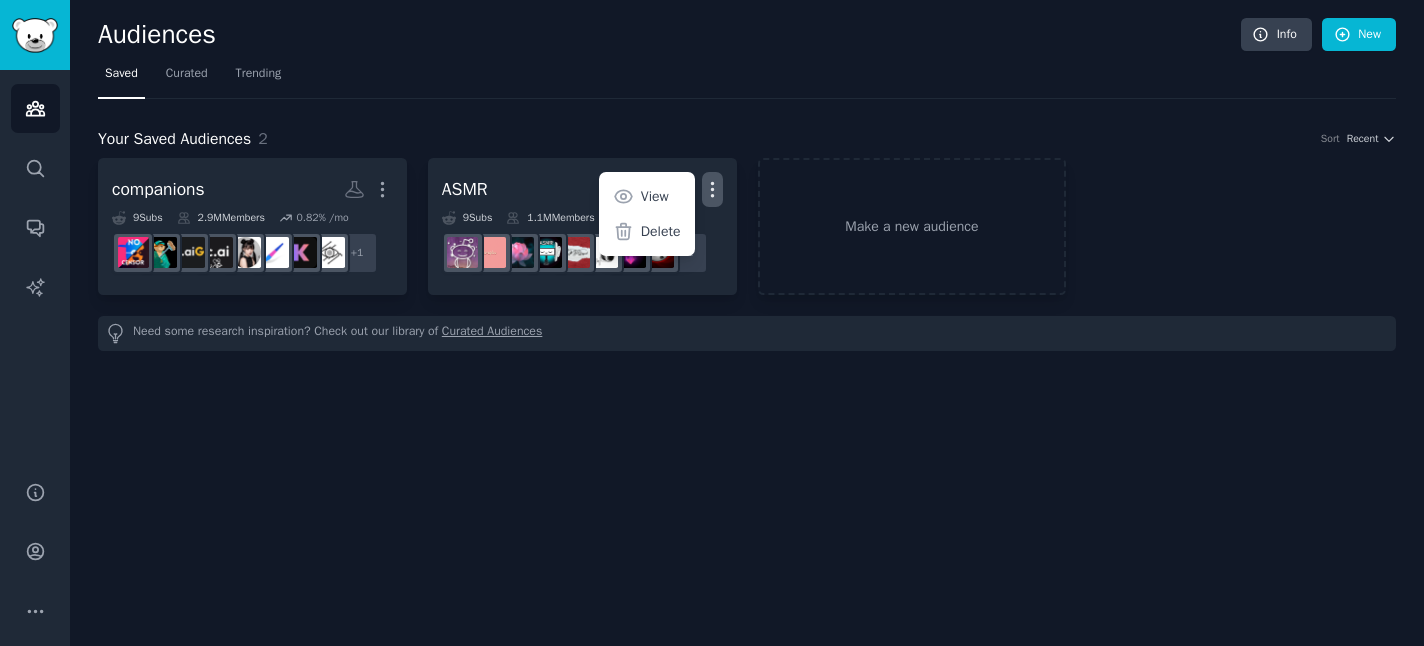 click on "Your Saved Audiences 2 Sort Recent" at bounding box center [747, 139] 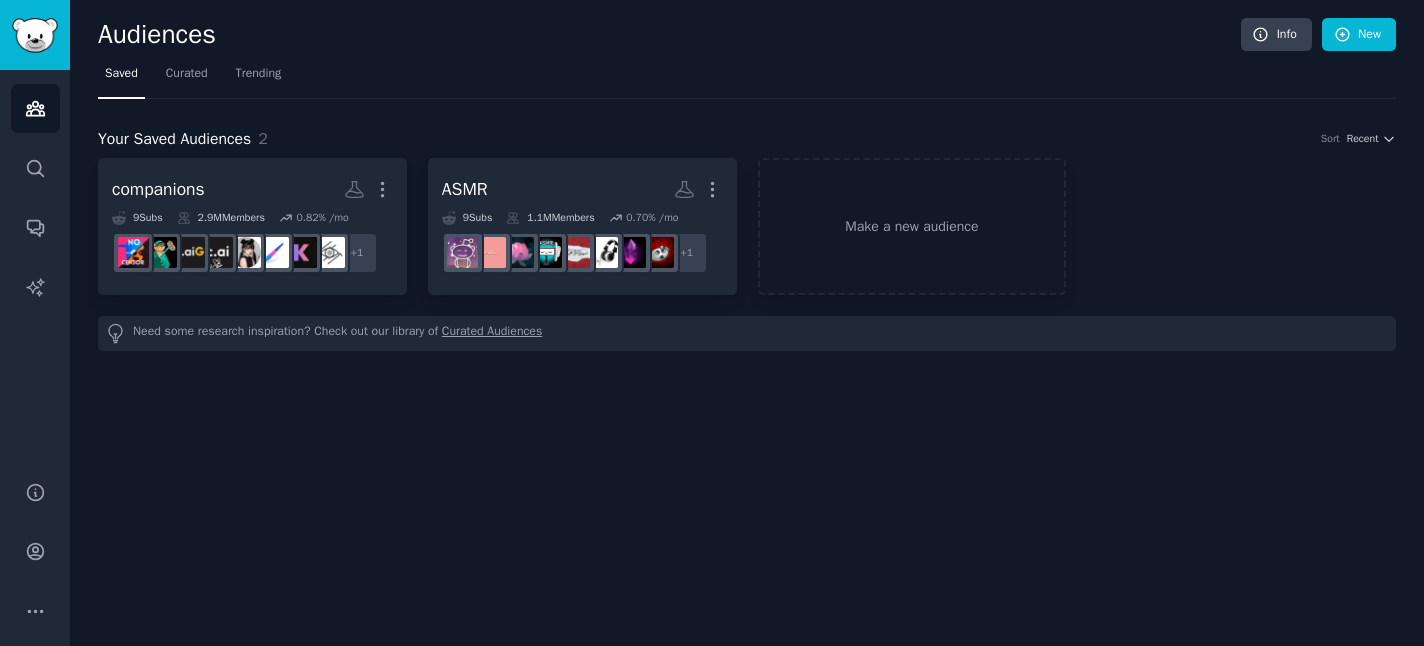 click on "Your Saved Audiences 2 Sort Recent" at bounding box center [747, 139] 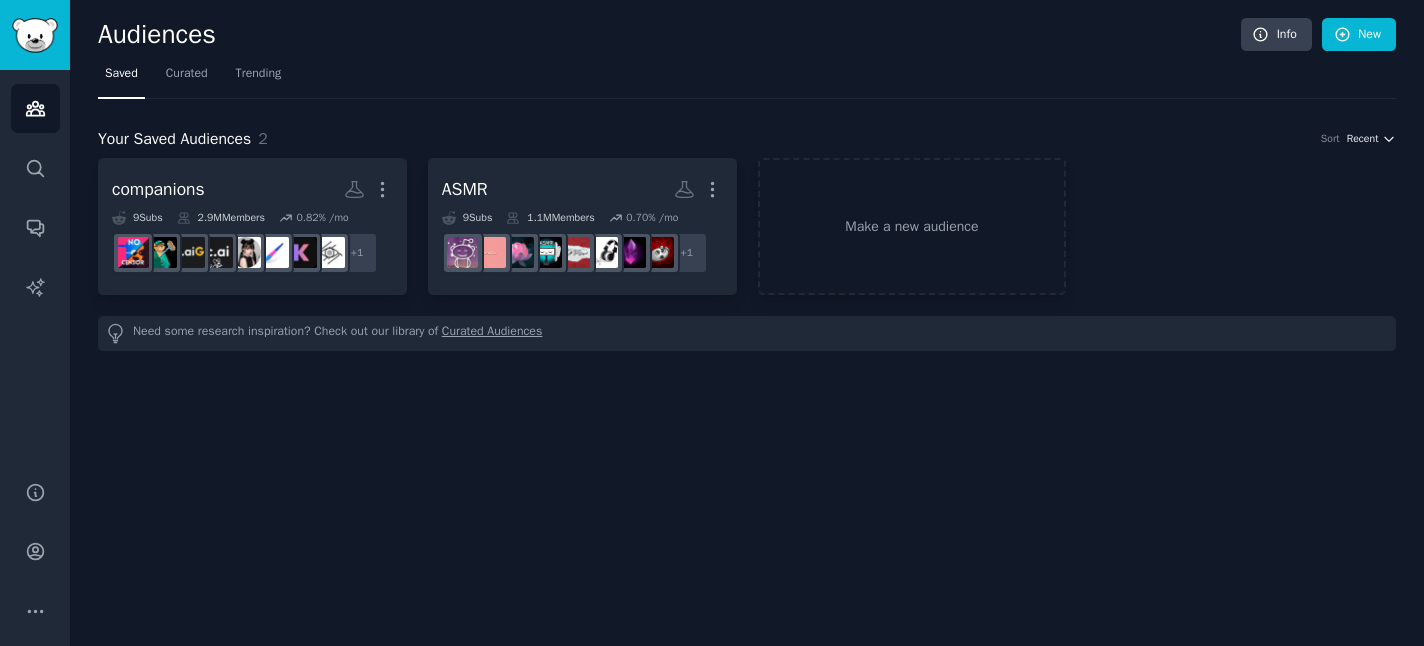 click 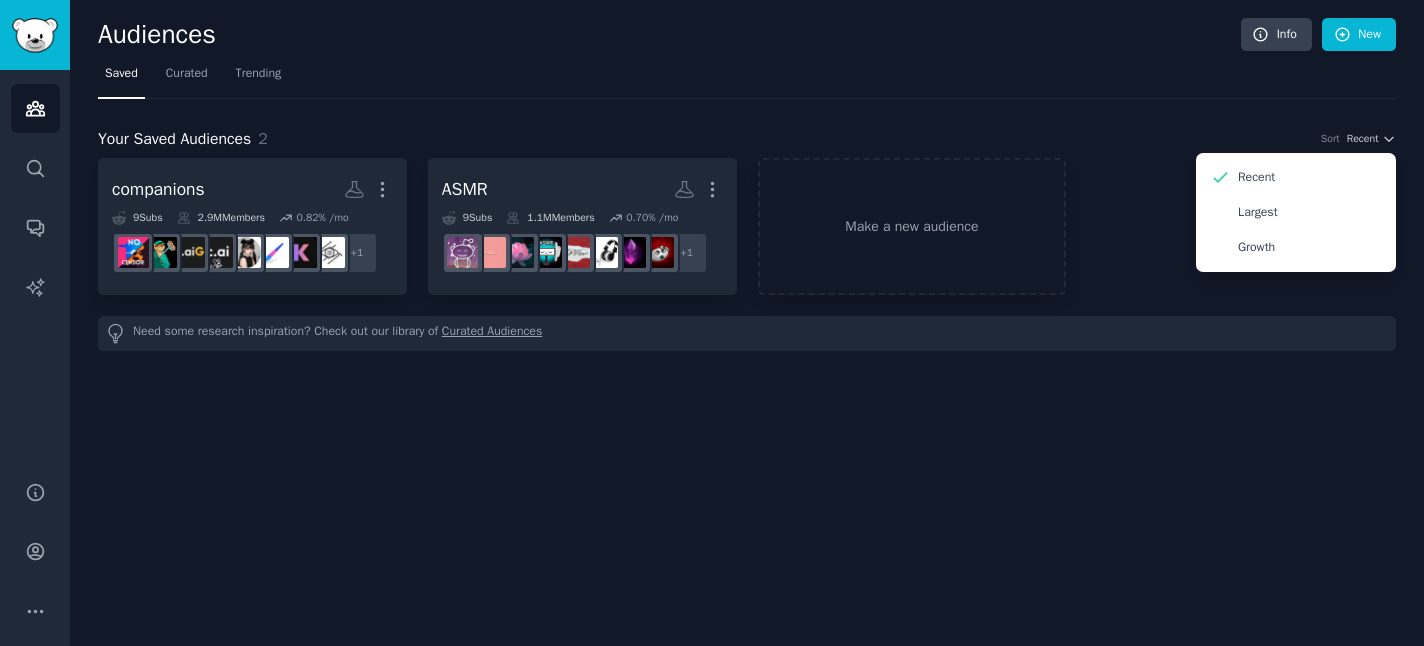 click on "Saved Curated Trending" at bounding box center [747, 78] 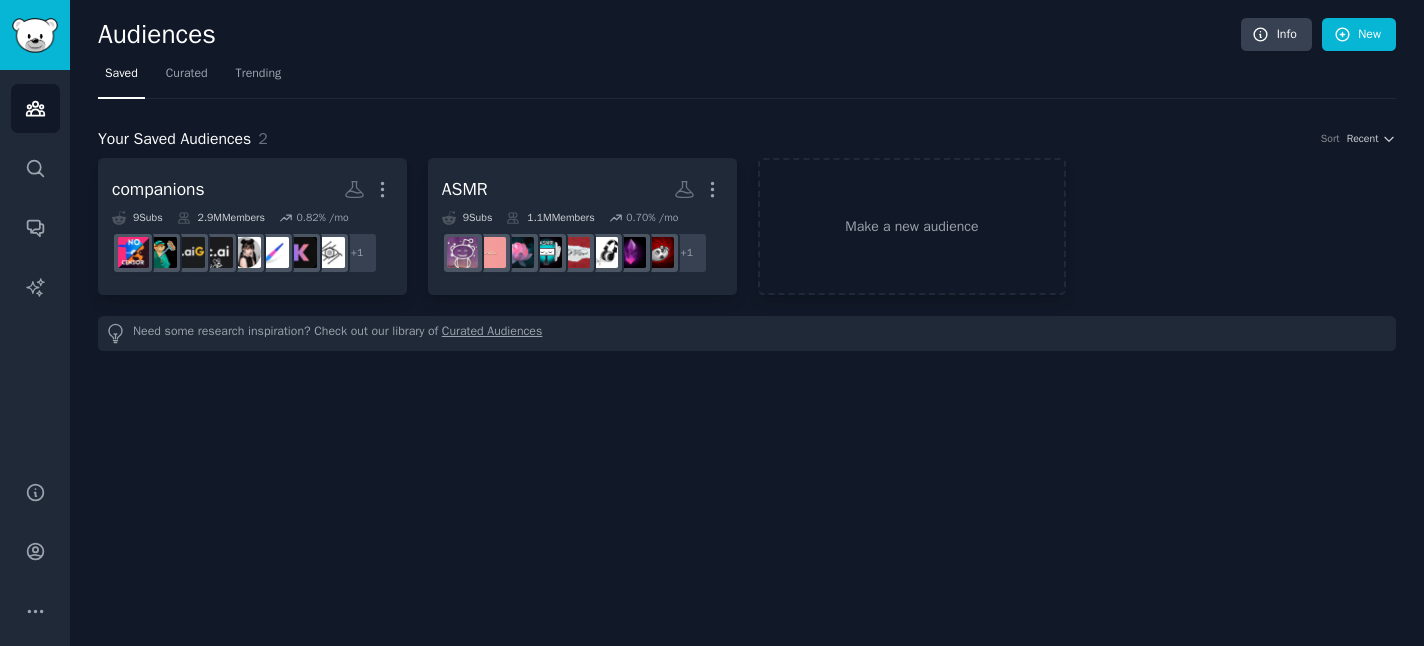 click on "Saved Curated Trending" at bounding box center (747, 78) 